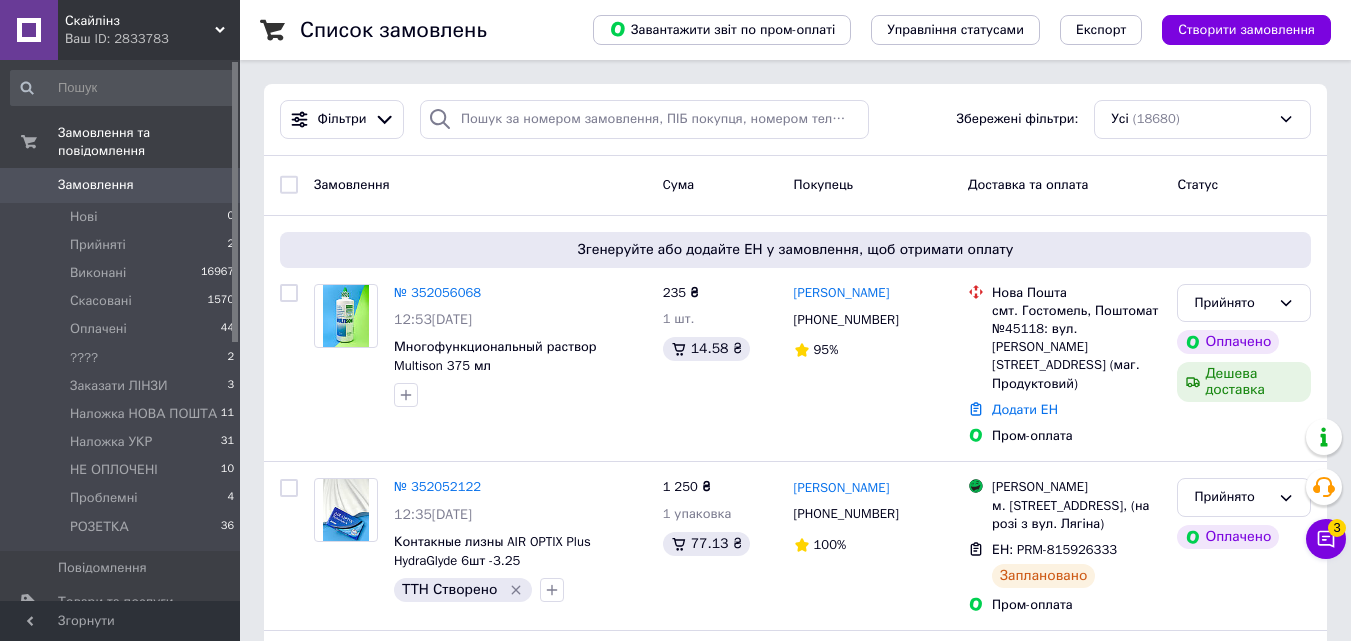 click 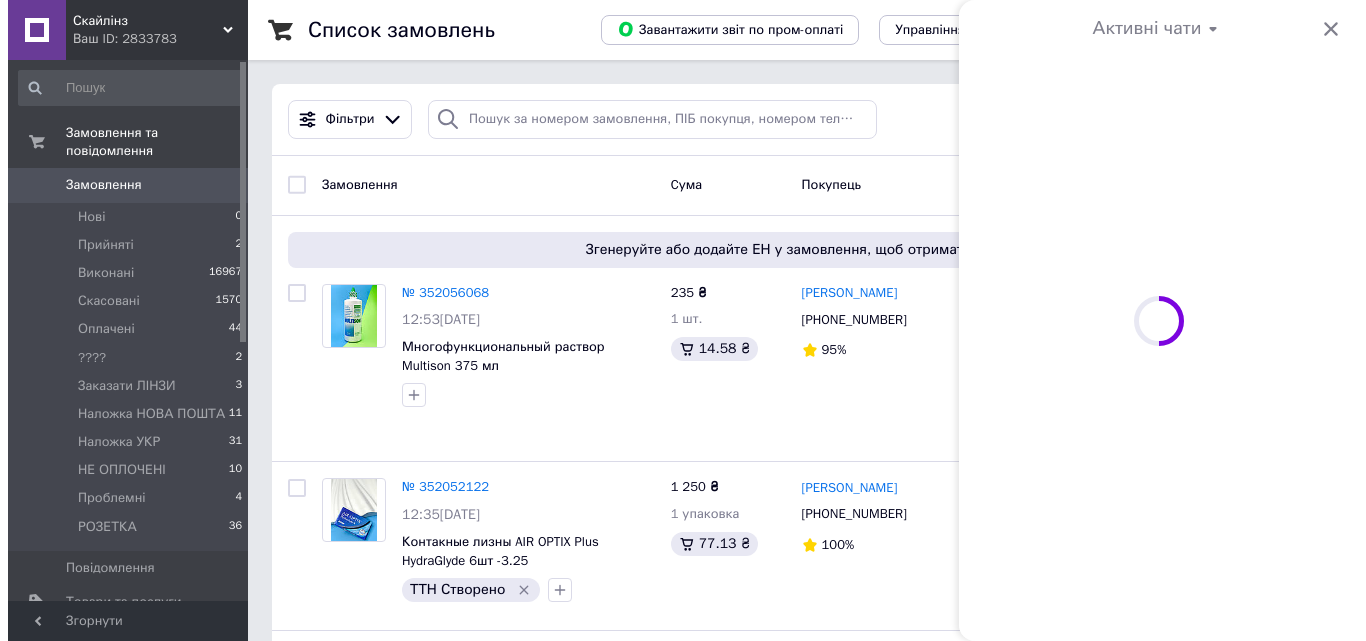 scroll, scrollTop: 0, scrollLeft: 0, axis: both 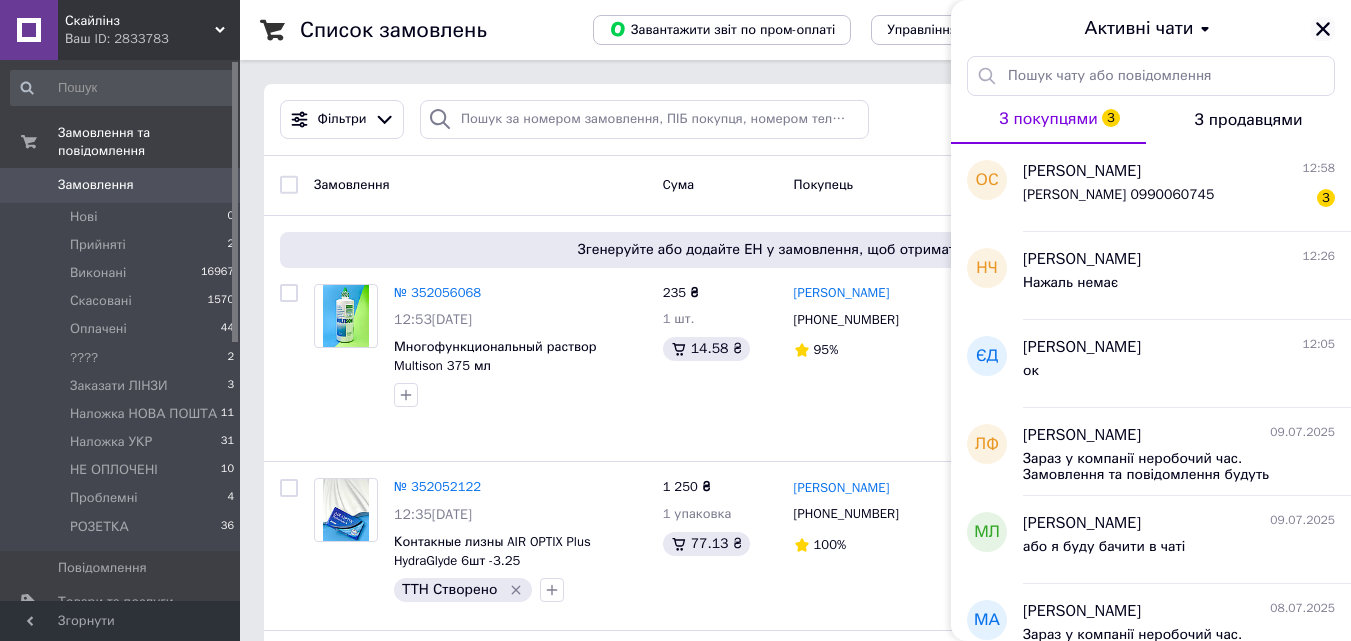 click 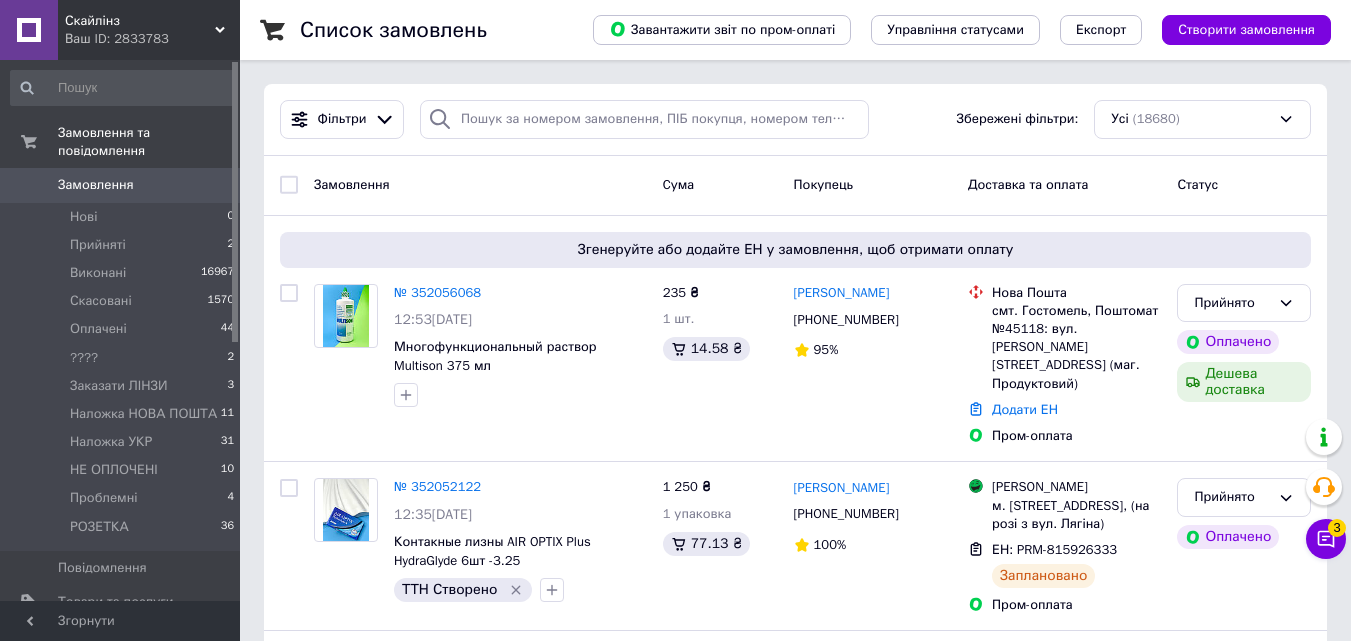 click on "Замовлення" at bounding box center [96, 185] 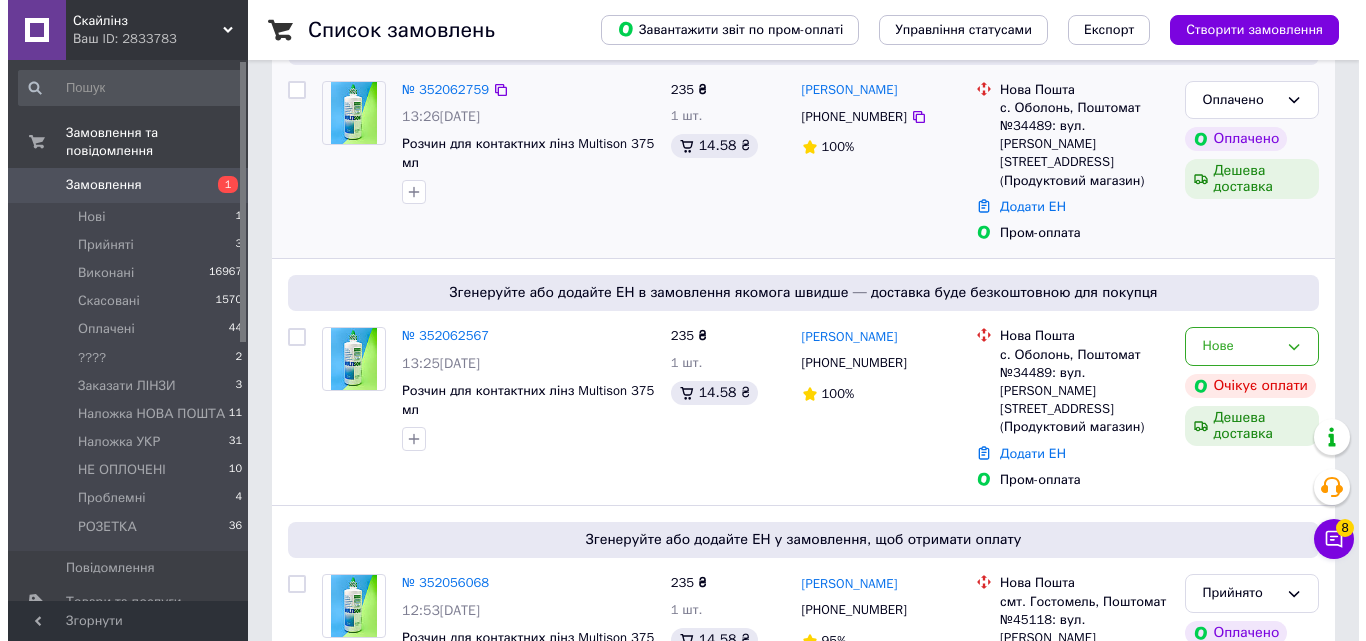 scroll, scrollTop: 300, scrollLeft: 0, axis: vertical 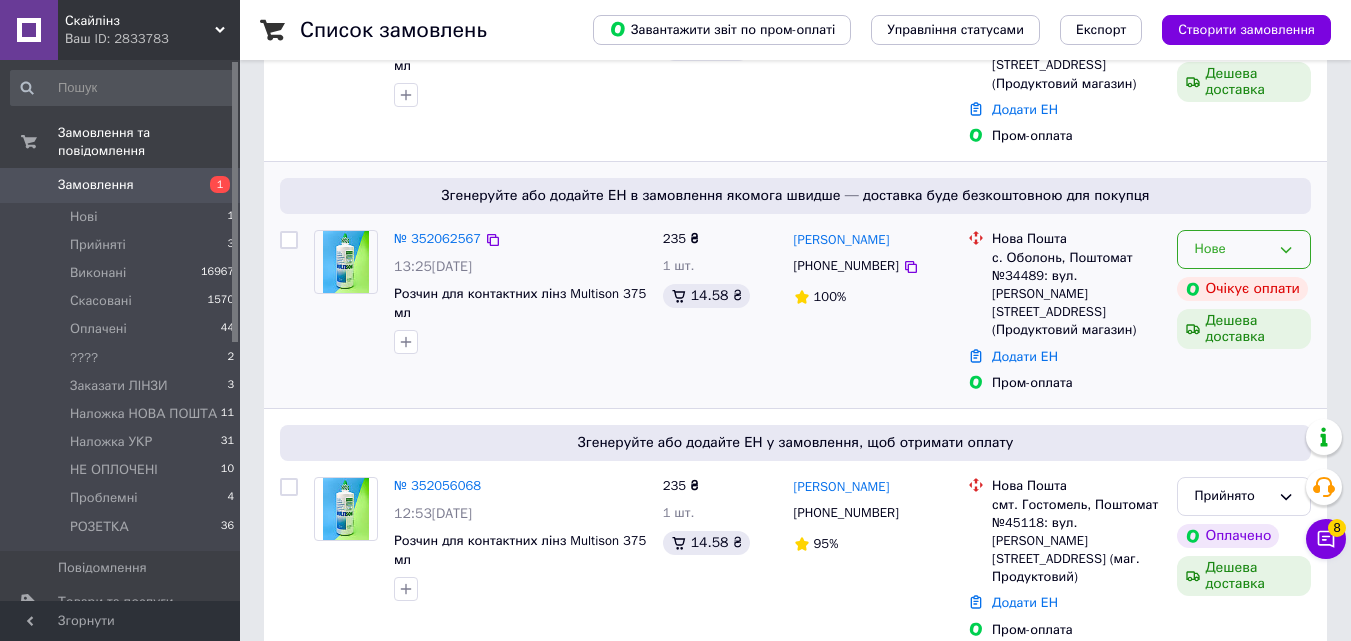click on "Нове" at bounding box center (1244, 249) 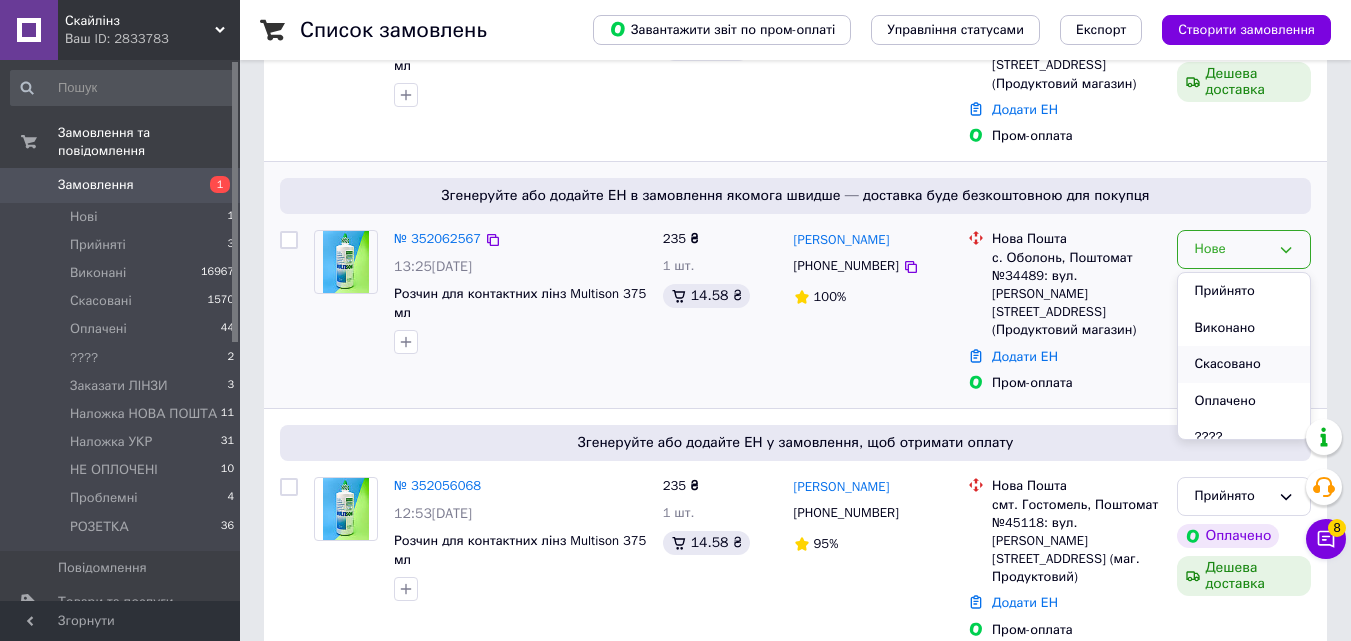 click on "Скасовано" at bounding box center [1244, 364] 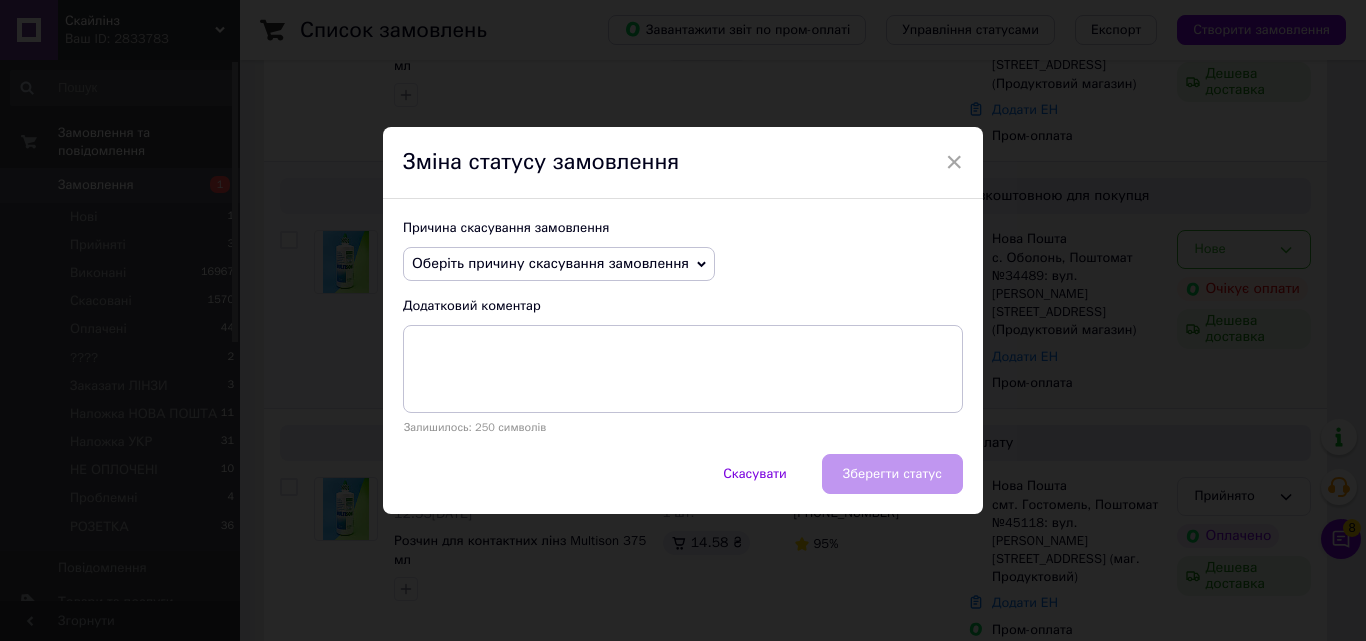 click on "Оберіть причину скасування замовлення" at bounding box center [550, 263] 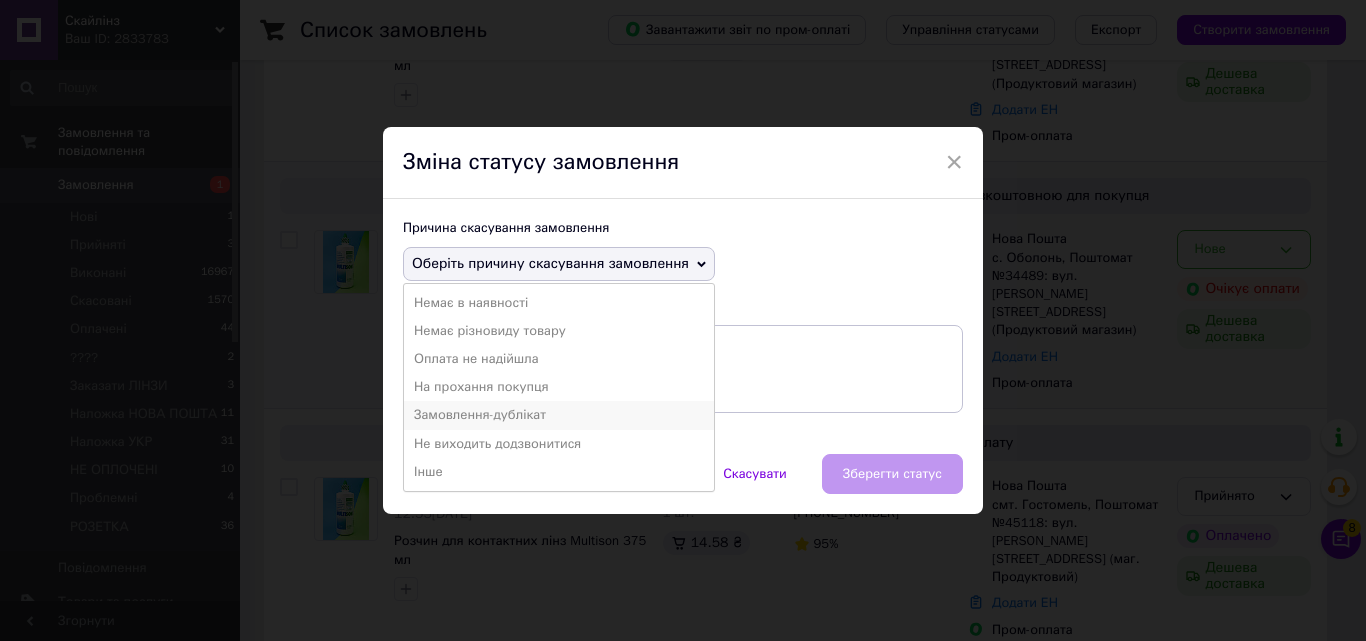 click on "Замовлення-дублікат" at bounding box center [559, 415] 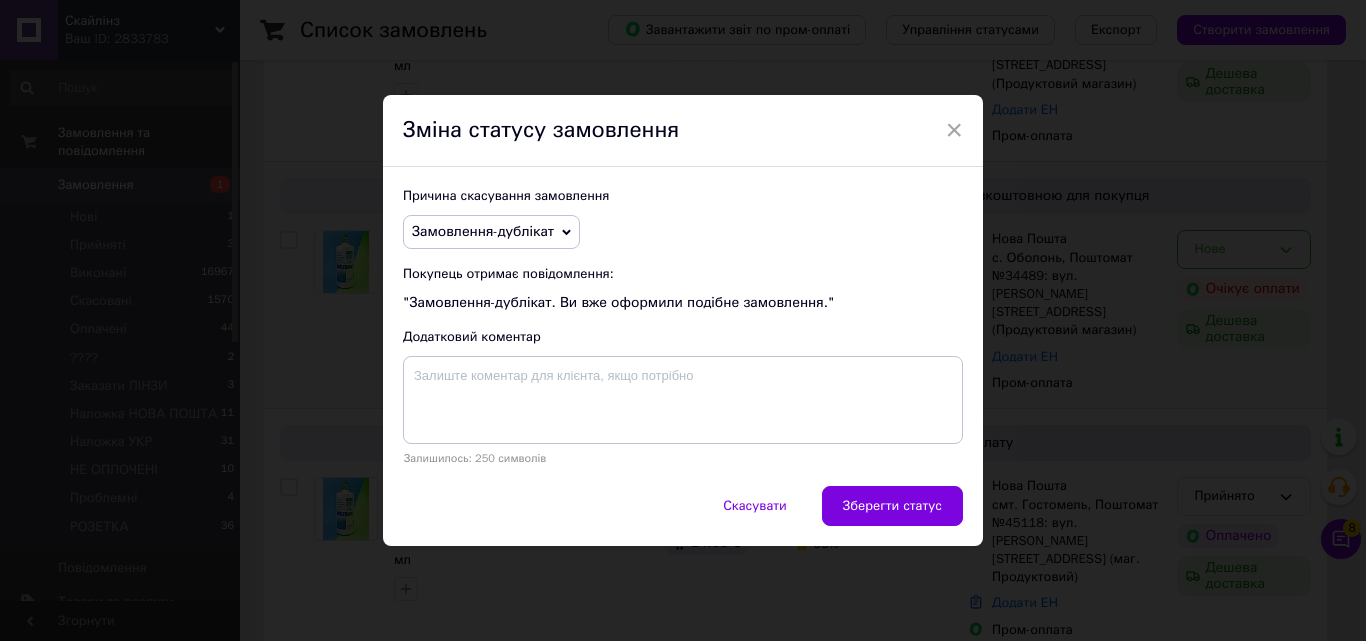click on "Причина скасування замовлення Замовлення-дублікат Немає в наявності Немає різновиду товару Оплата не надійшла На прохання покупця Не виходить додзвонитися Інше Покупець отримає повідомлення: "Замовлення-дублікат. Ви вже оформили подібне замовлення." Додатковий коментар Залишилось: 250 символів" at bounding box center [683, 326] 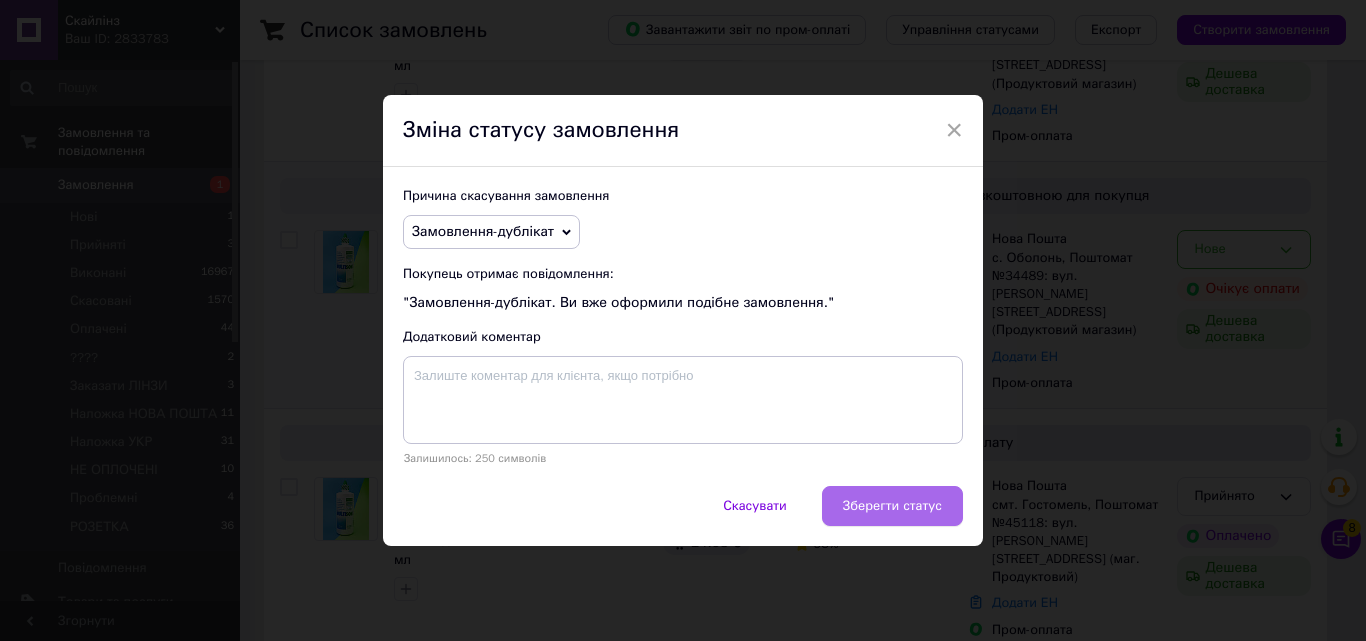 click on "Зберегти статус" at bounding box center [892, 506] 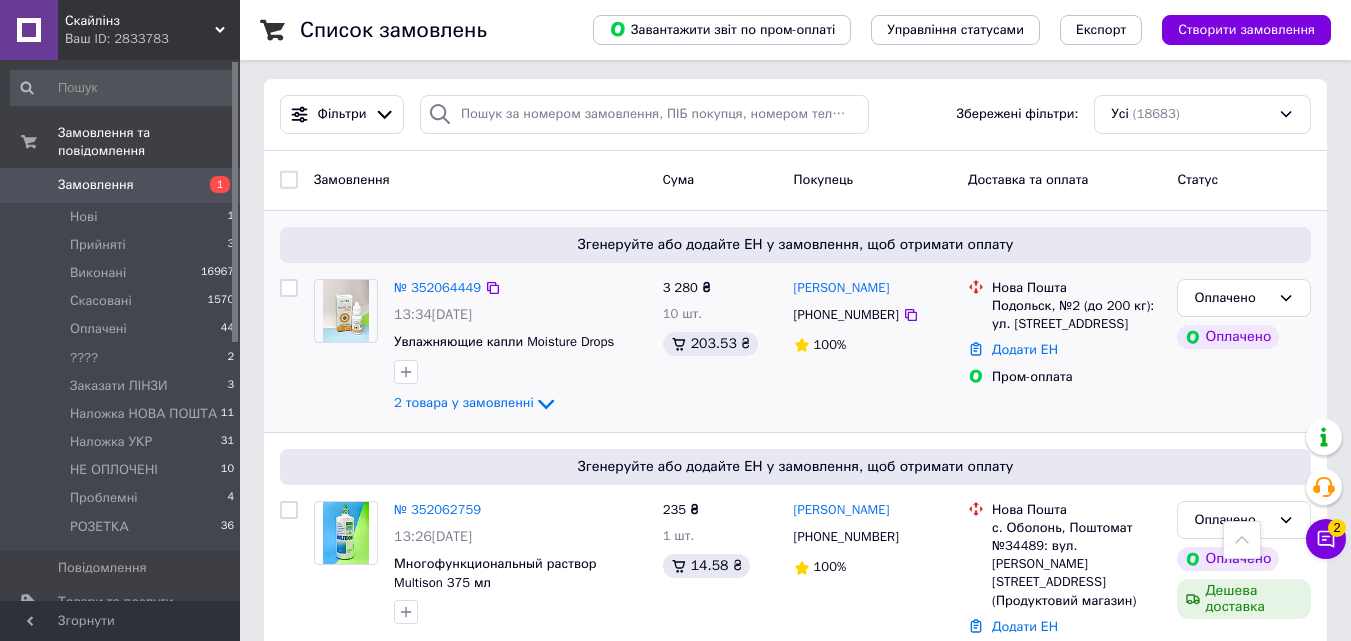 scroll, scrollTop: 0, scrollLeft: 0, axis: both 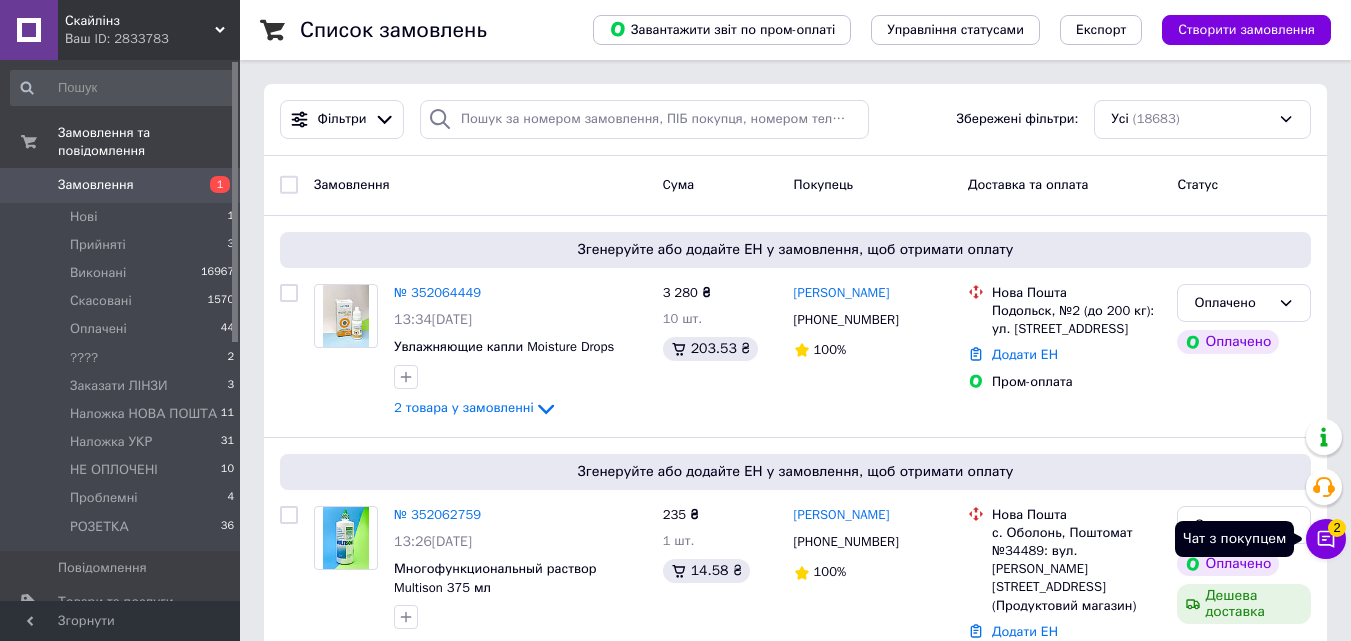 click 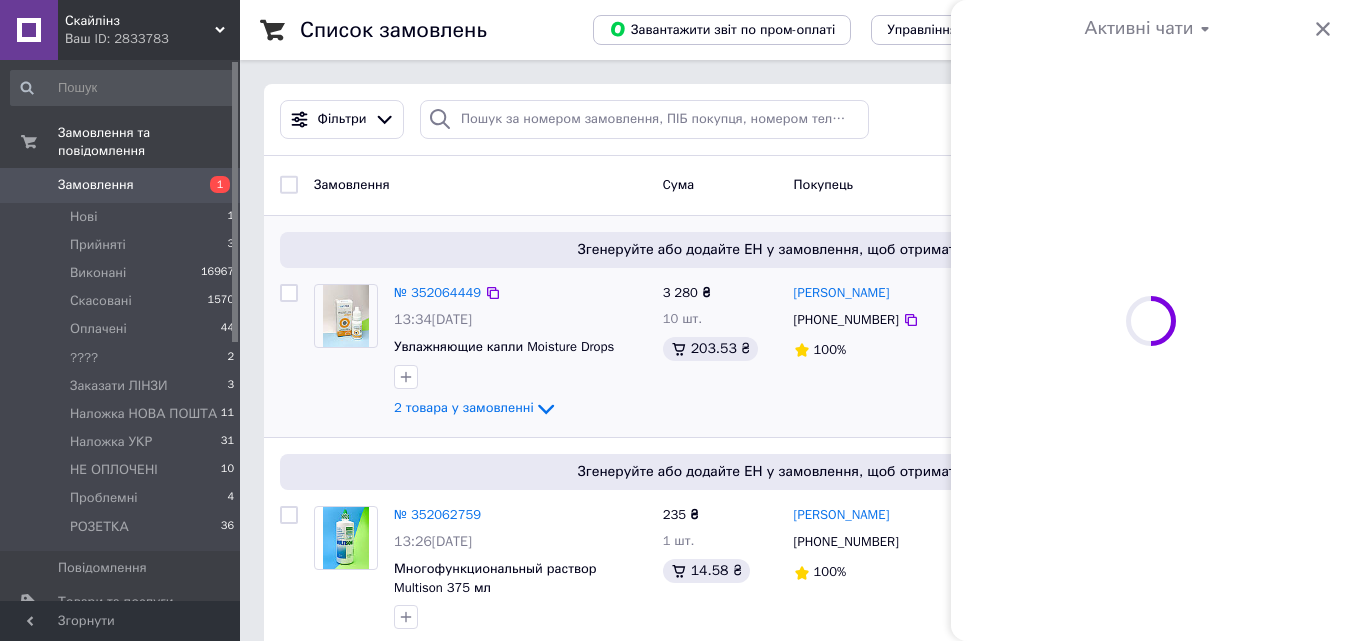 click on "3 280 ₴ 10 шт. 203.53 ₴" at bounding box center [720, 352] 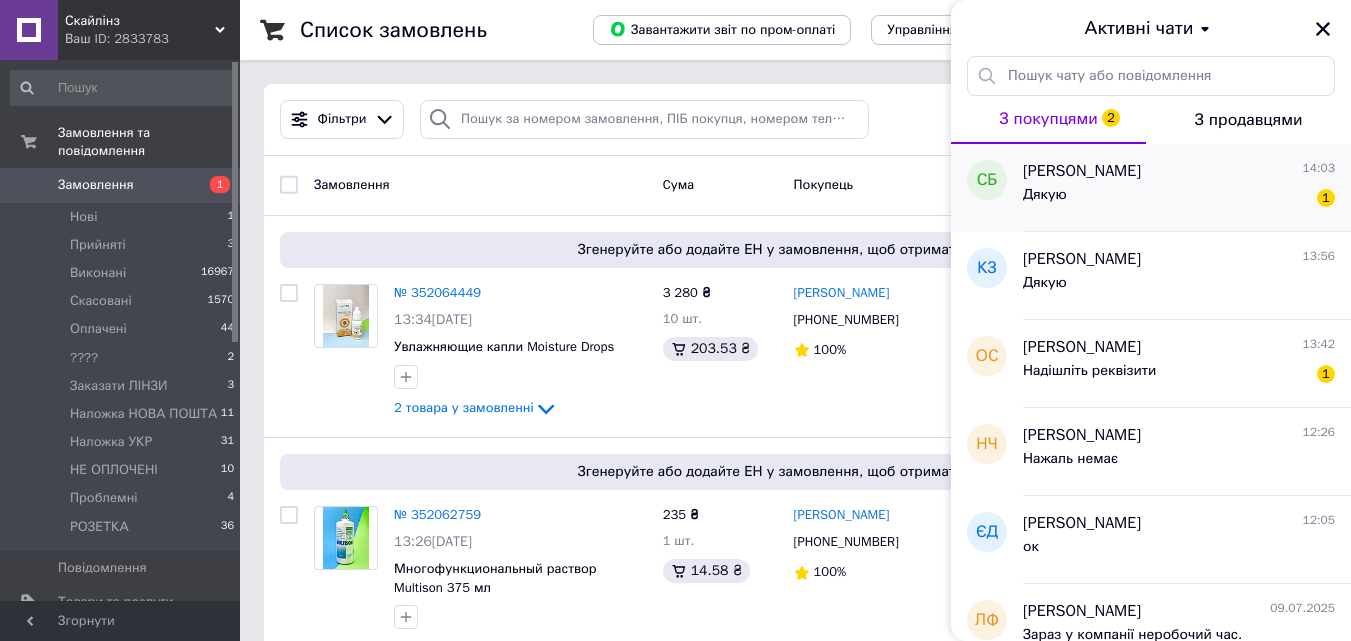 click on "Сергій Біленький" at bounding box center (1082, 171) 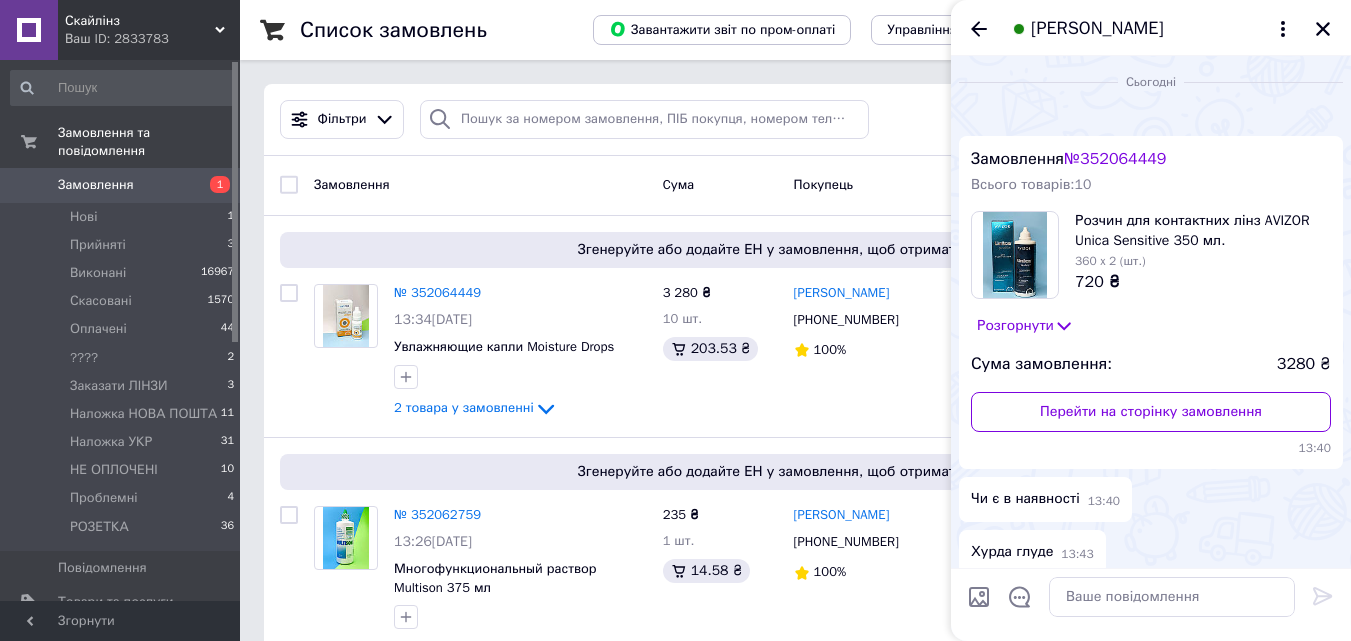 scroll, scrollTop: 437, scrollLeft: 0, axis: vertical 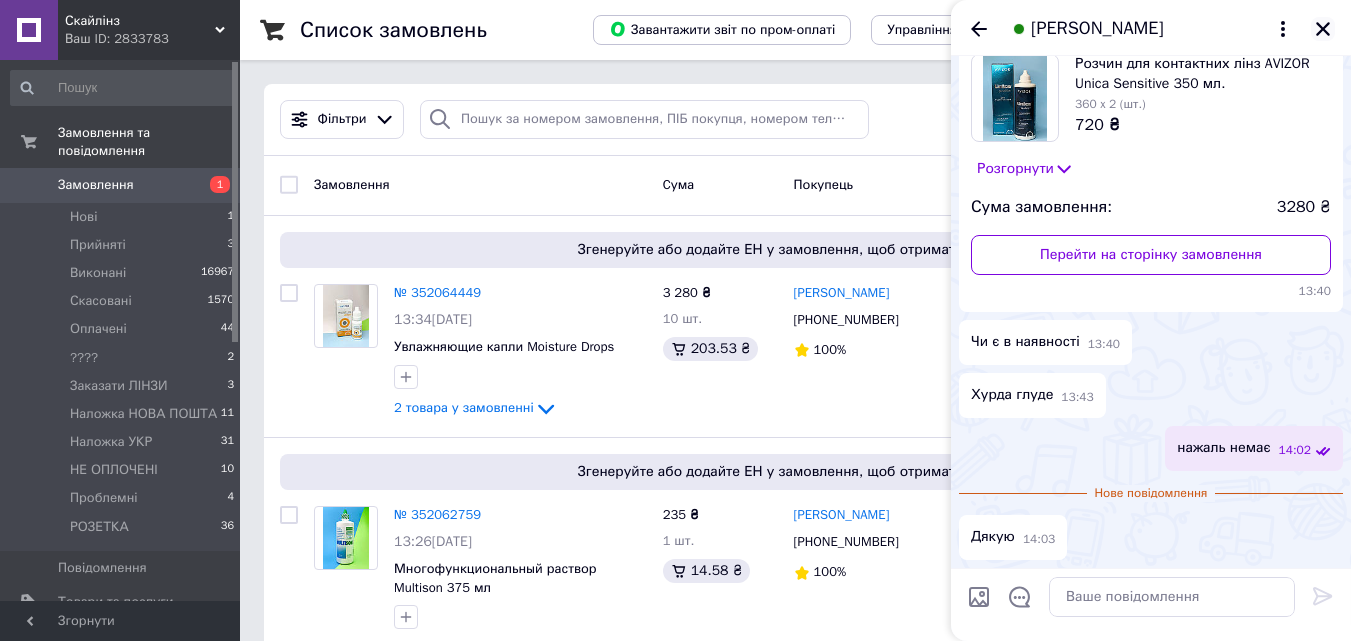 click 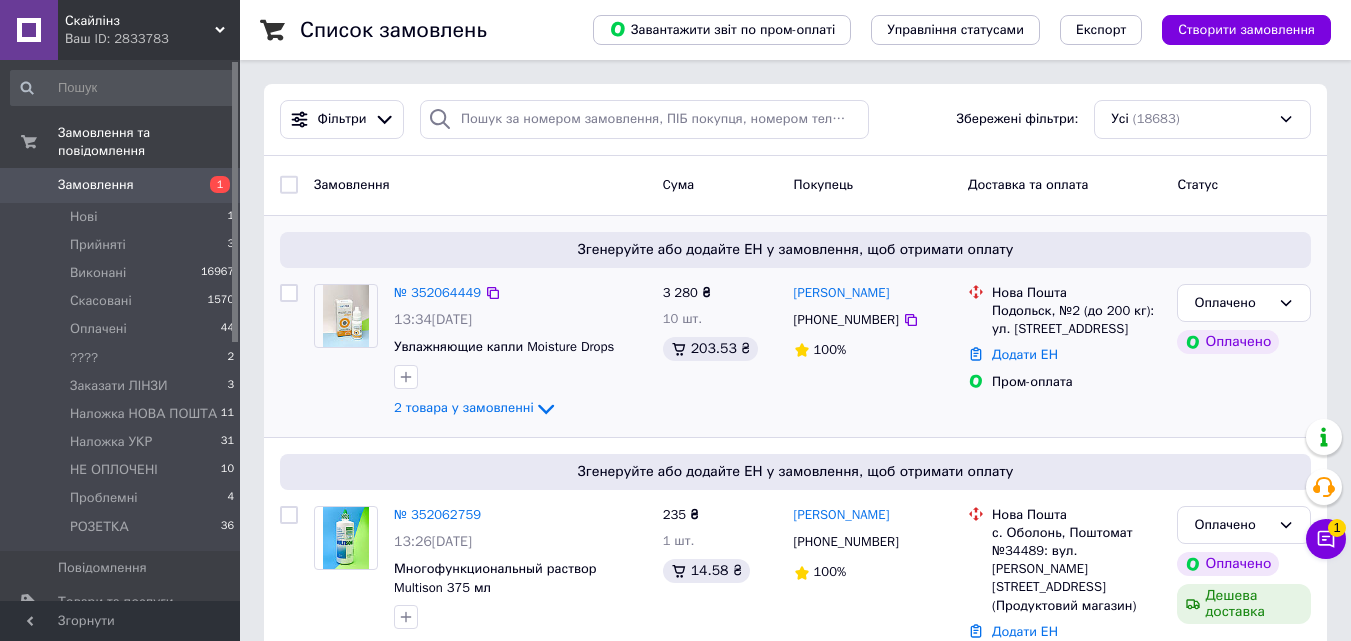 click at bounding box center (289, 293) 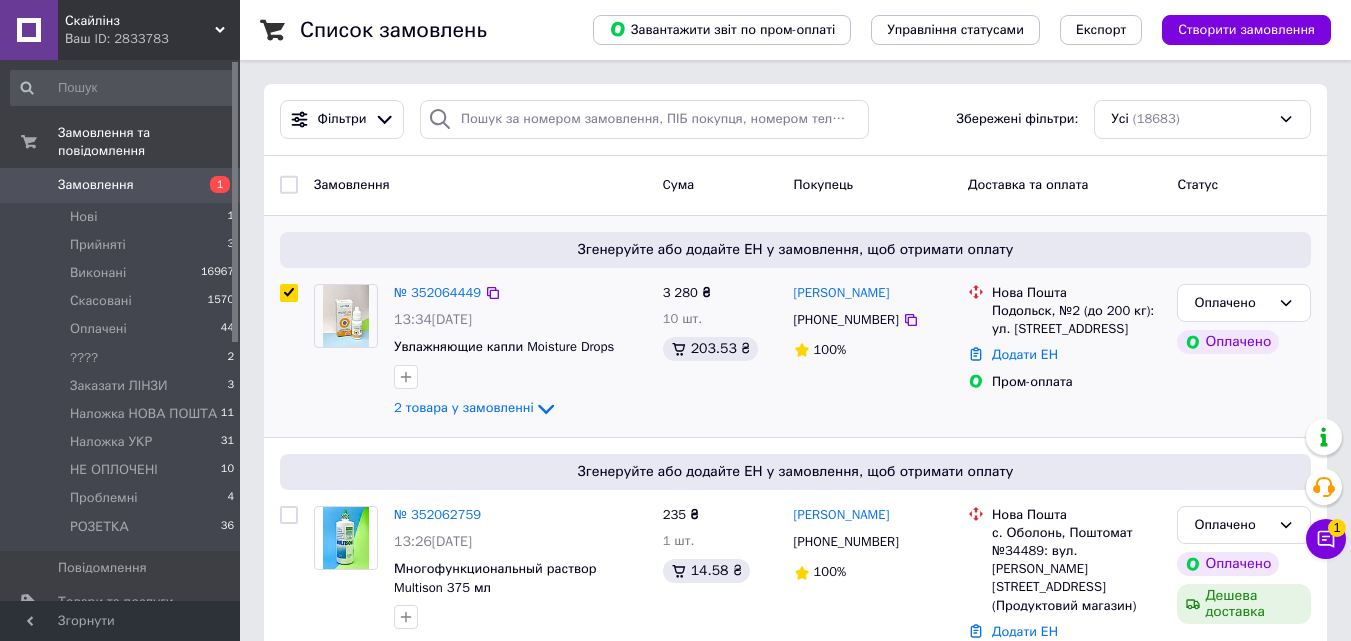 checkbox on "true" 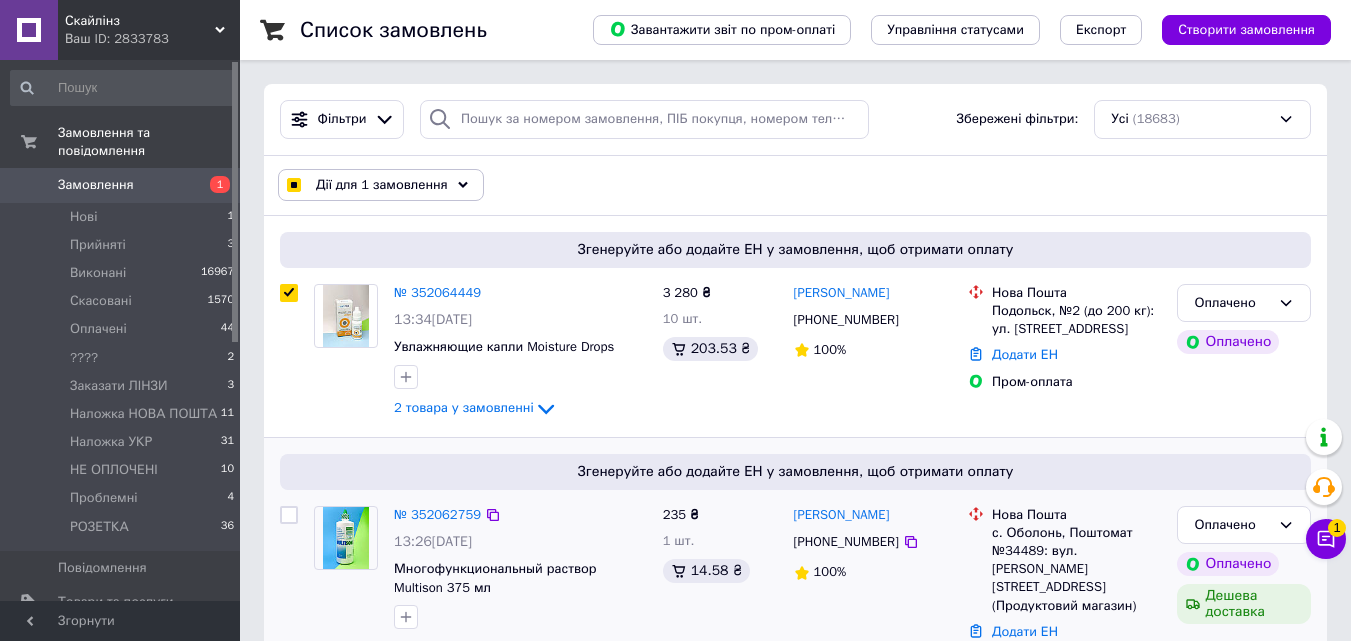 scroll, scrollTop: 200, scrollLeft: 0, axis: vertical 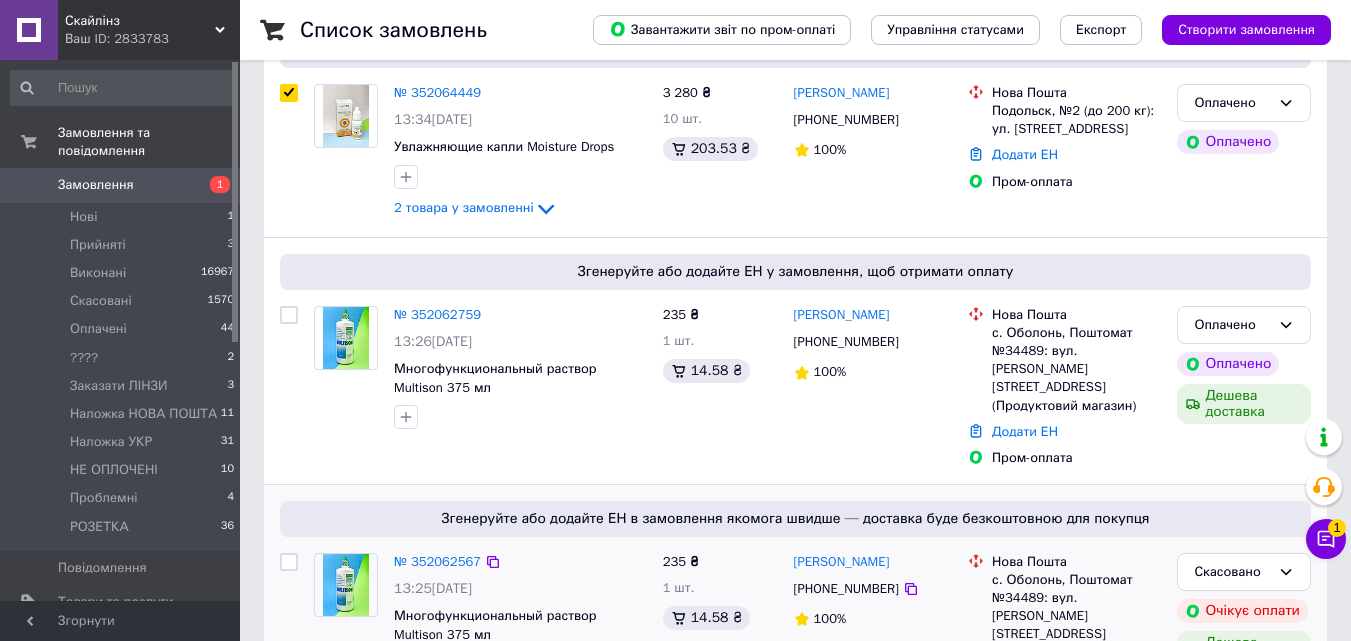 click at bounding box center [289, 315] 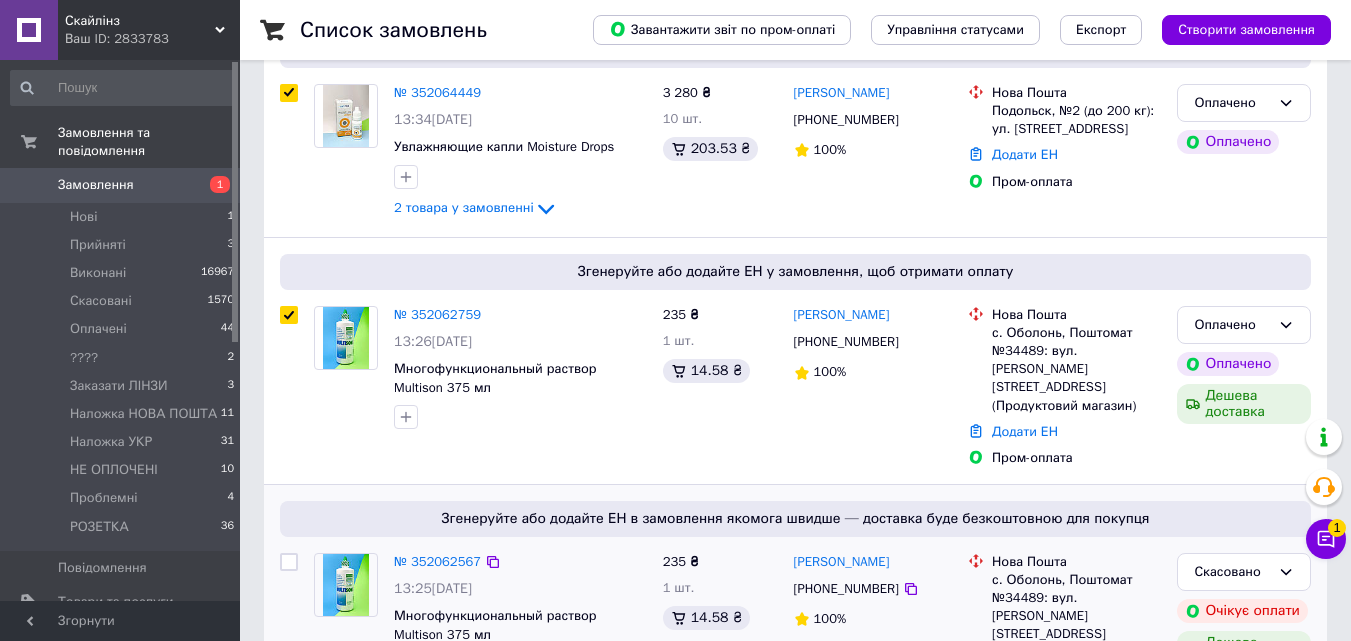 checkbox on "true" 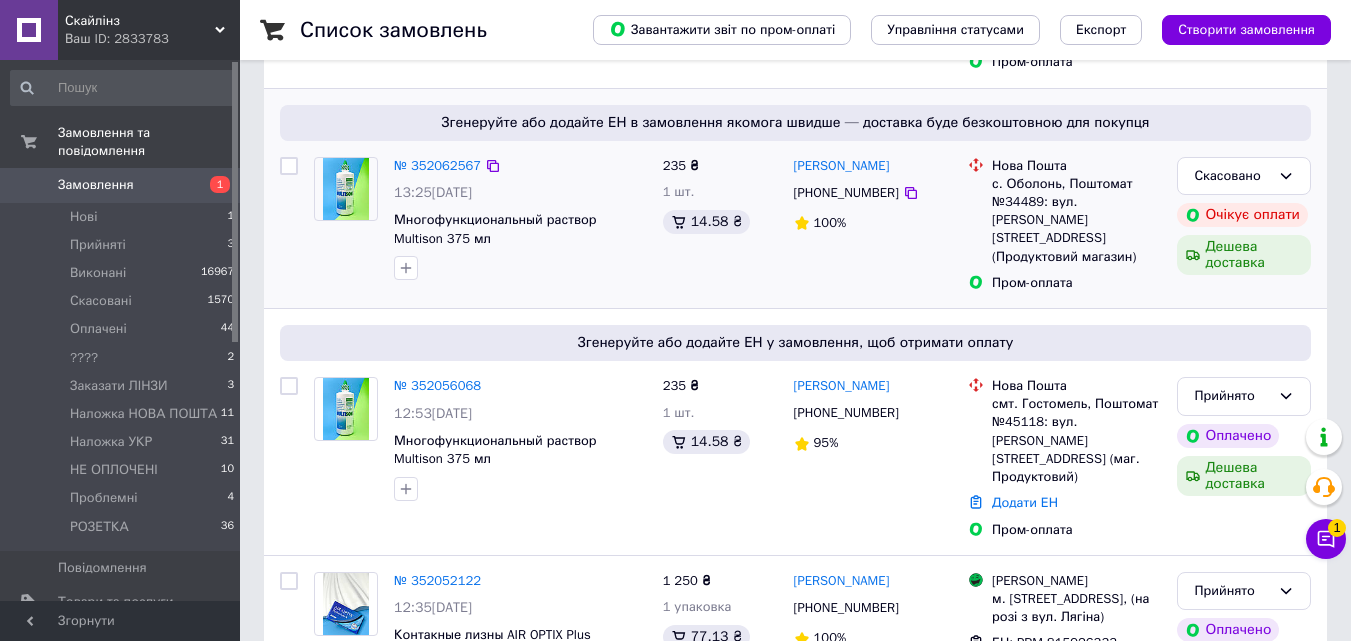 scroll, scrollTop: 0, scrollLeft: 0, axis: both 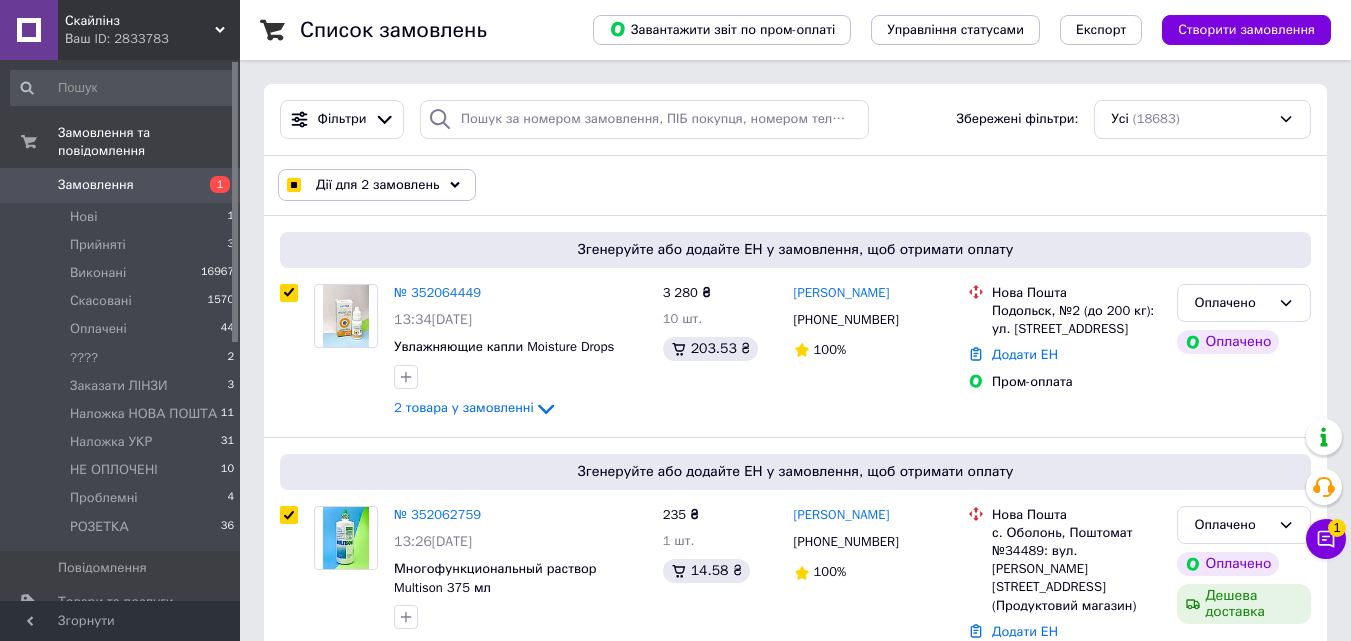 click on "Дії для 2 замовлень" at bounding box center [378, 185] 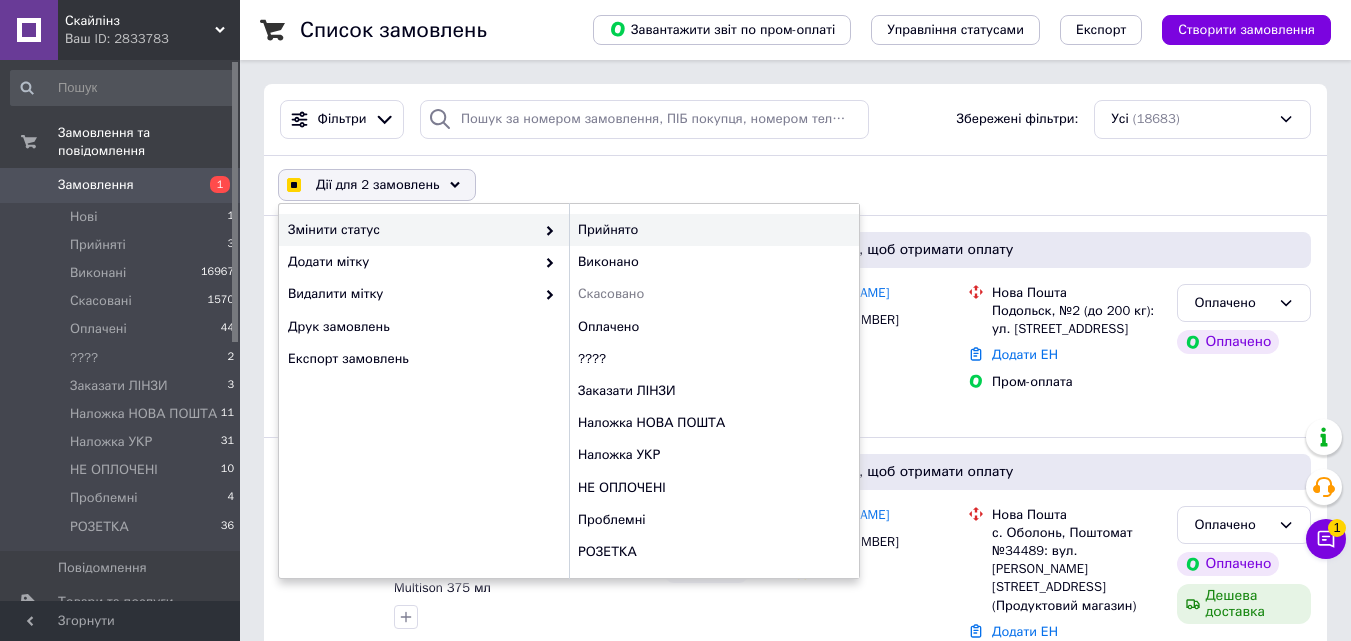 checkbox on "true" 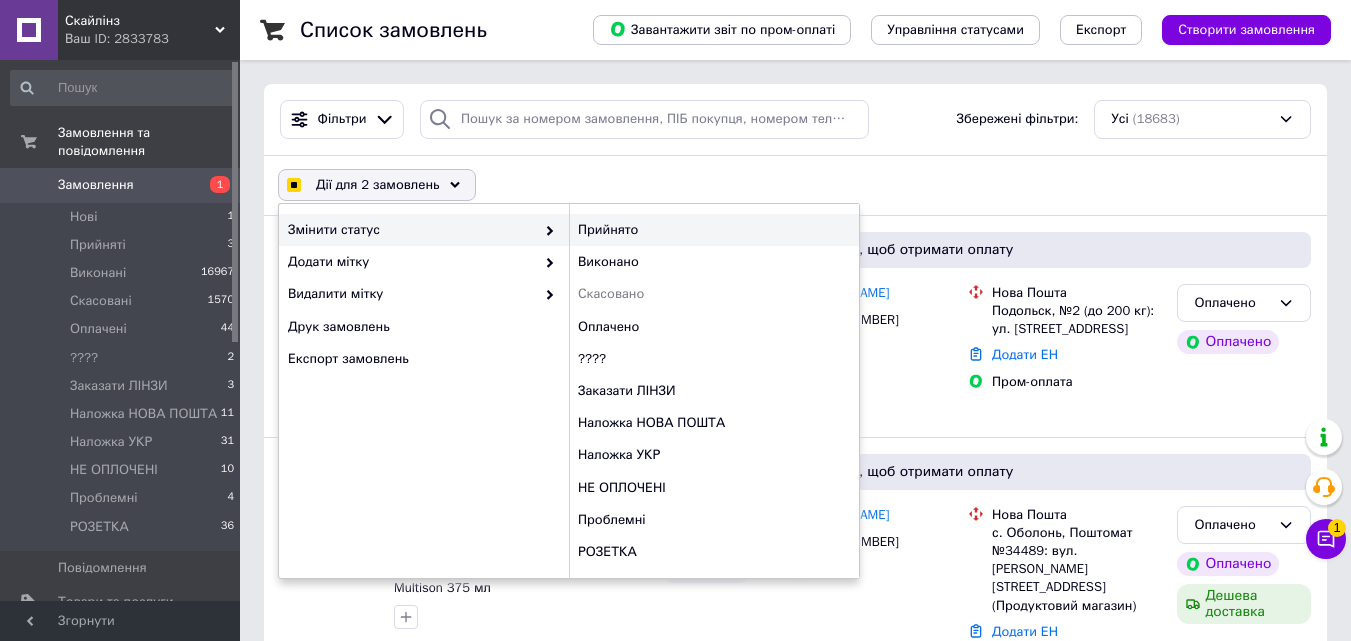 click on "Прийнято" at bounding box center [714, 230] 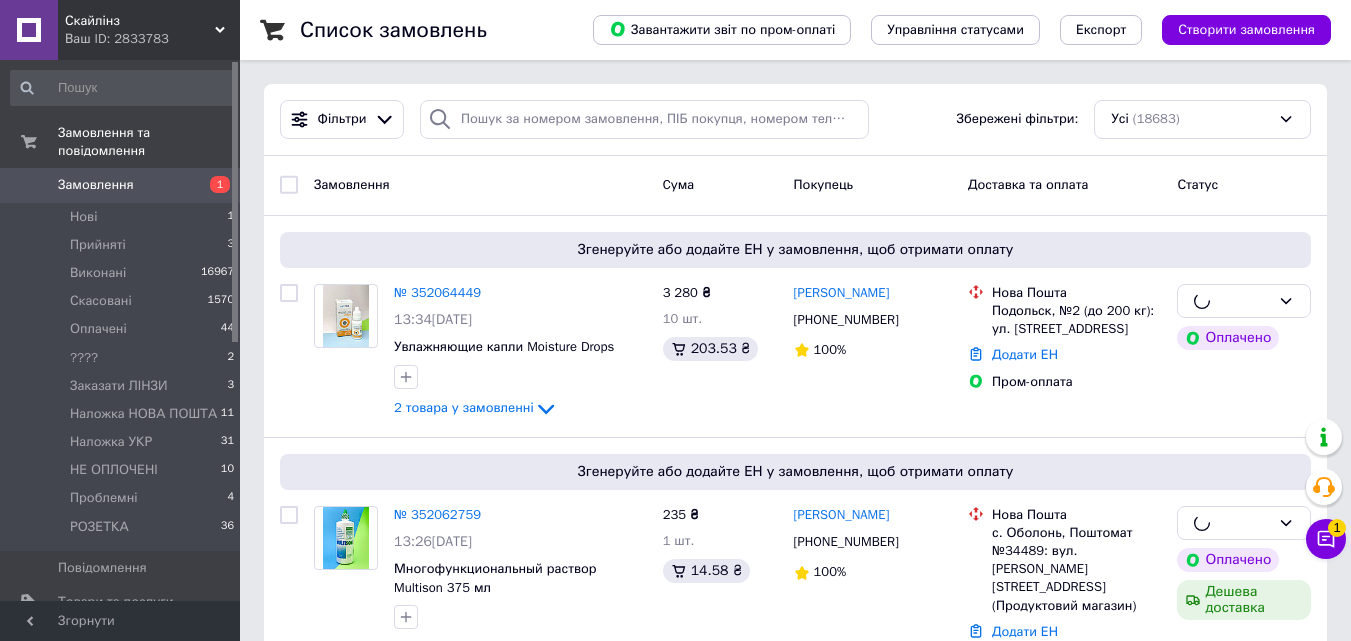 checkbox on "false" 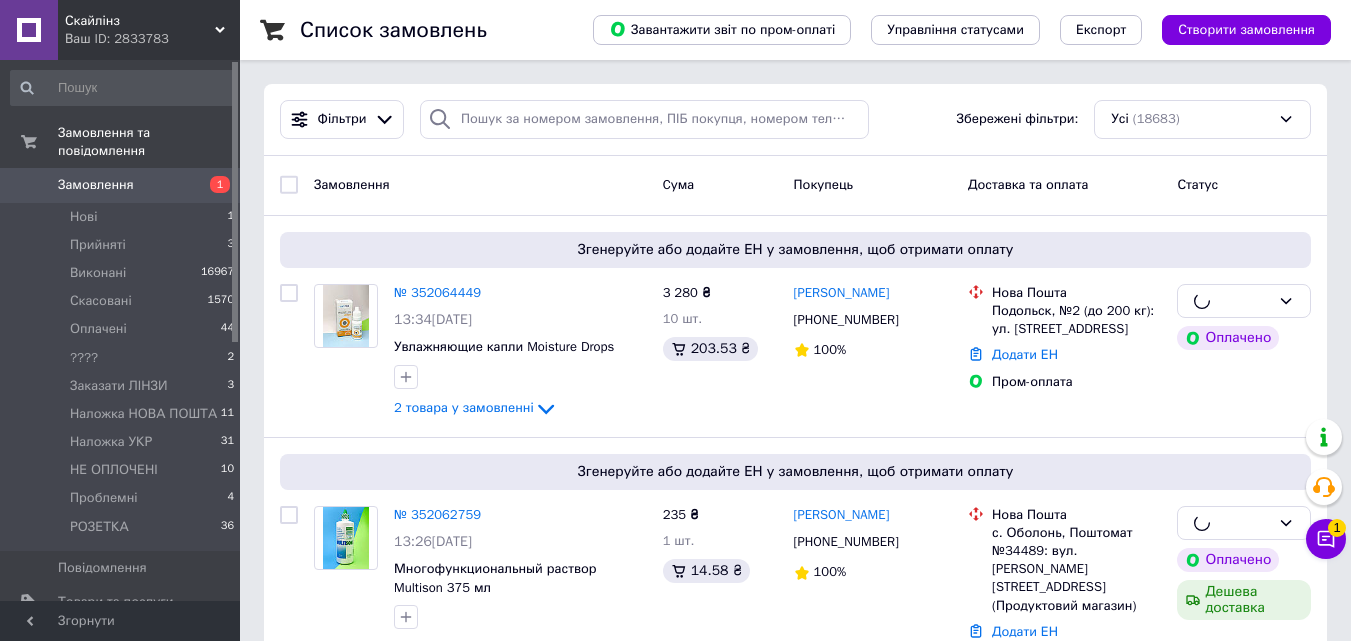 checkbox on "false" 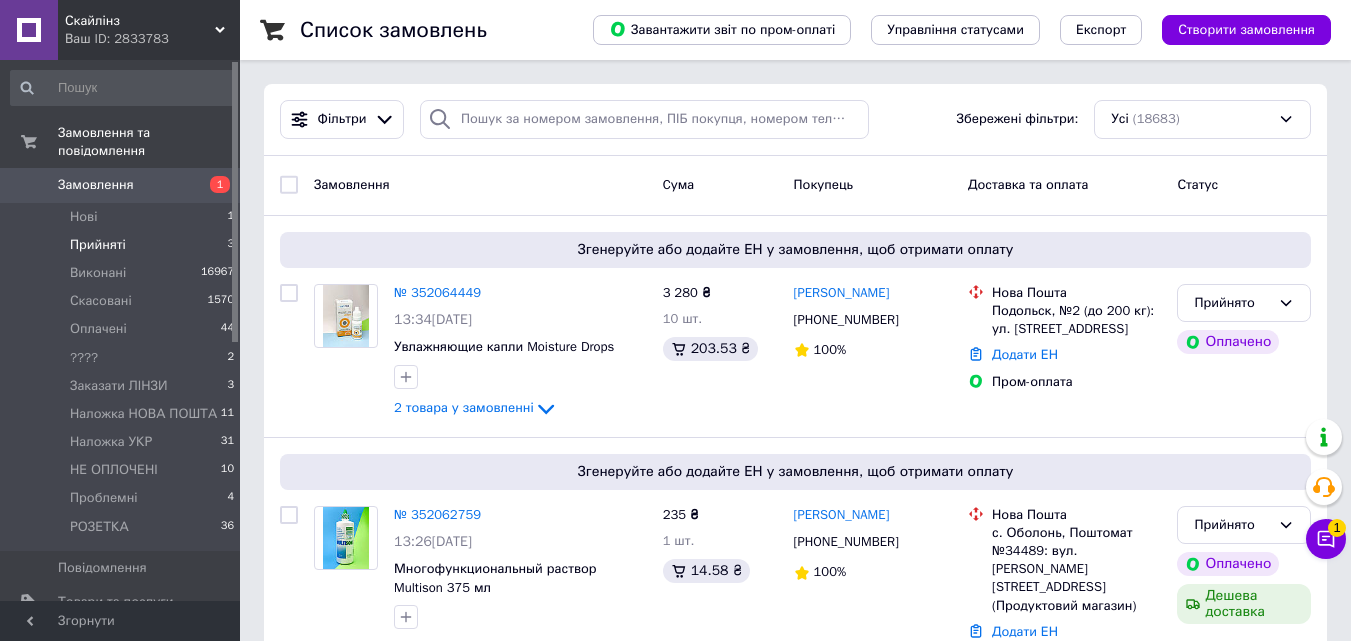 click on "Прийняті" at bounding box center [98, 245] 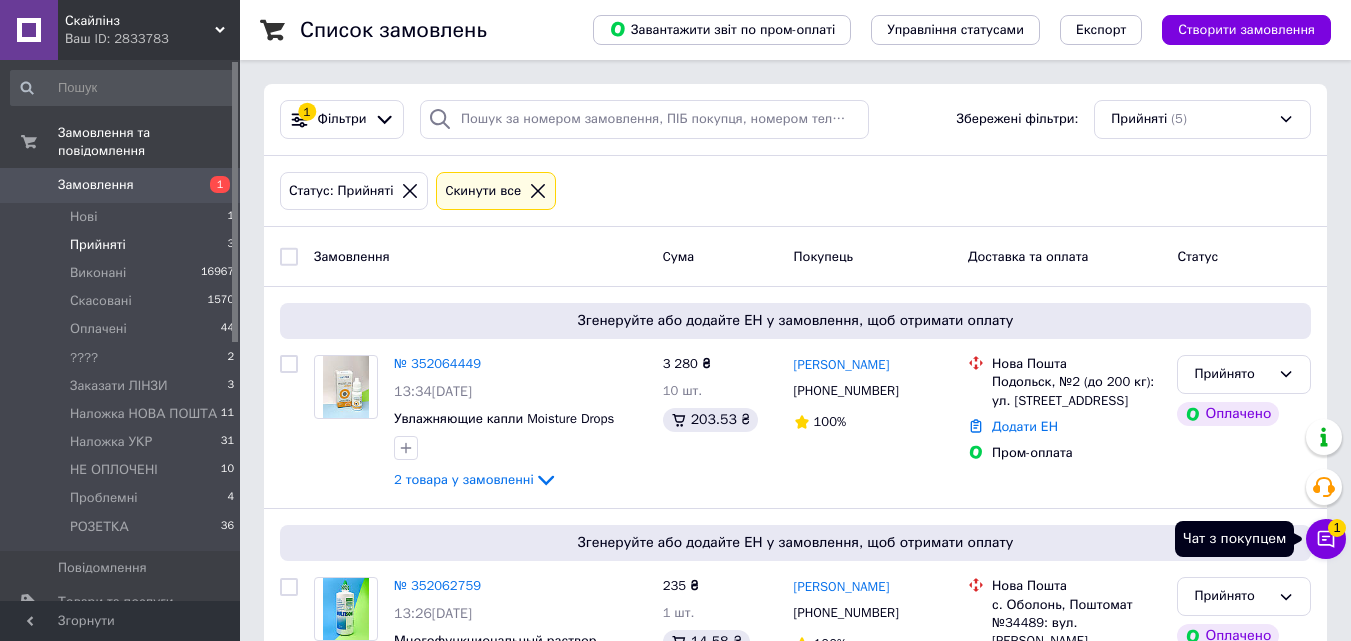 click 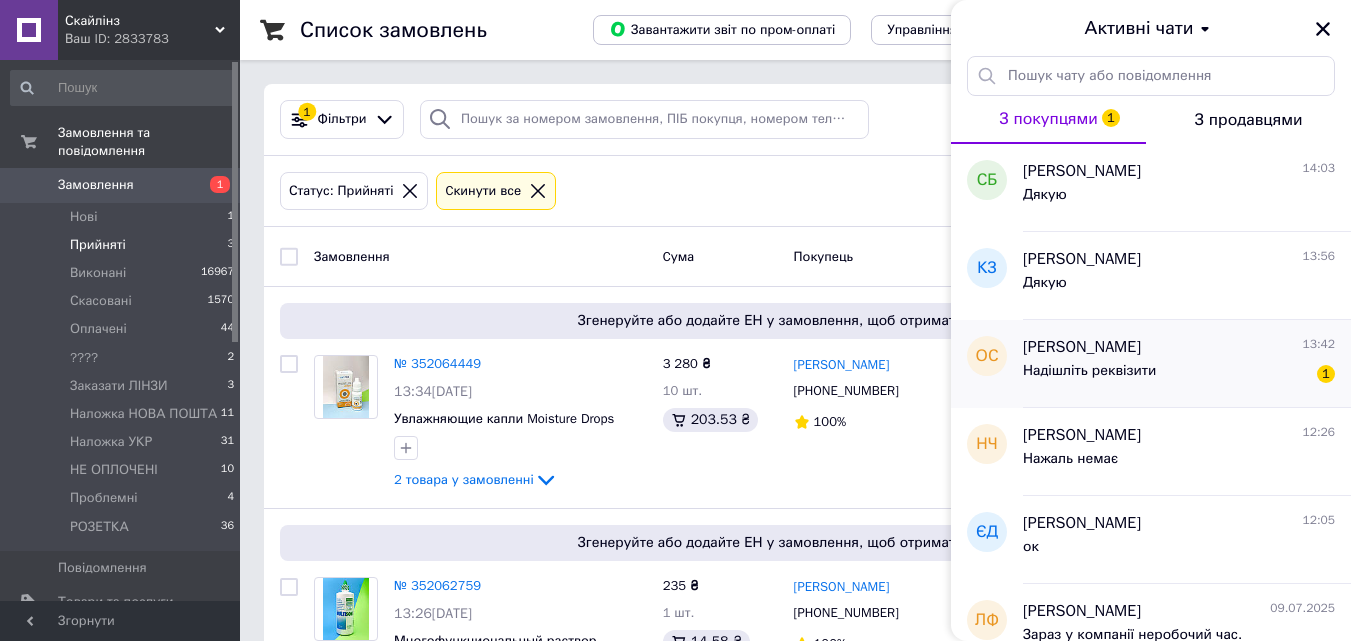 click on "Надішліть реквізити" at bounding box center (1089, 377) 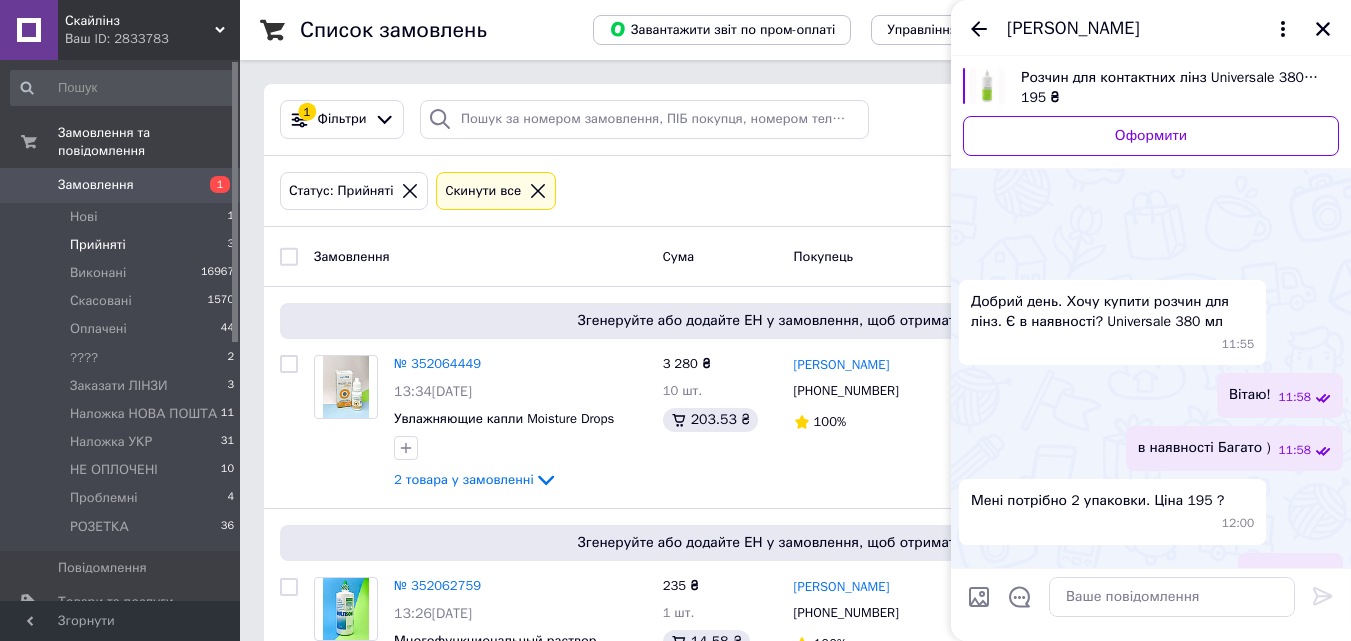 scroll, scrollTop: 1177, scrollLeft: 0, axis: vertical 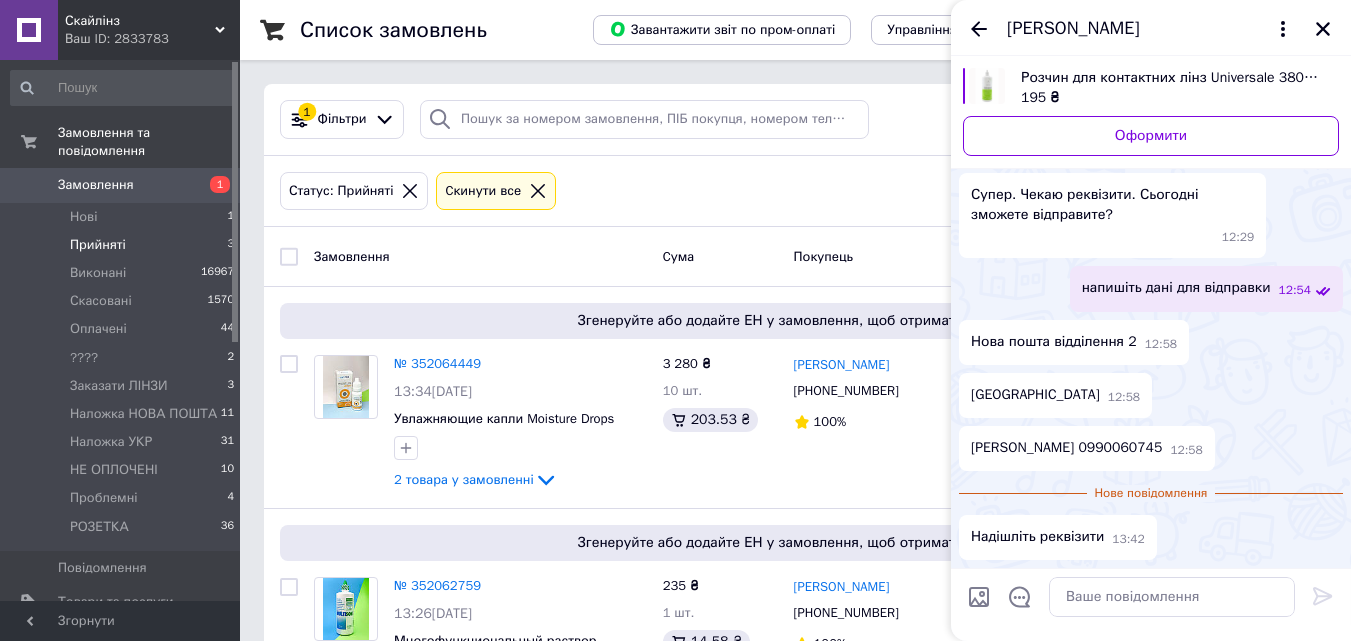 click on "Стукаленко Оксана Анатоліївна 0990060745" at bounding box center (1066, 448) 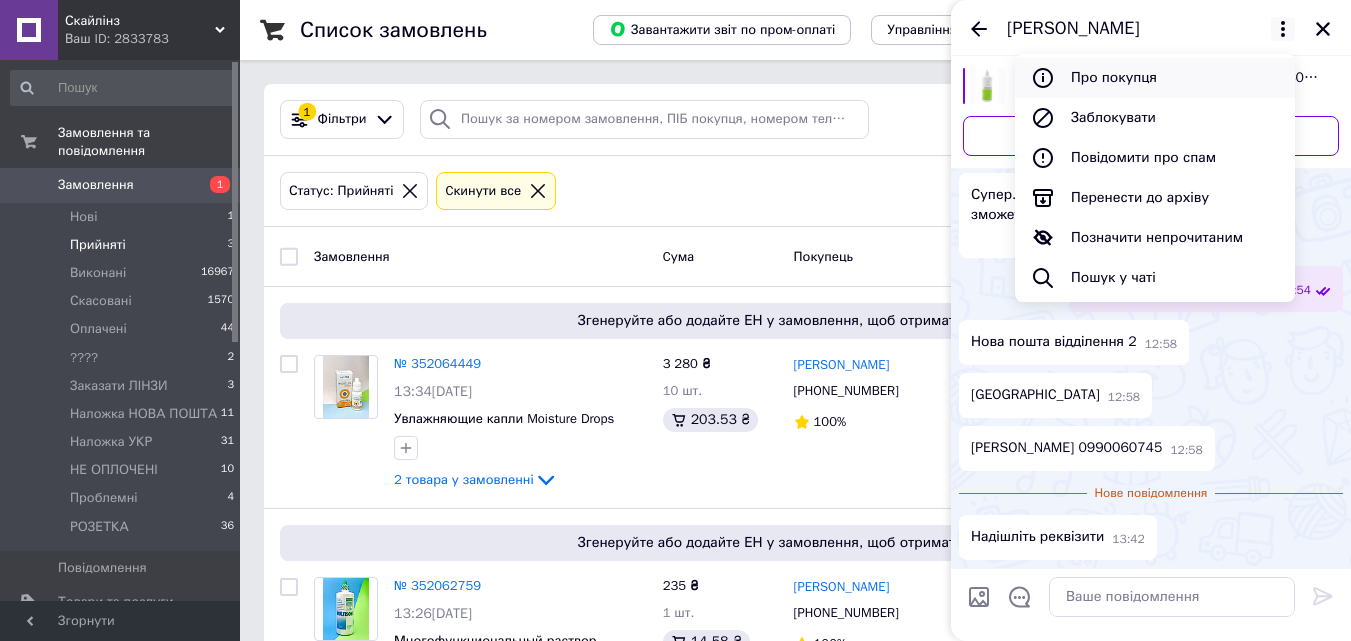click on "Про покупця" at bounding box center [1155, 78] 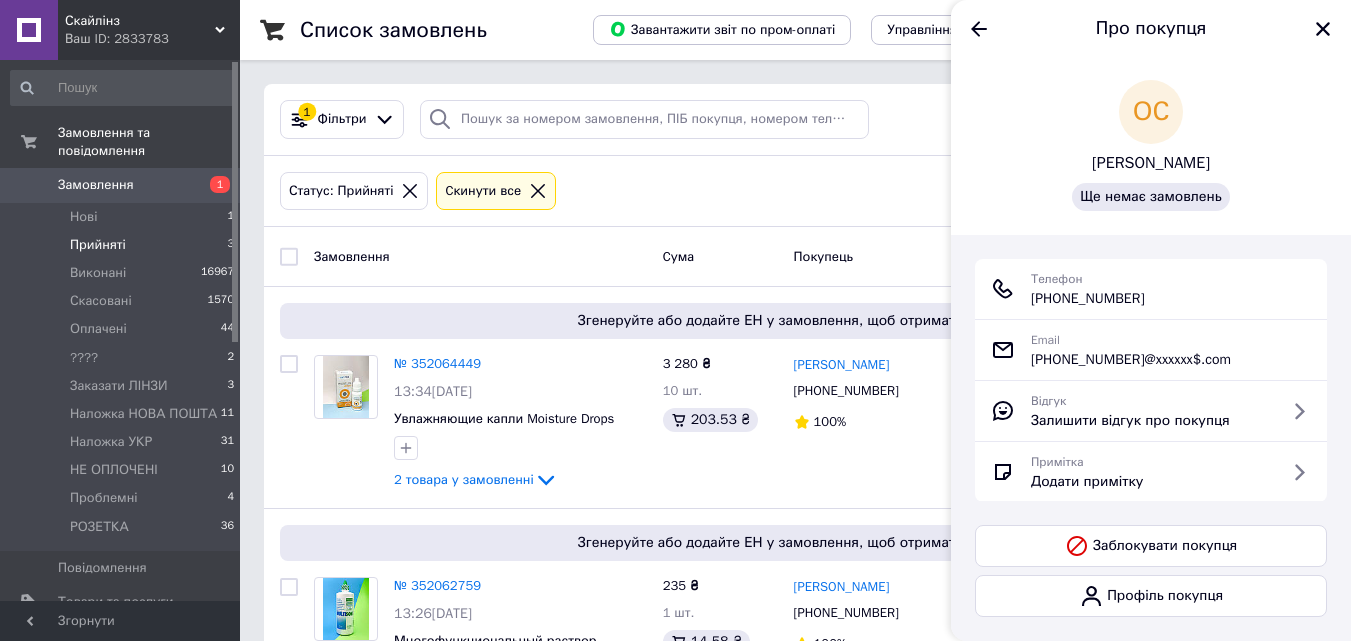 click on "Оксана Стукаленко" at bounding box center [1151, 163] 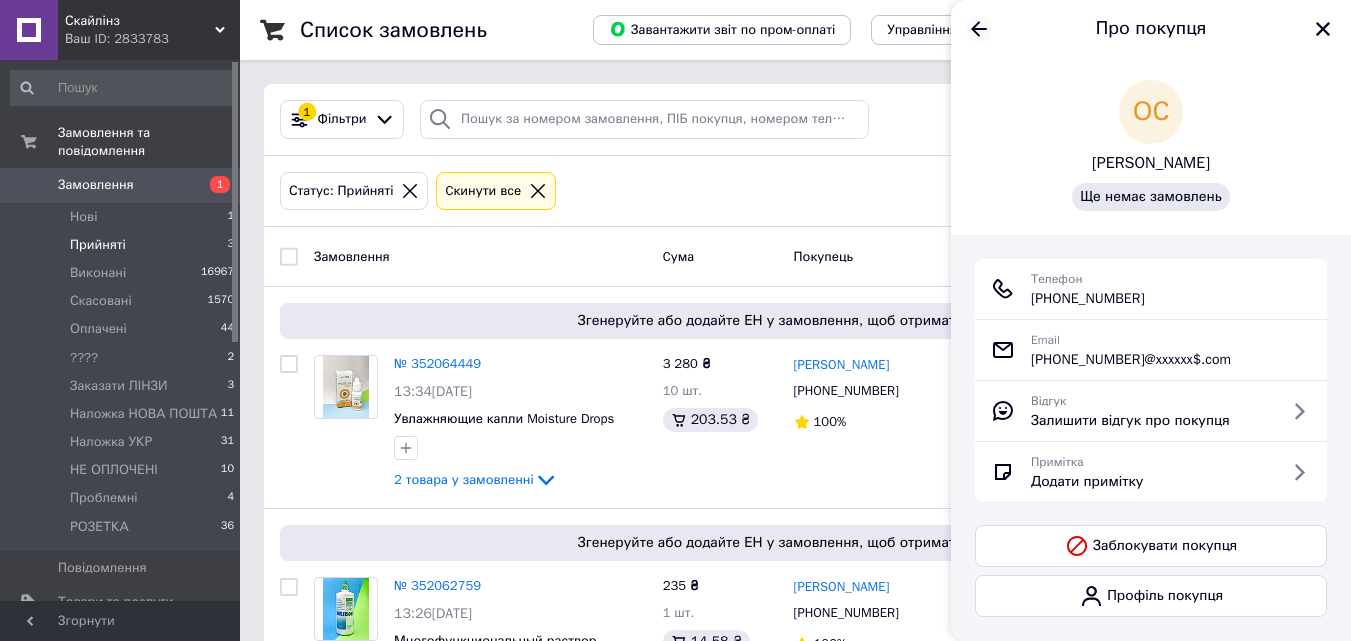 click 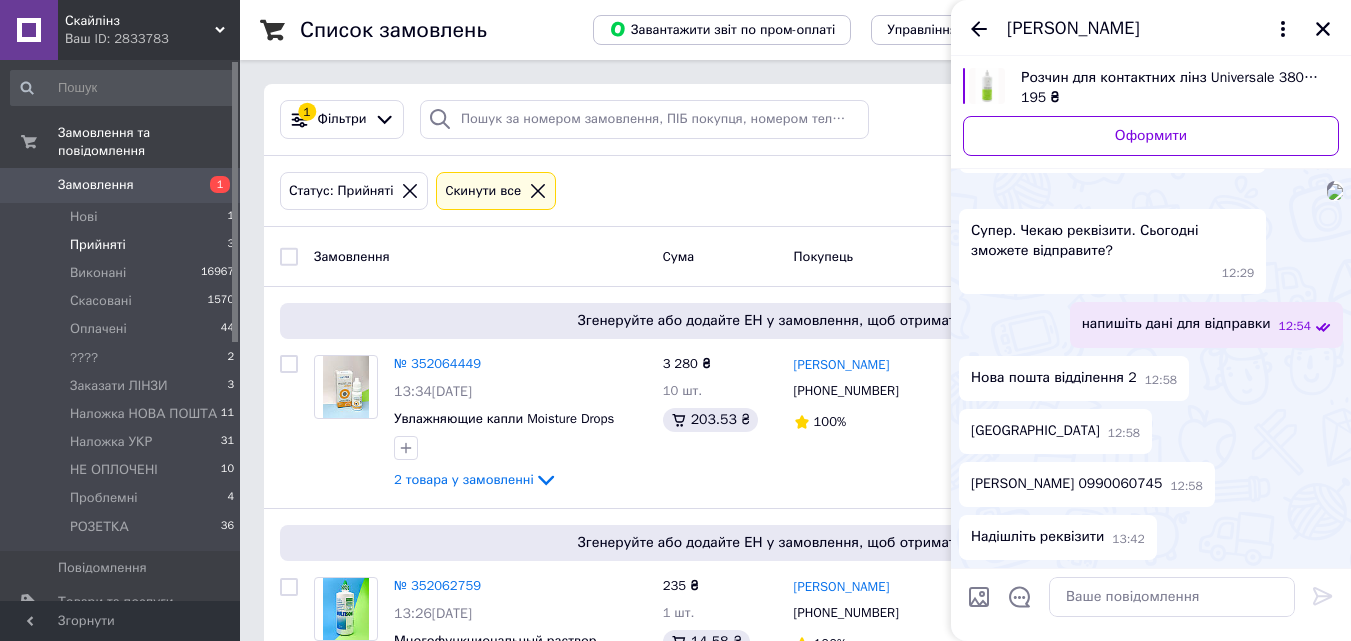scroll, scrollTop: 1090, scrollLeft: 0, axis: vertical 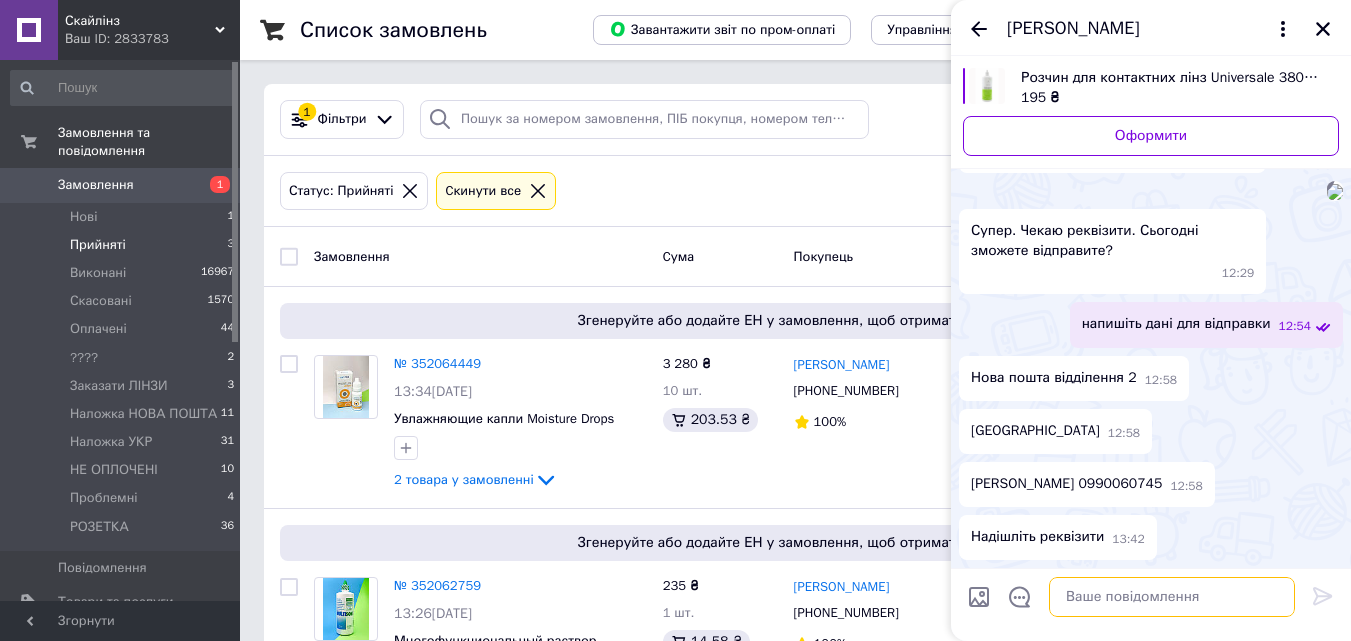 click at bounding box center [1172, 597] 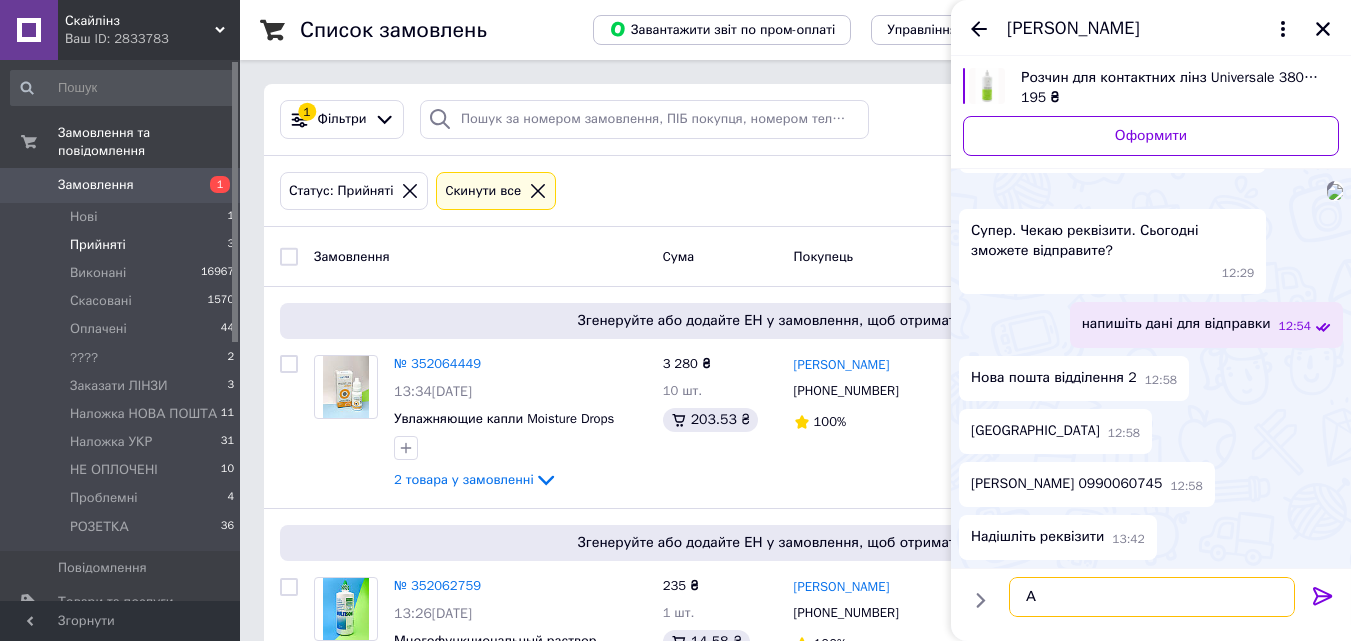 type on "А" 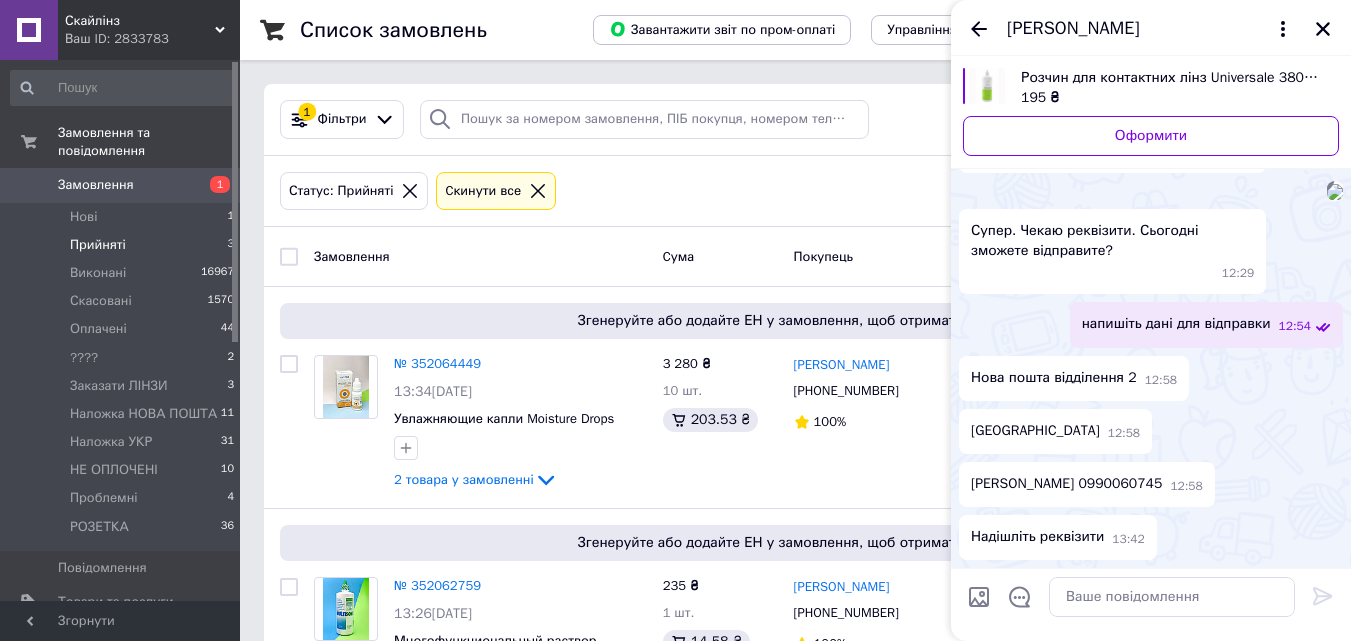 click on "Чернівецька область" at bounding box center [1035, 431] 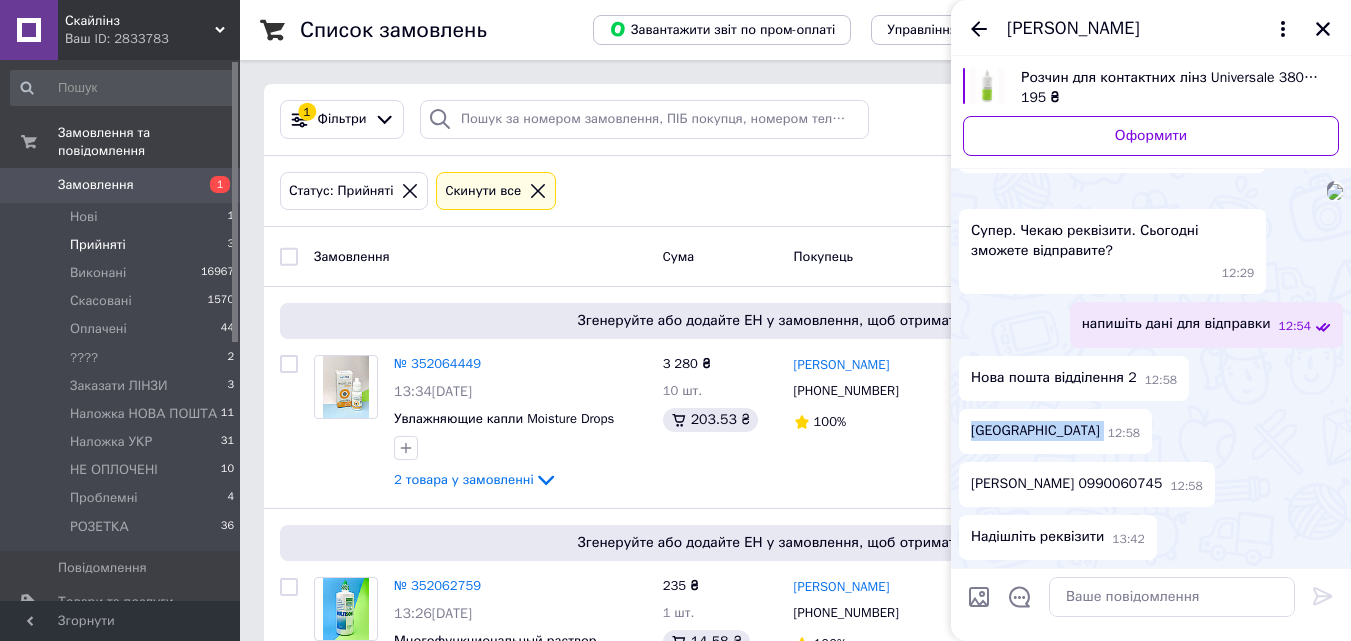 click on "Чернівецька область" at bounding box center (1035, 431) 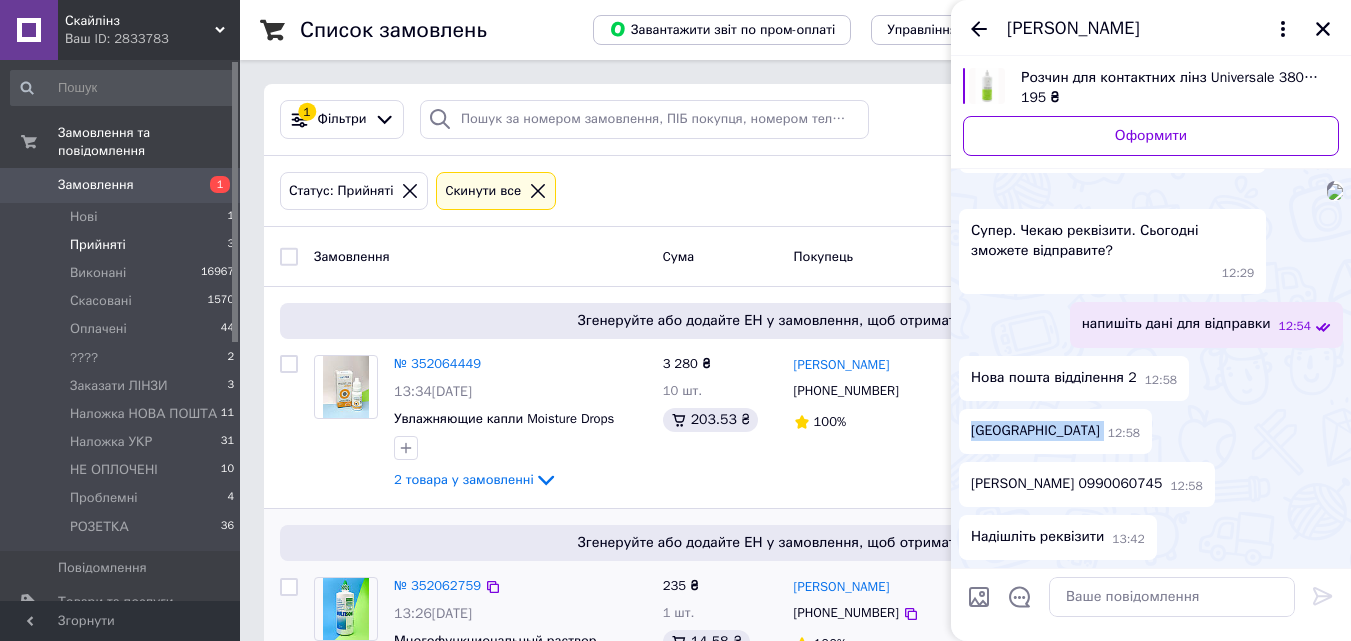 copy on "Чернівецька область" 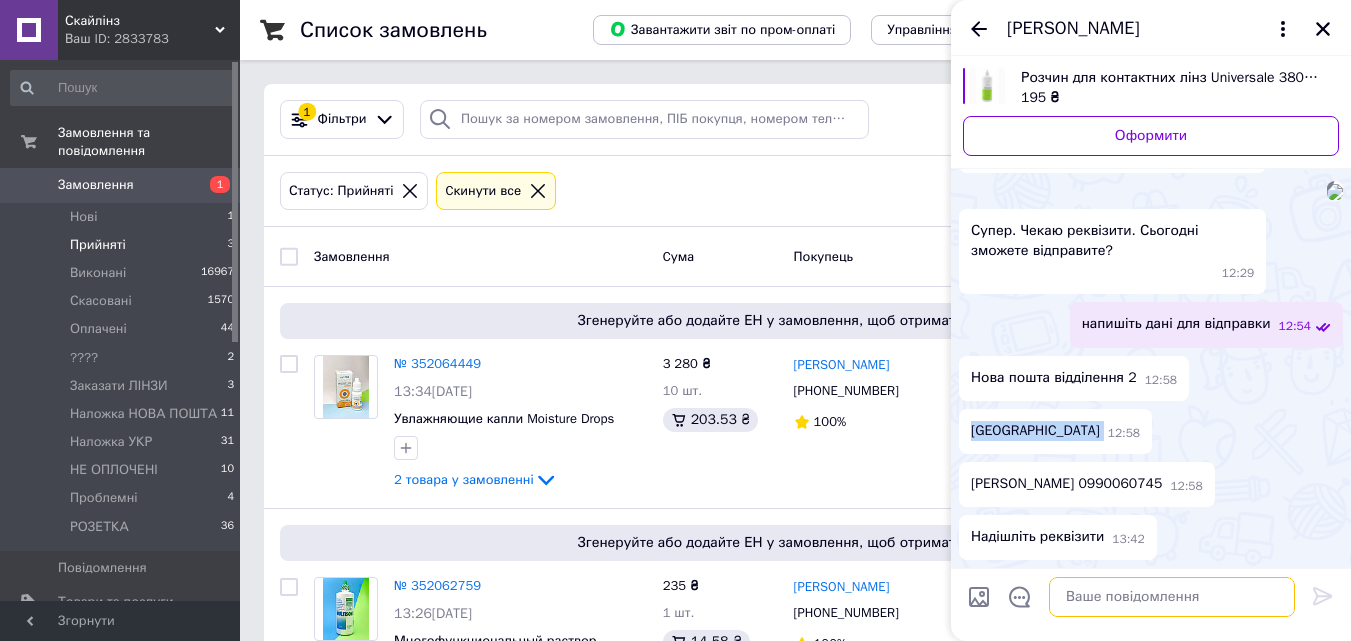 click at bounding box center (1172, 597) 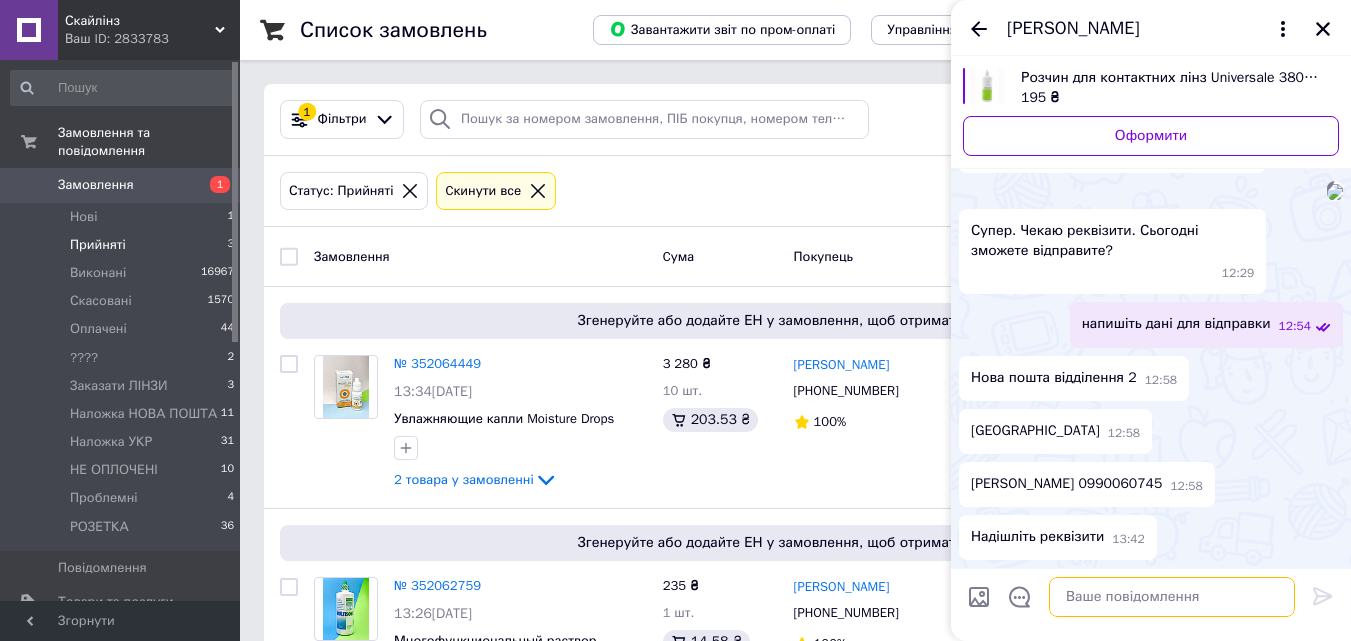paste on "Чернівецька область" 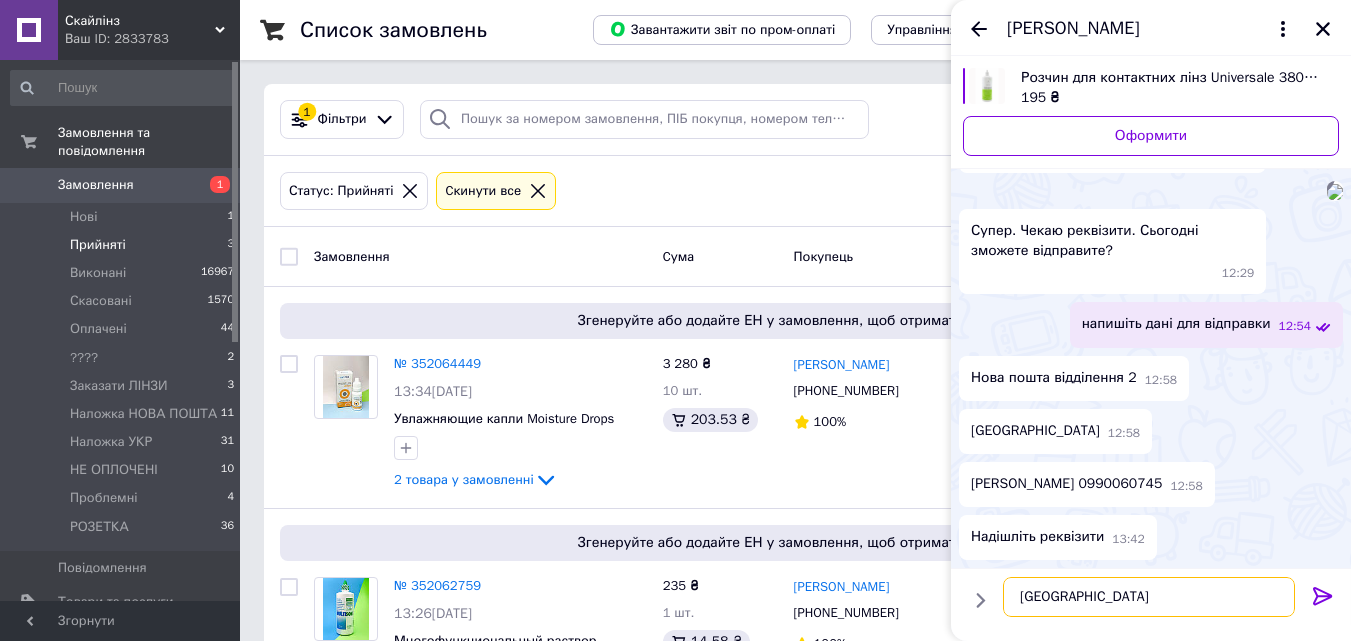 scroll, scrollTop: 12, scrollLeft: 0, axis: vertical 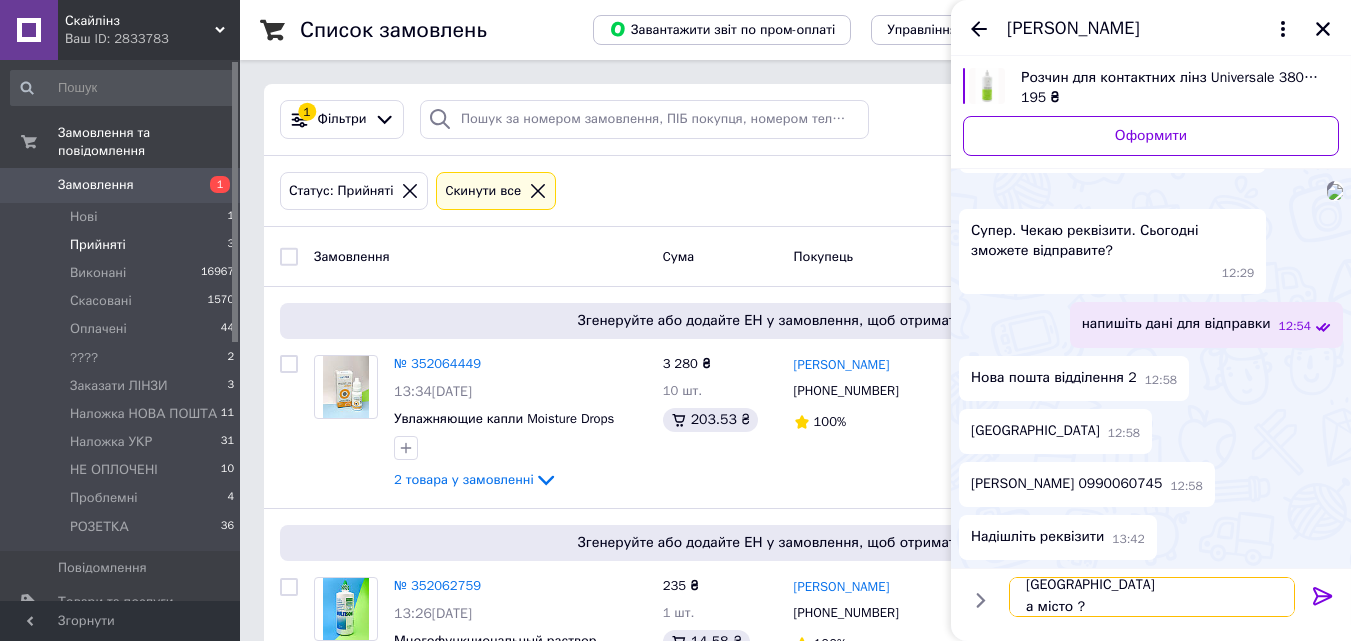 type on "Чернівецька область
а місто ?" 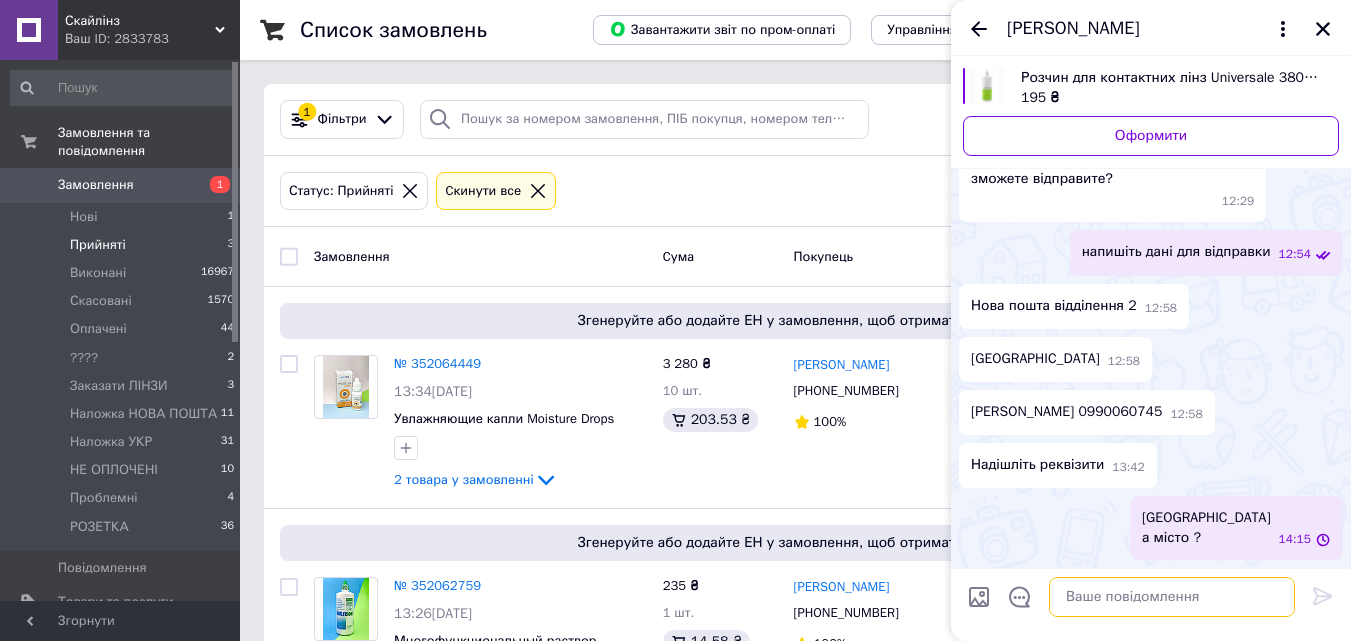 scroll, scrollTop: 0, scrollLeft: 0, axis: both 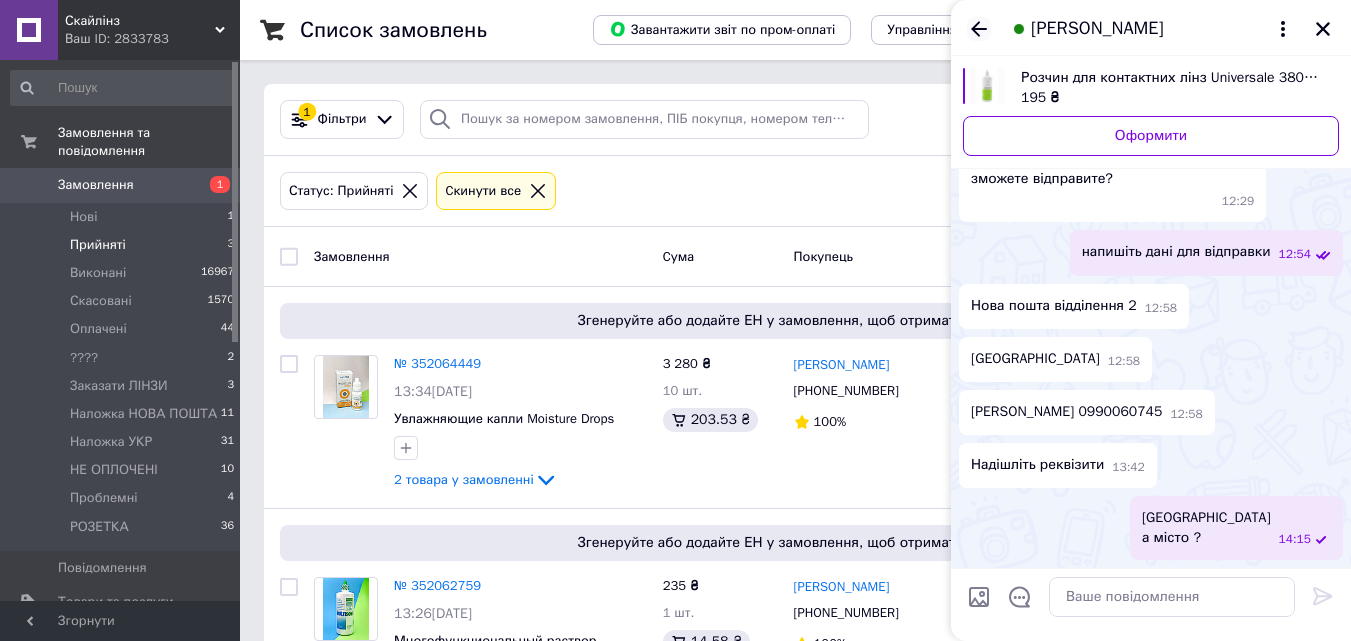 click 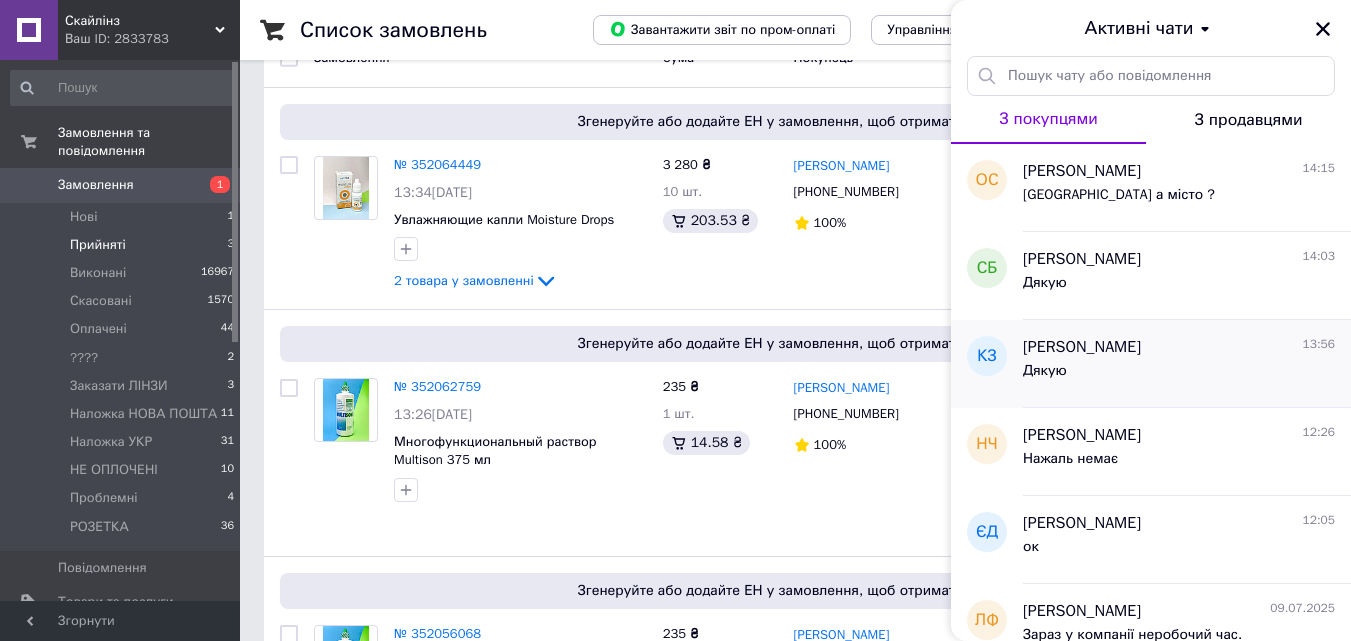 scroll, scrollTop: 200, scrollLeft: 0, axis: vertical 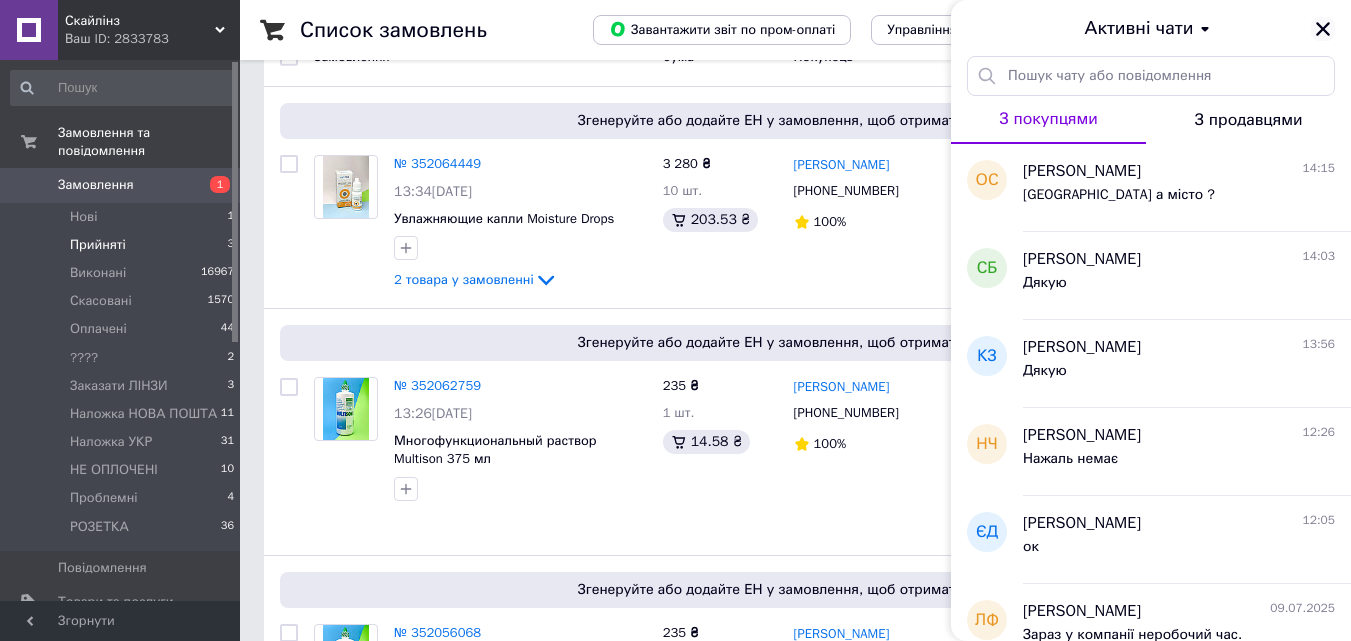 click 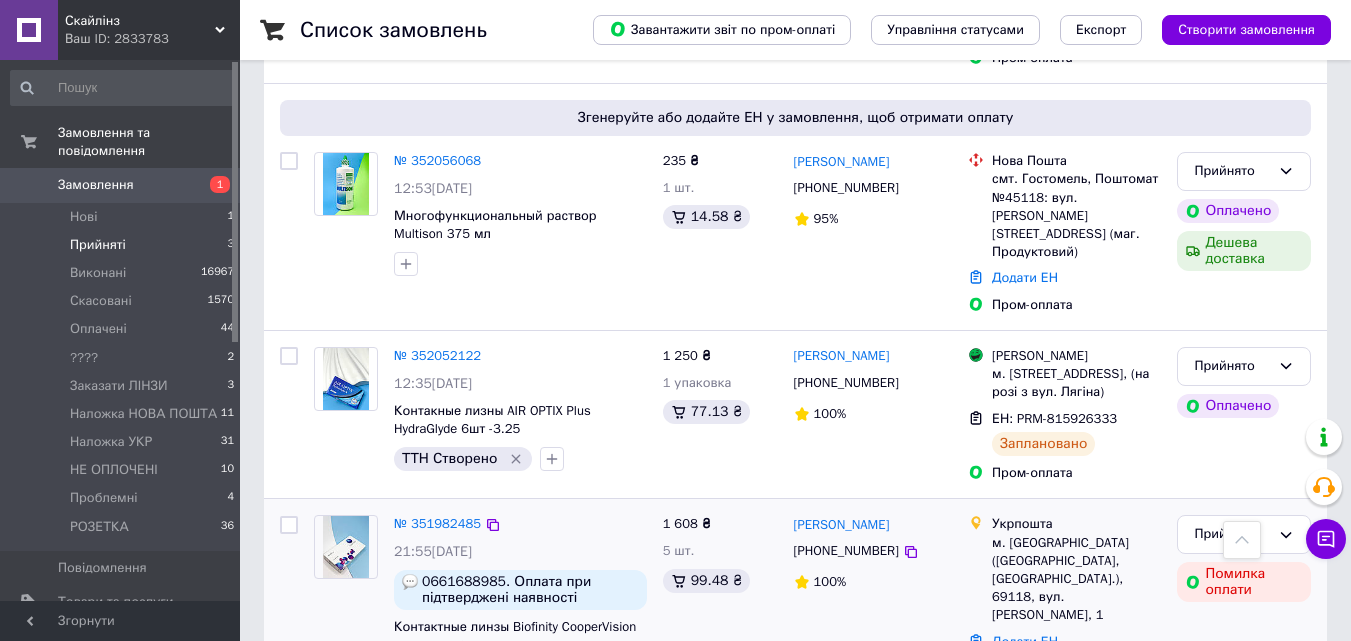 scroll, scrollTop: 572, scrollLeft: 0, axis: vertical 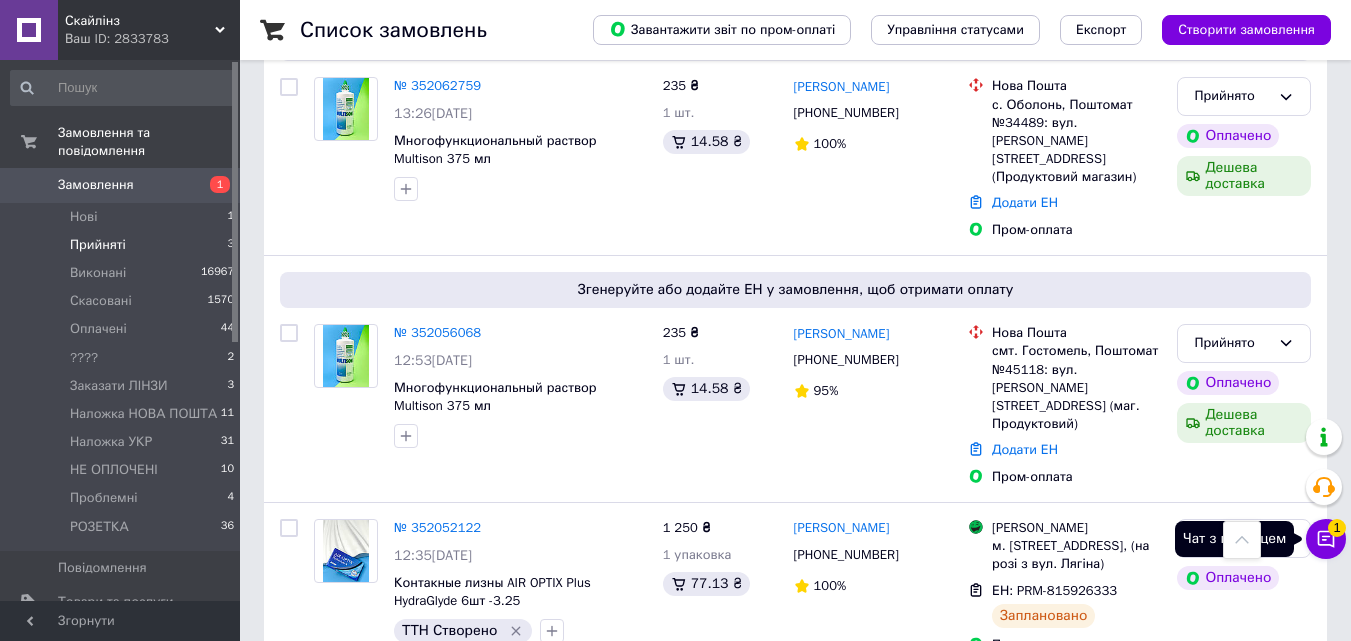 click 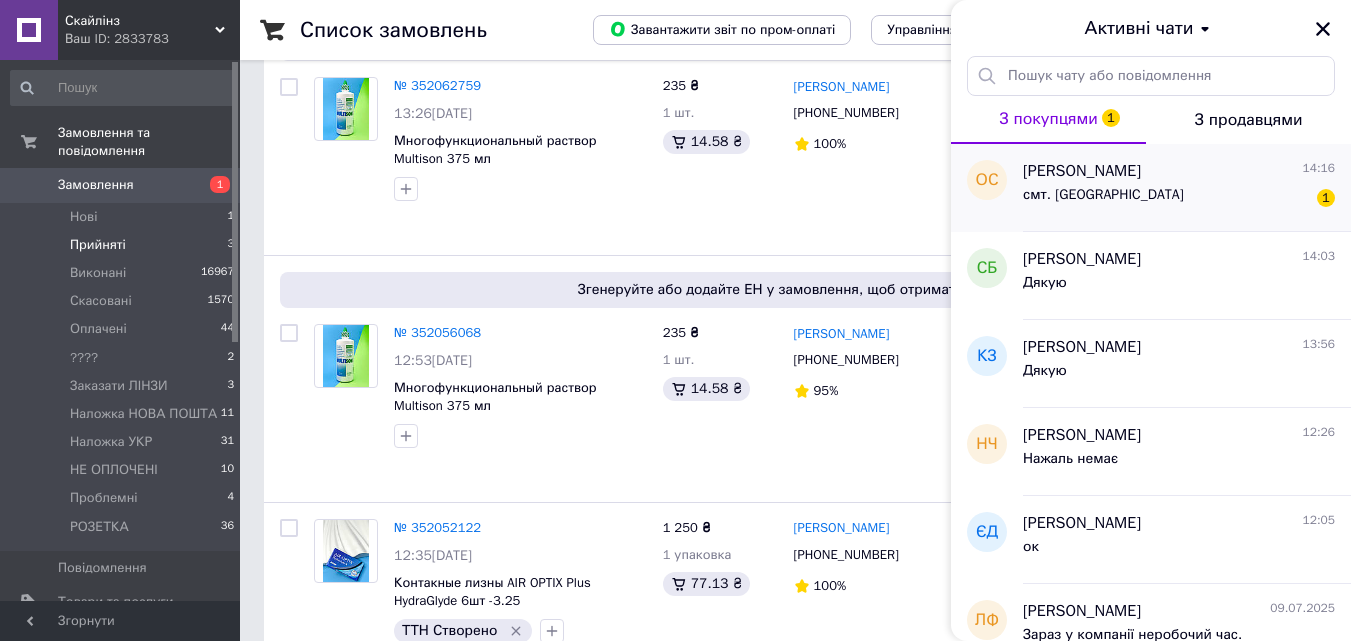 click on "смт. Глибока 1" at bounding box center (1179, 199) 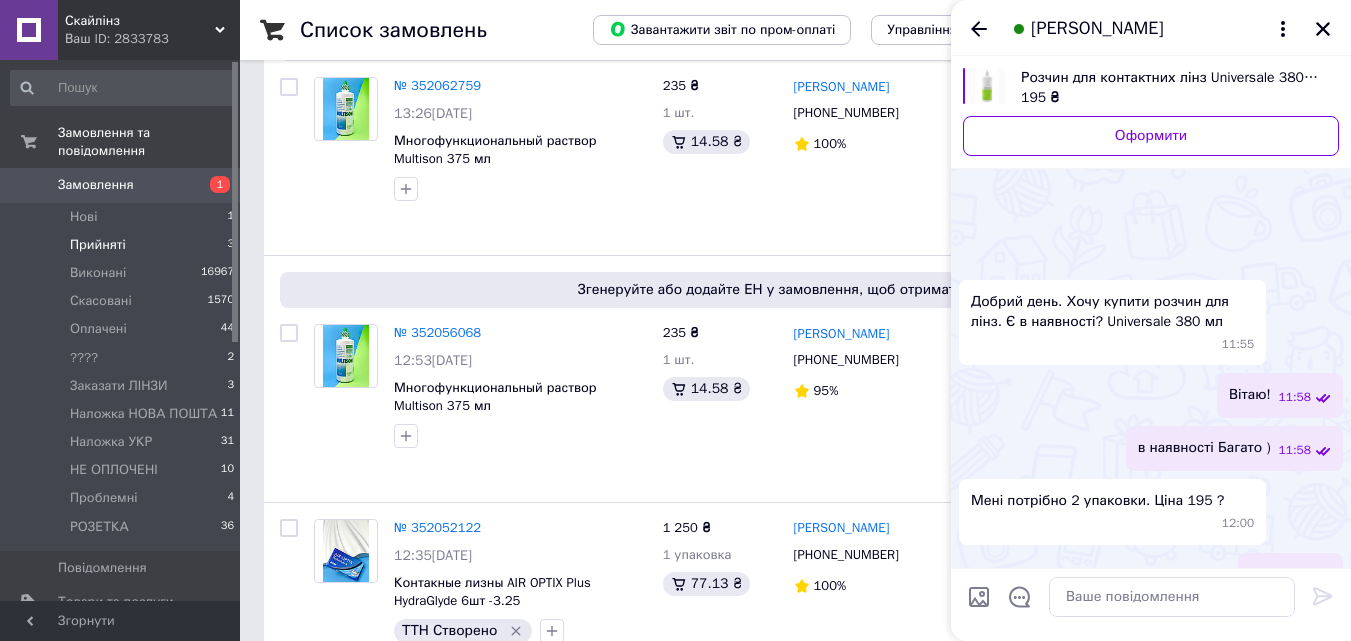 scroll, scrollTop: 1302, scrollLeft: 0, axis: vertical 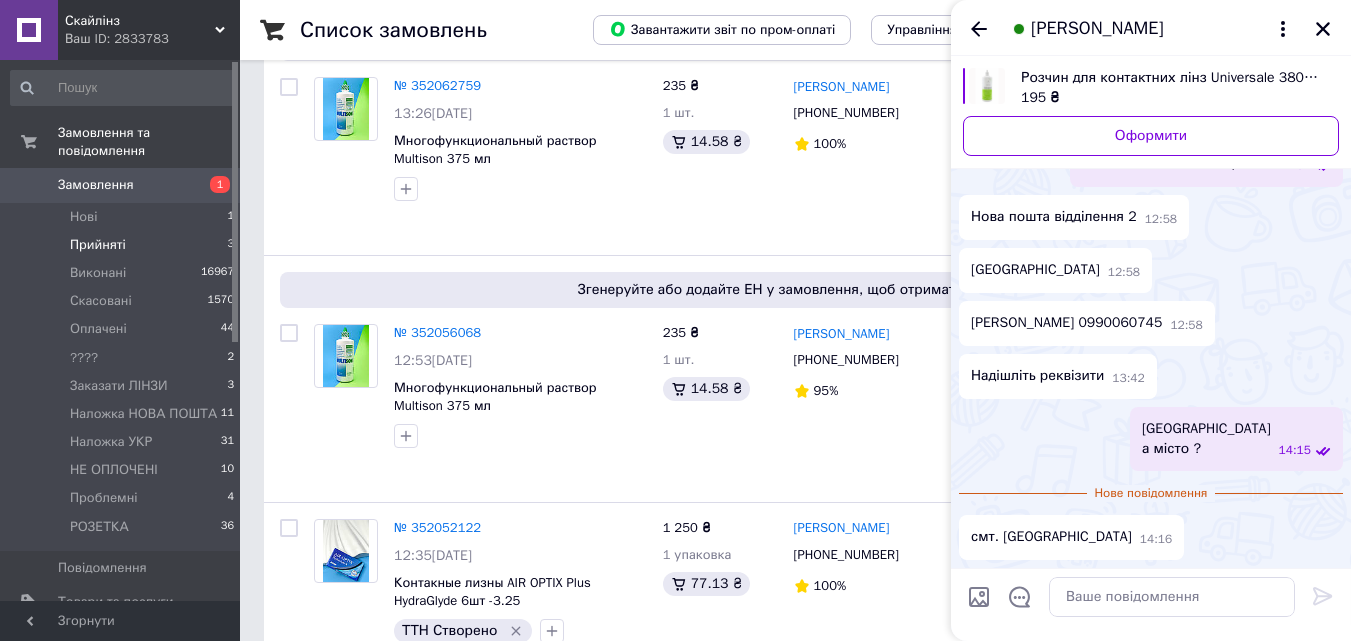 click on "смт. Глибока" at bounding box center (1051, 537) 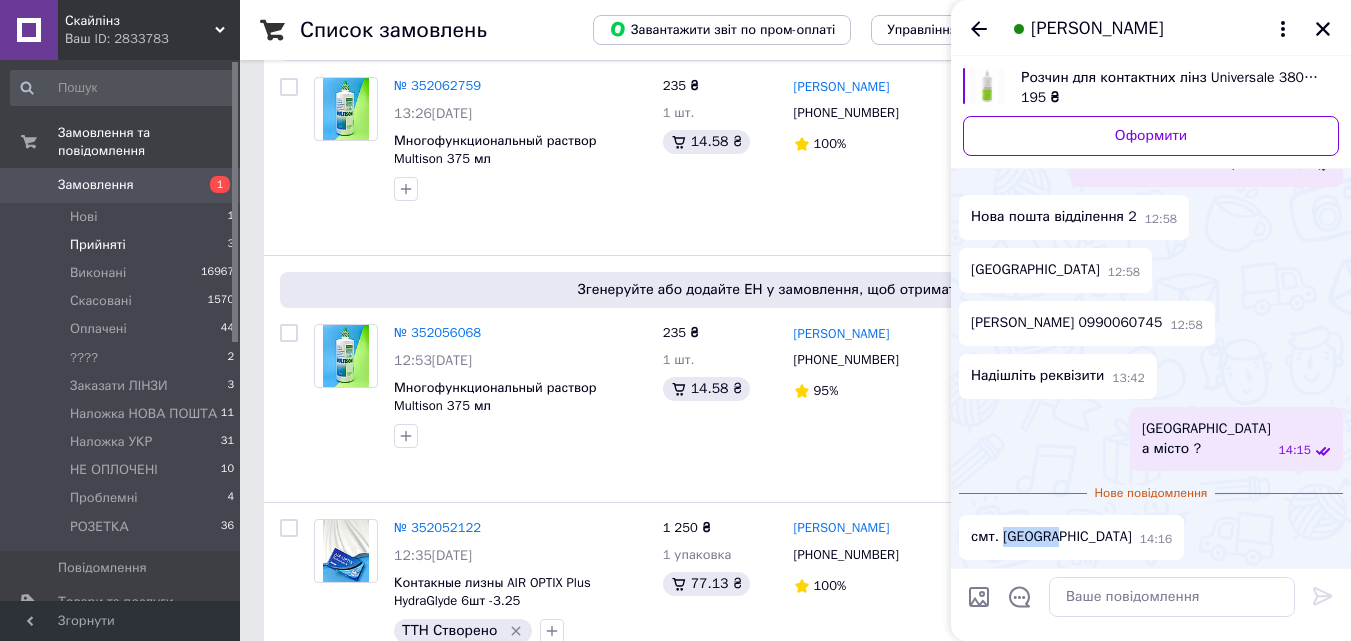 click on "смт. Глибока" at bounding box center (1051, 537) 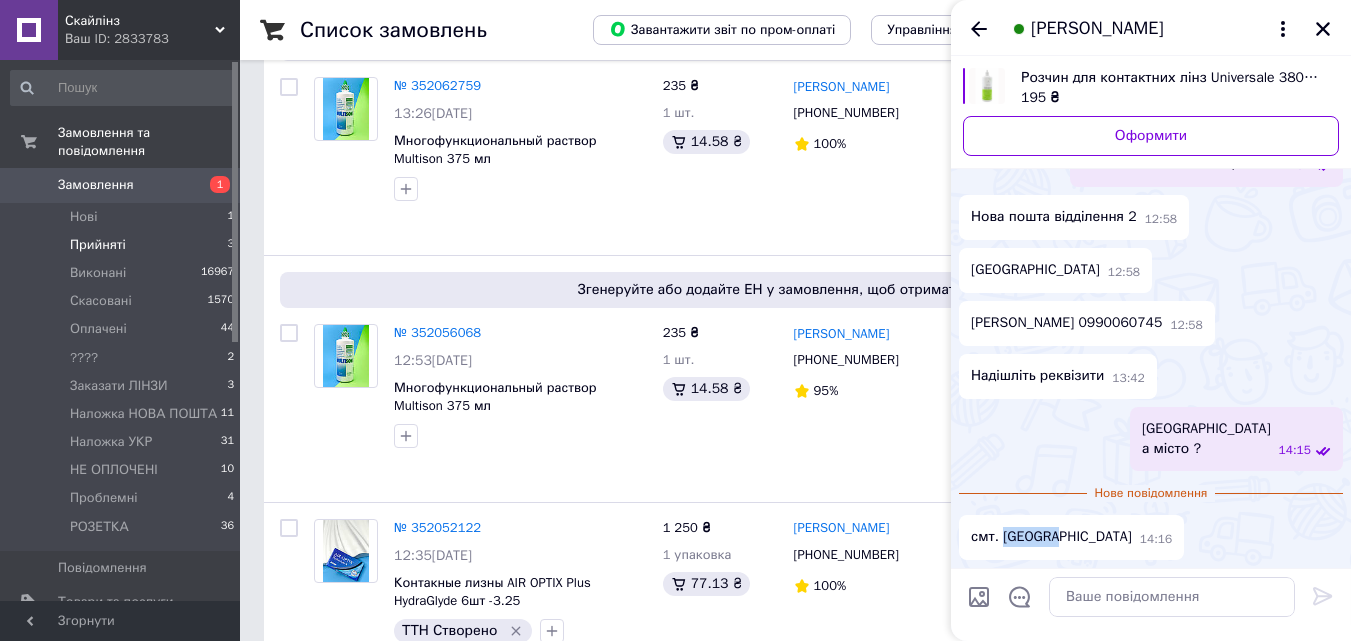 copy on "Глибока" 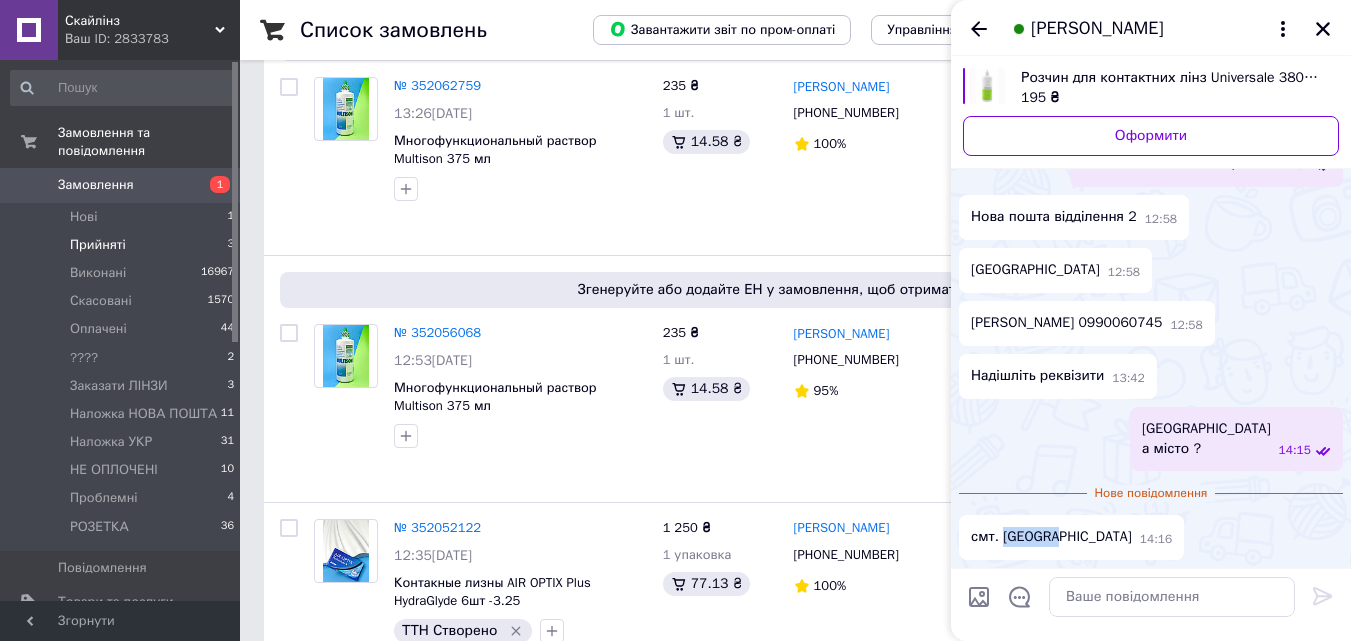 scroll, scrollTop: 221, scrollLeft: 0, axis: vertical 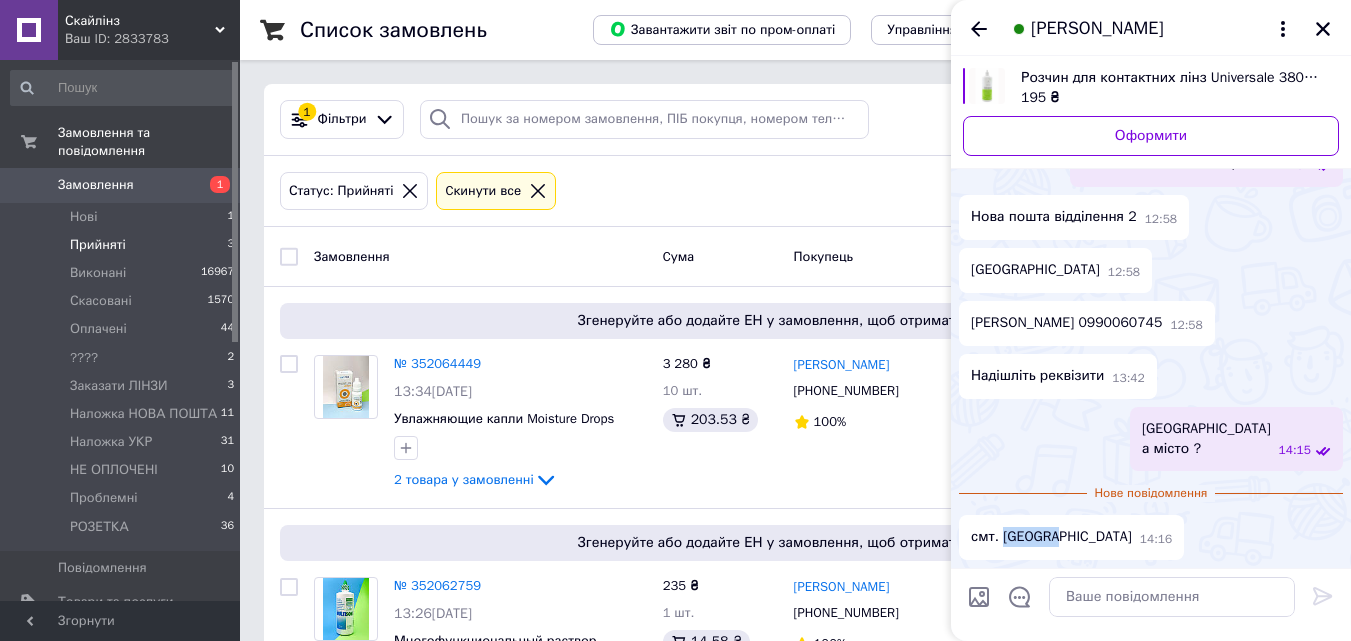 click on "Замовлення" at bounding box center (96, 185) 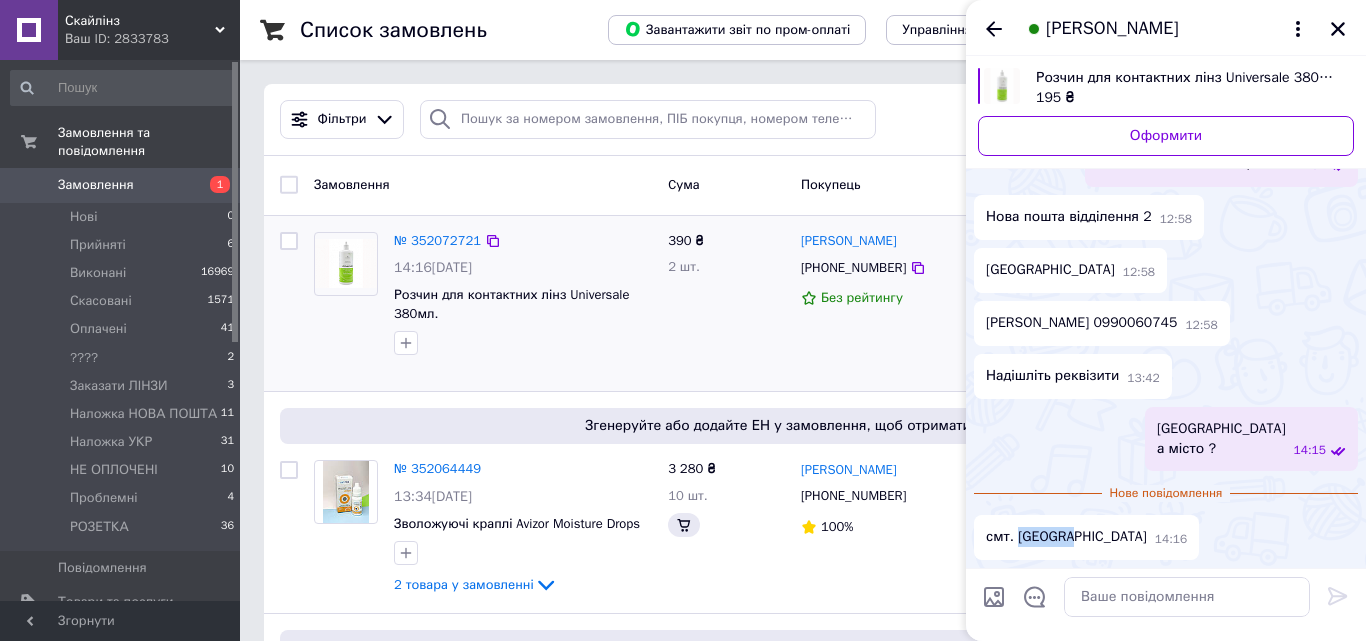 click 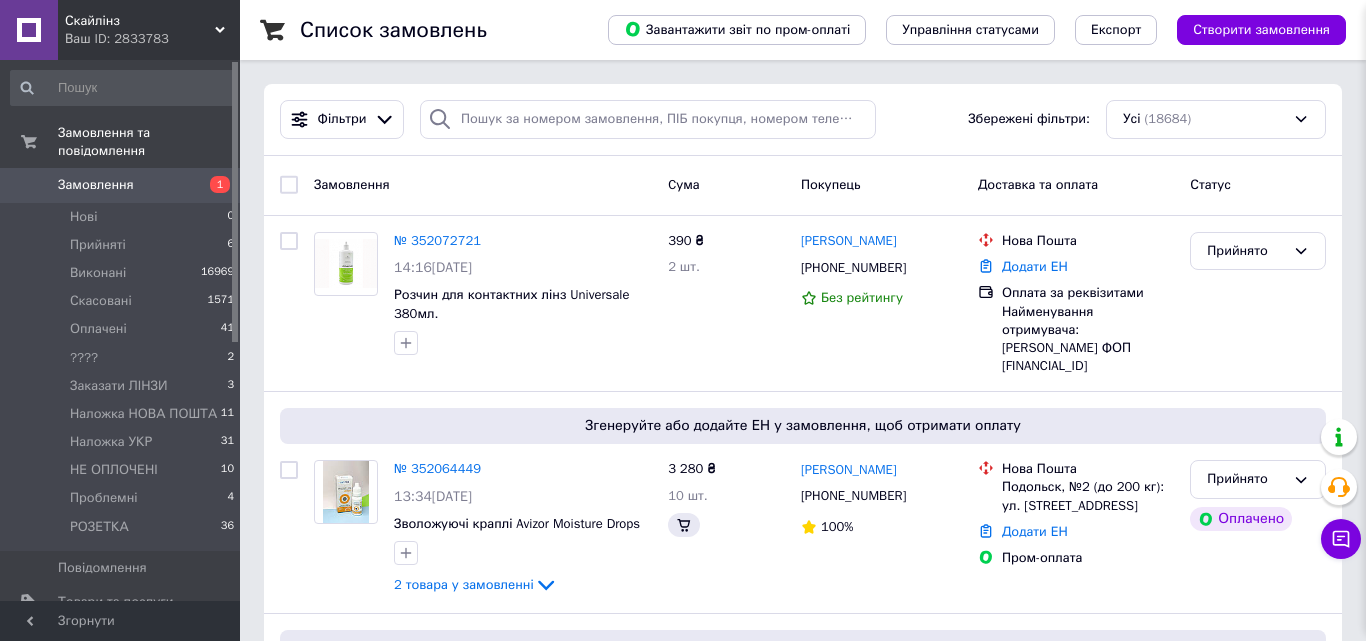click on "№ 352072721" at bounding box center [437, 240] 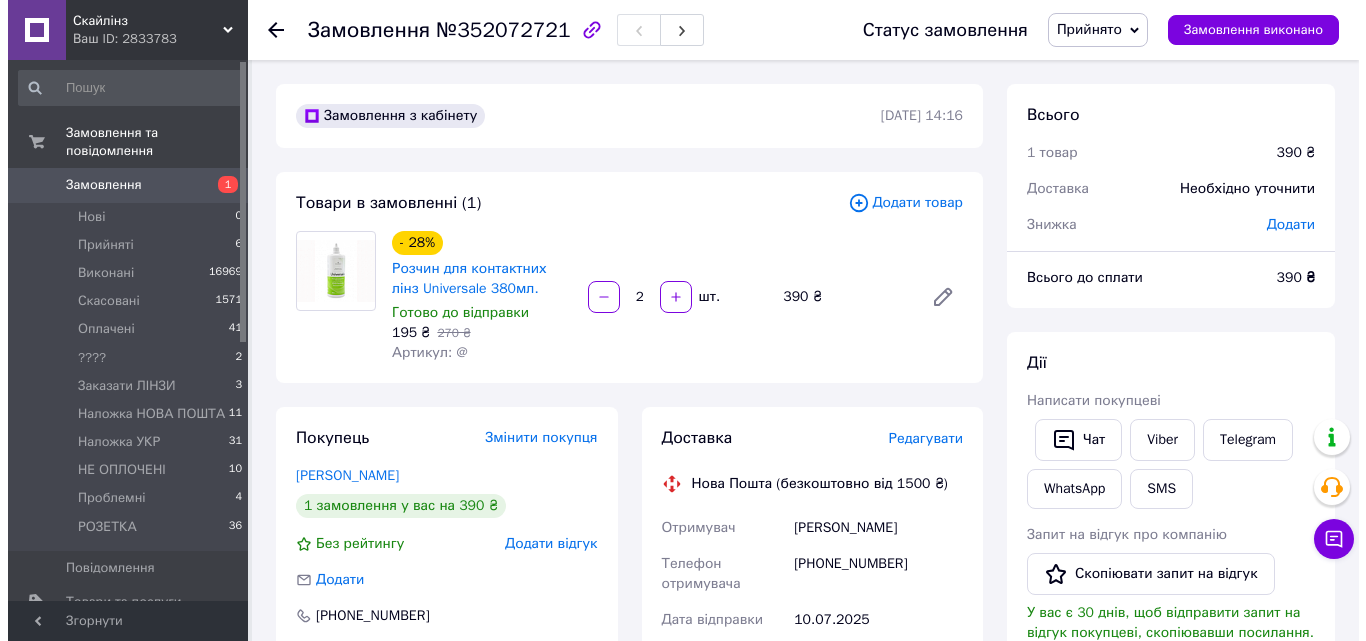 scroll, scrollTop: 300, scrollLeft: 0, axis: vertical 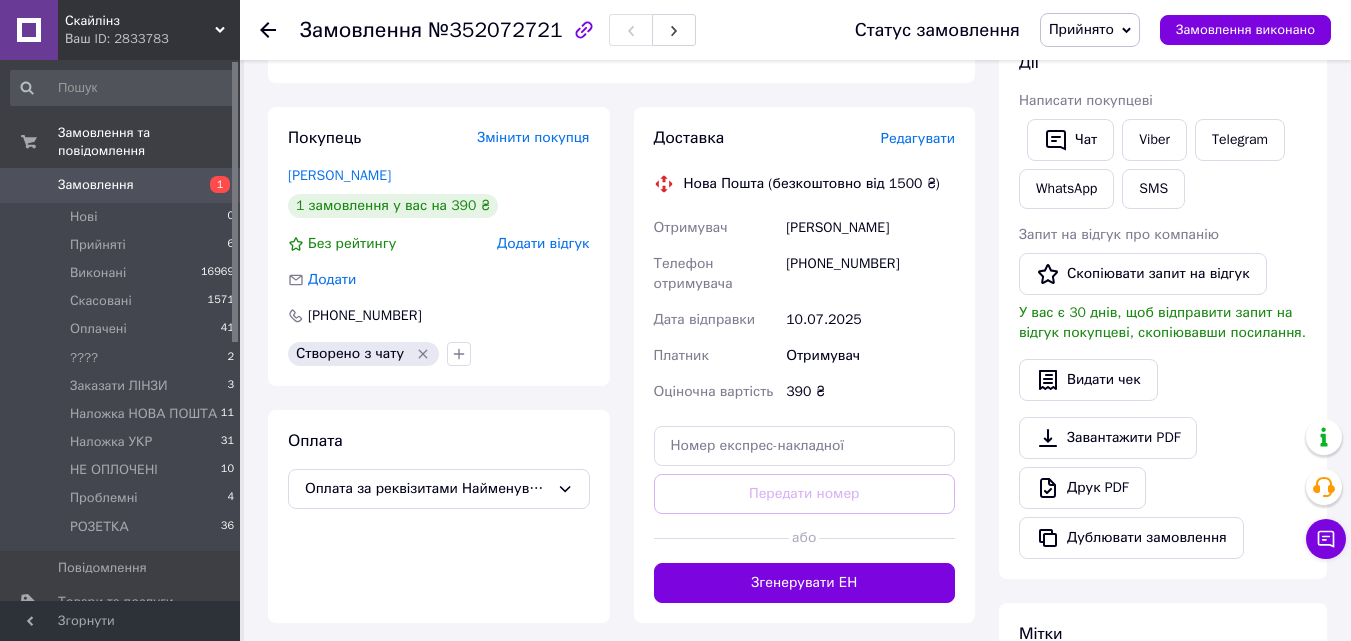 click on "Редагувати" at bounding box center (918, 138) 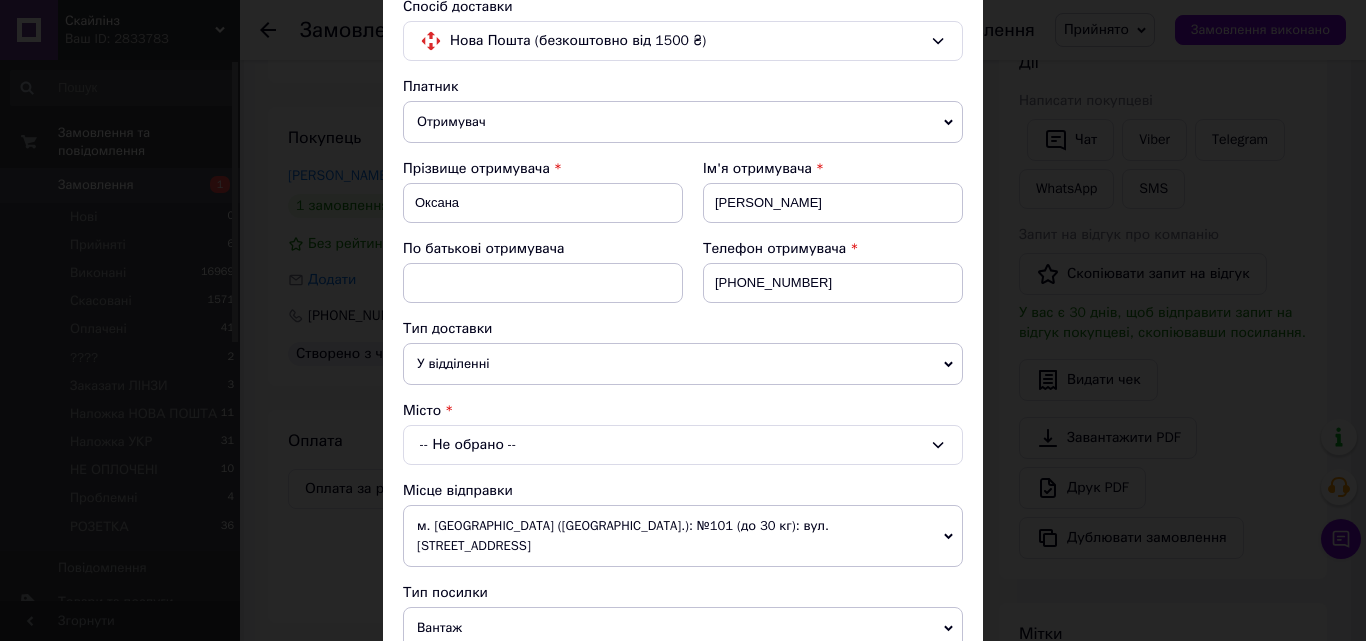 scroll, scrollTop: 300, scrollLeft: 0, axis: vertical 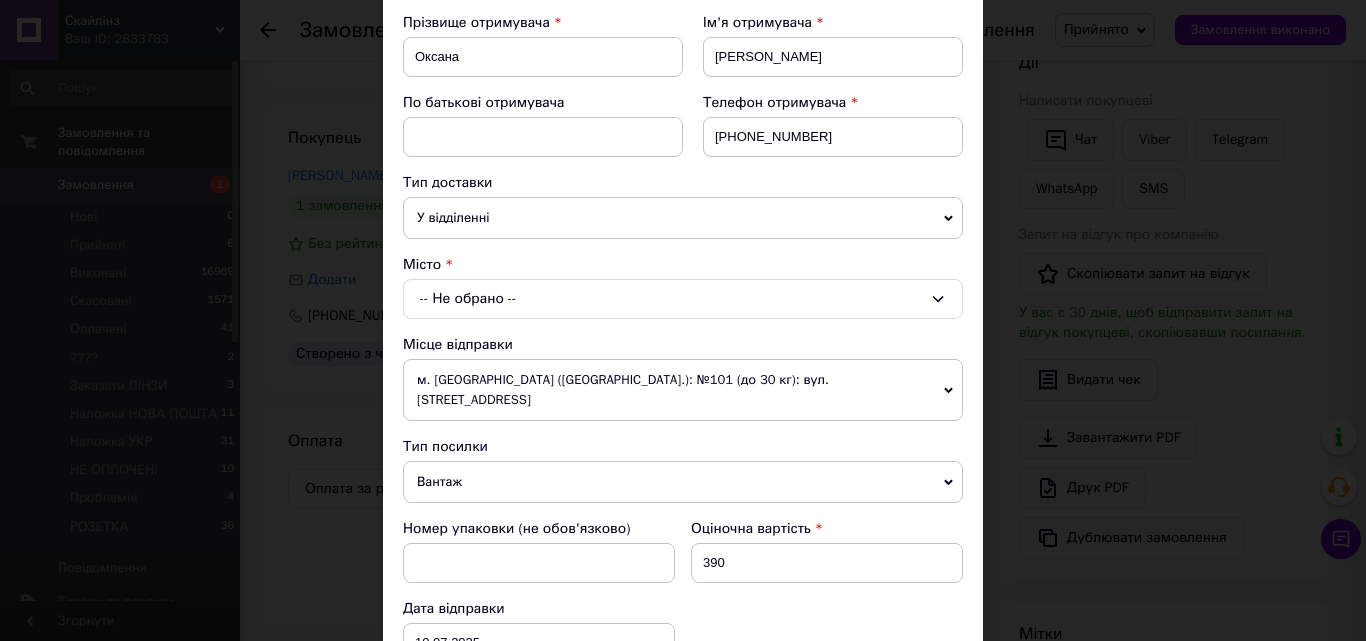 click on "-- Не обрано --" at bounding box center (683, 299) 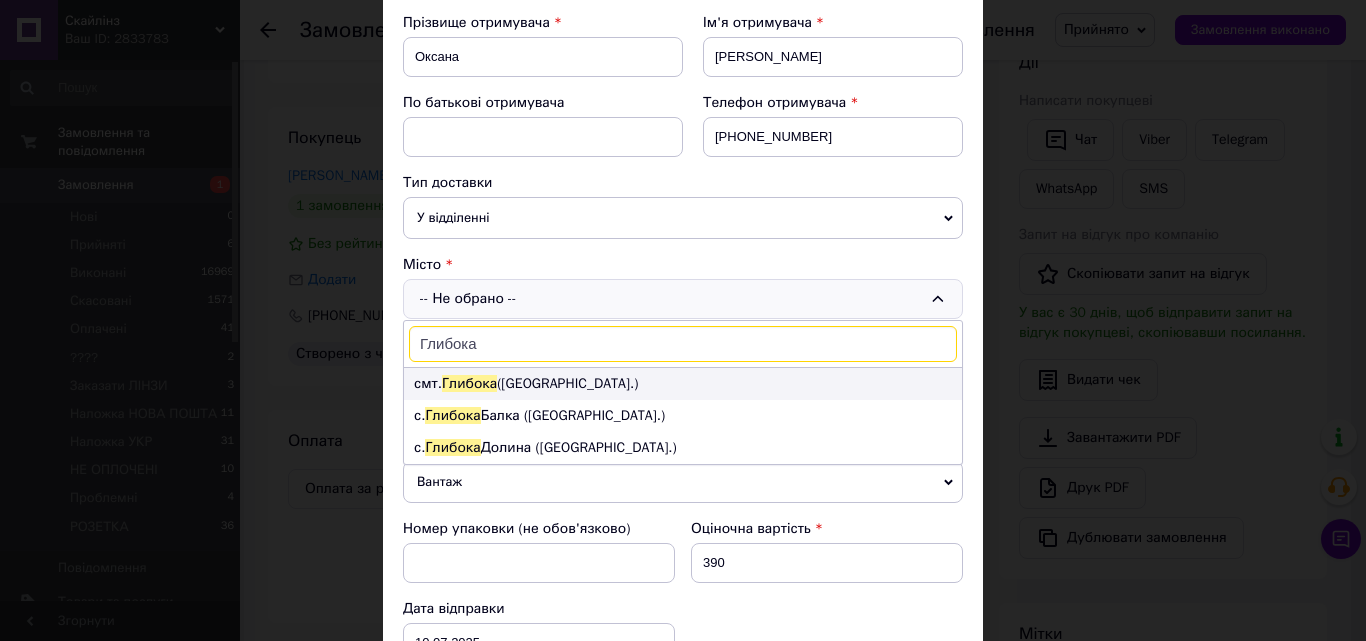 type on "Глибока" 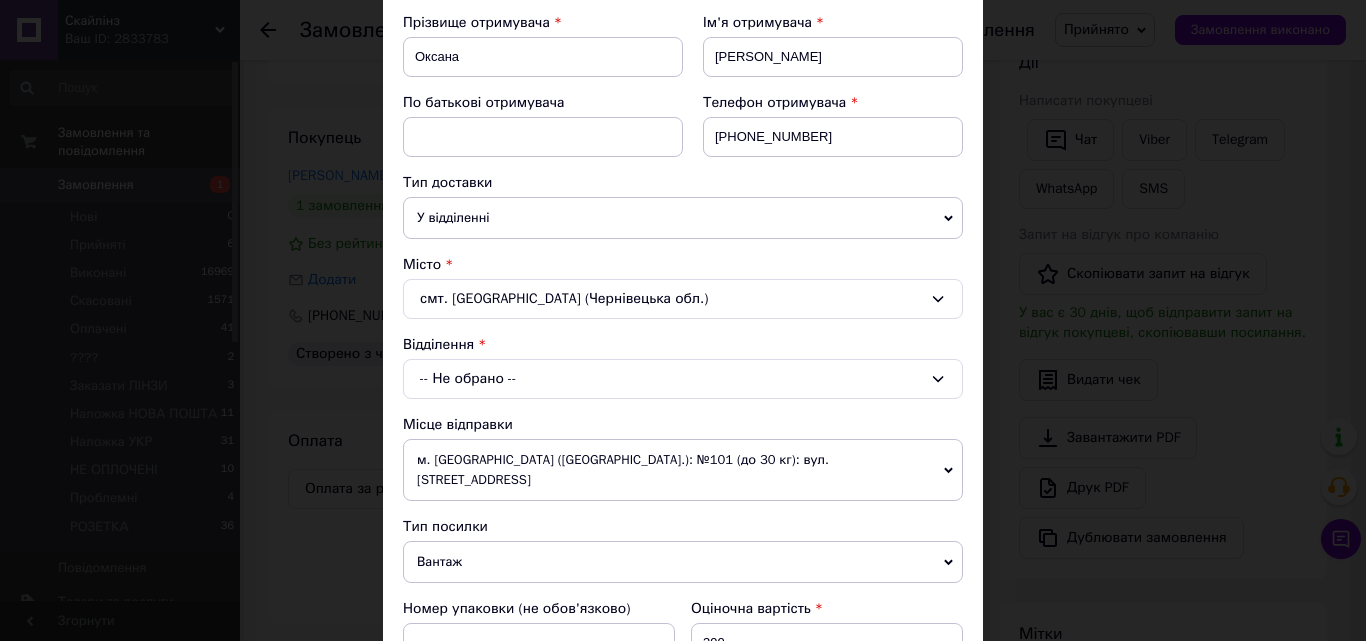 click on "-- Не обрано --" at bounding box center (683, 379) 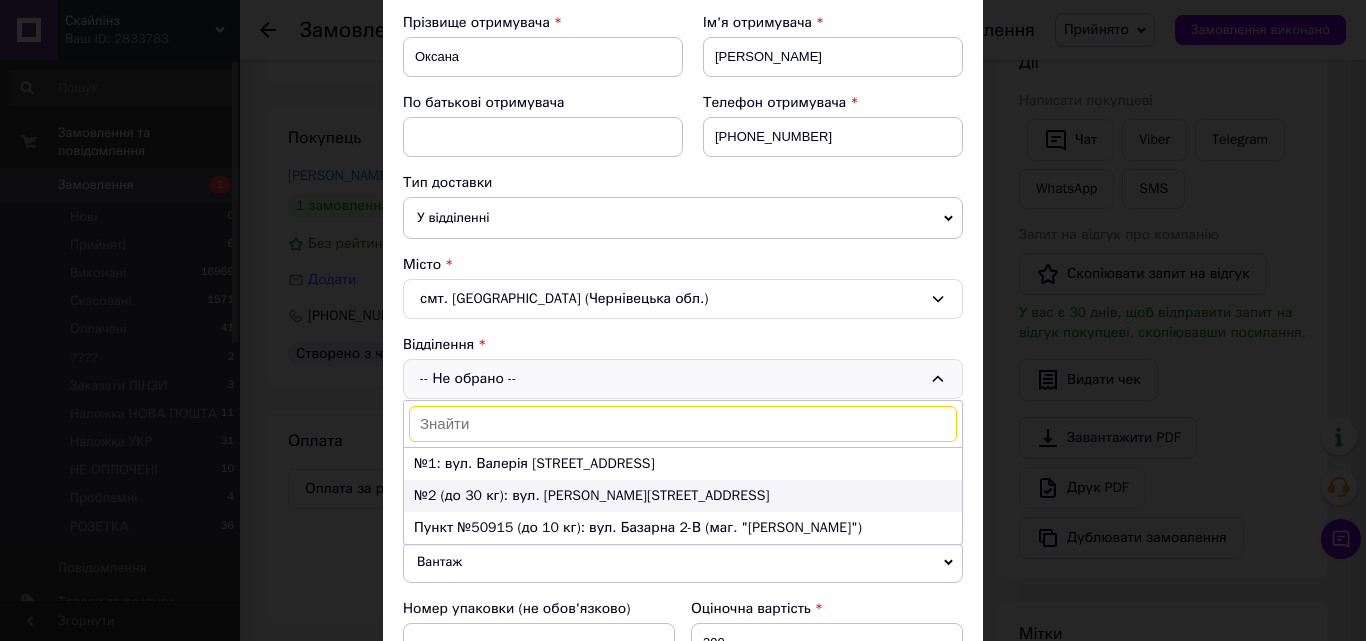 click on "№2 (до 30 кг): вул. Михайла Грушевського, 2-А" at bounding box center (683, 496) 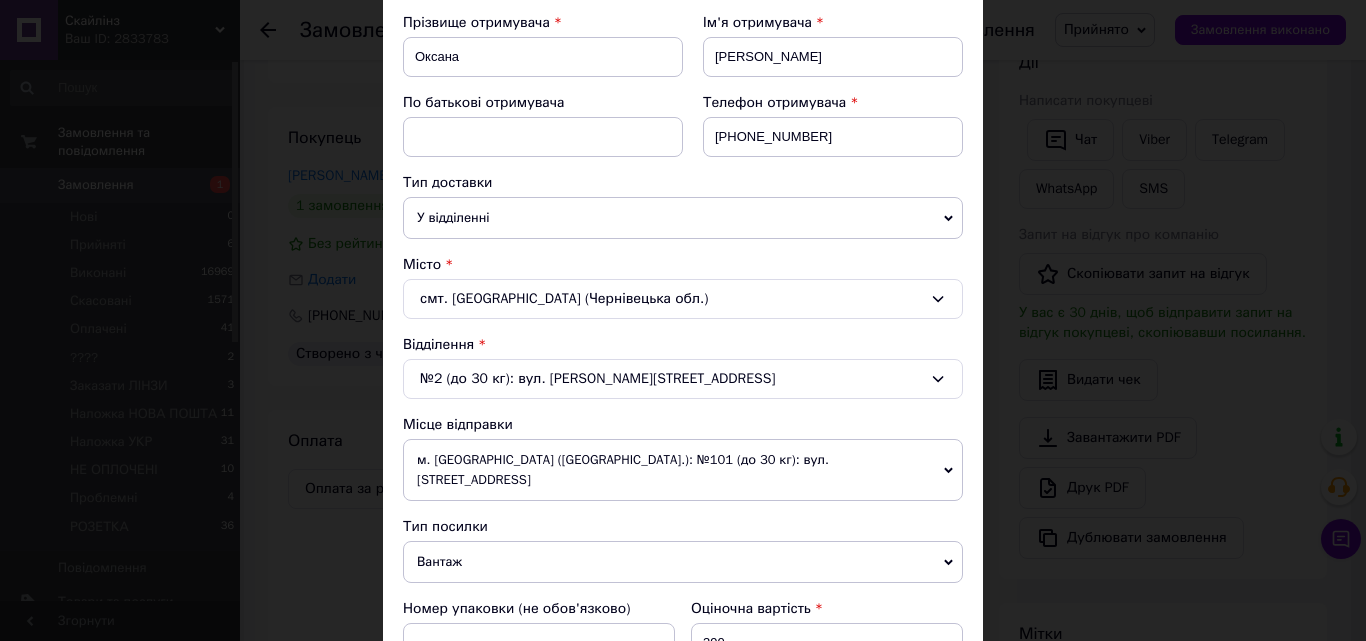 click on "Платник Отримувач Відправник Прізвище отримувача Оксана Ім'я отримувача Стукаленко По батькові отримувача Телефон отримувача +380990060745 Тип доставки У відділенні Кур'єром В поштоматі Місто смт. Глибока (Чернівецька обл.) Відділення №2 (до 30 кг): вул. Михайла Грушевського, 2-А Місце відправки м. Львів (Львівська обл.): №101 (до 30 кг): вул. Зелена, 115Б Немає збігів. Спробуйте змінити умови пошуку Додати ще місце відправки Тип посилки Вантаж Документи Номер упаковки (не обов'язково) Оціночна вартість 390 Дата відправки 10.07.2025 < 2025 > < Июль > Пн Вт Ср Чт Пт Сб Вс 30 1 2 3 4 5 6 7 8 9 10" at bounding box center (683, 442) 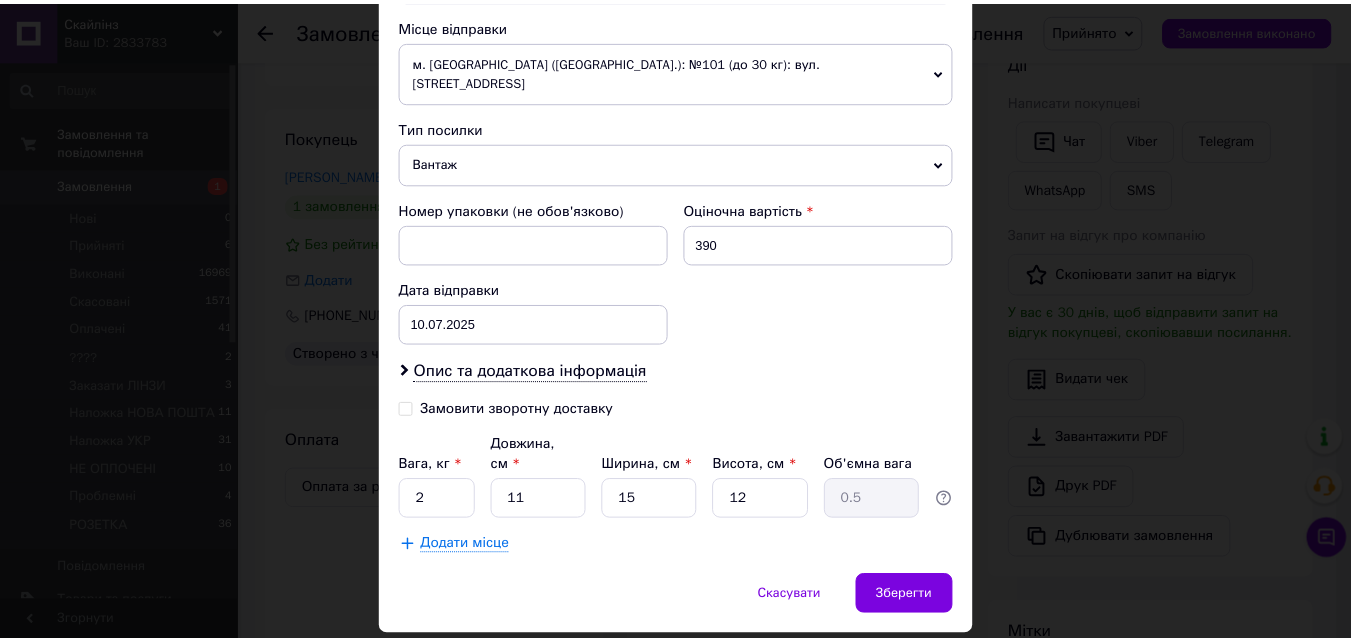 scroll, scrollTop: 700, scrollLeft: 0, axis: vertical 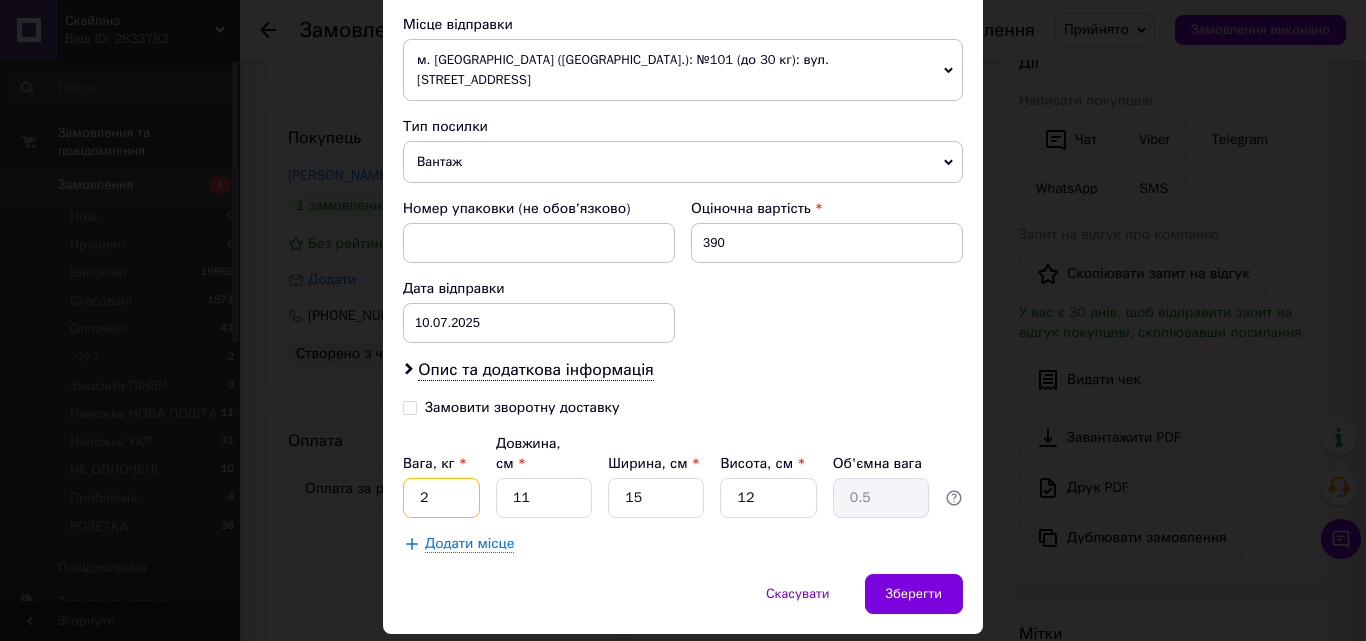 click on "2" at bounding box center [441, 498] 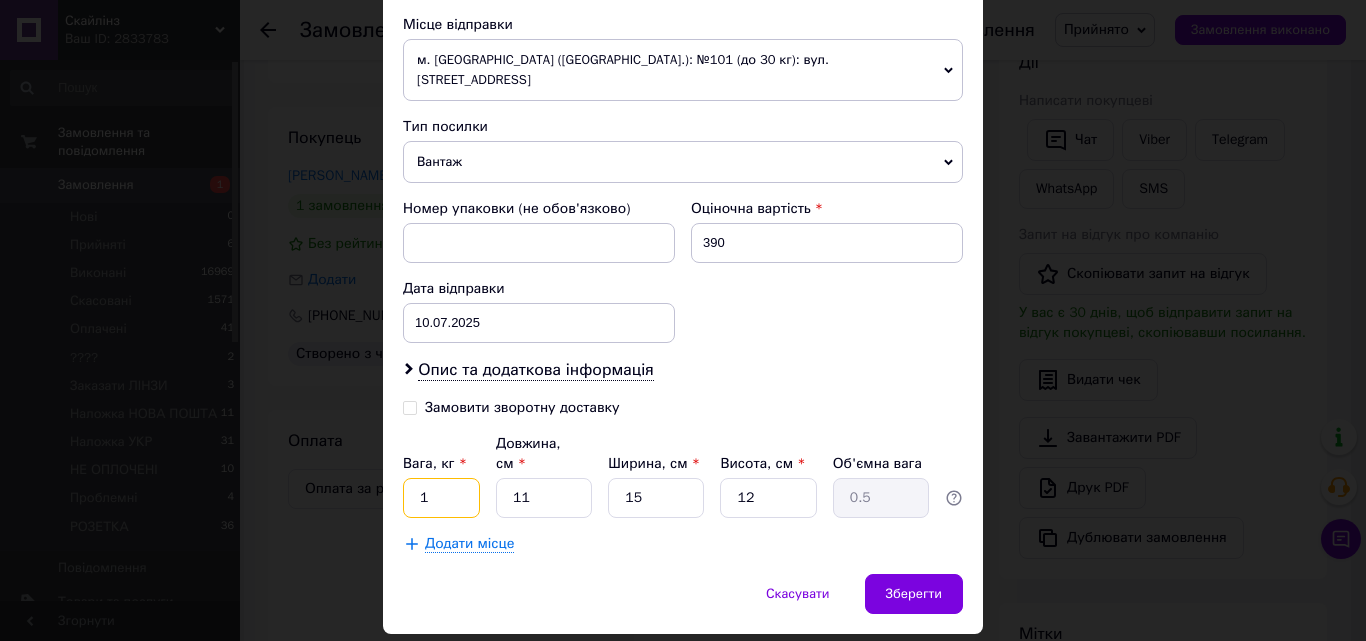 type on "1" 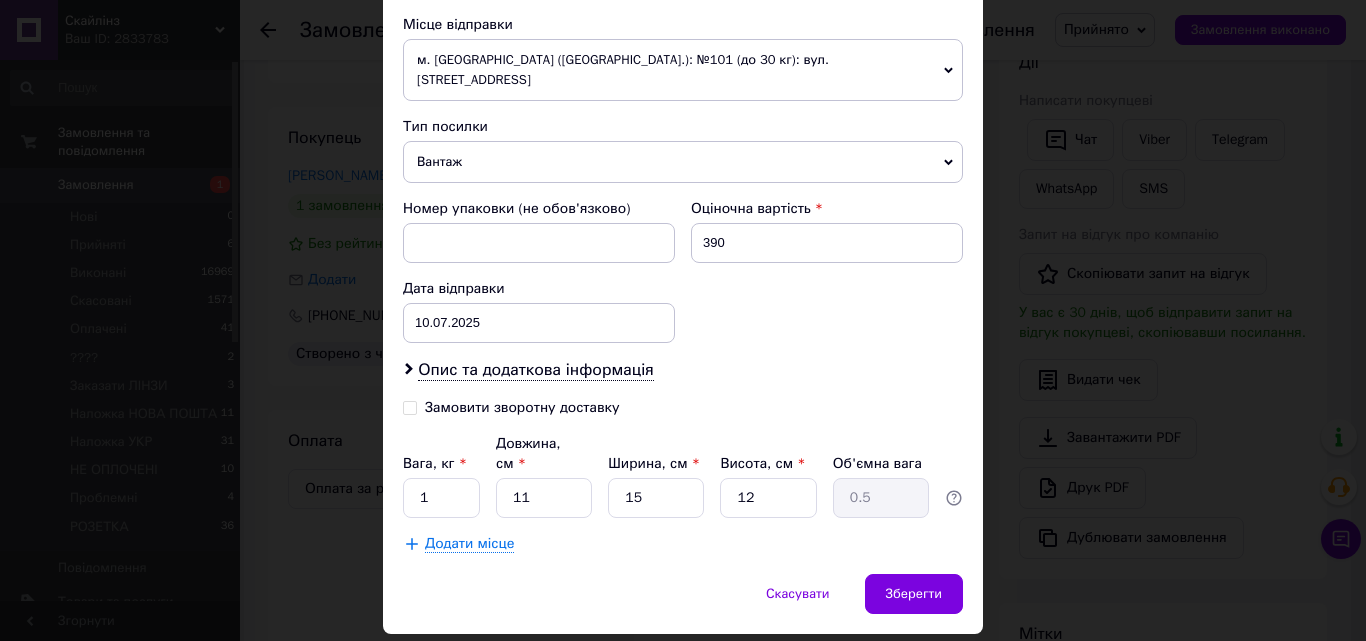 click on "Опис та додаткова інформація" at bounding box center (683, 370) 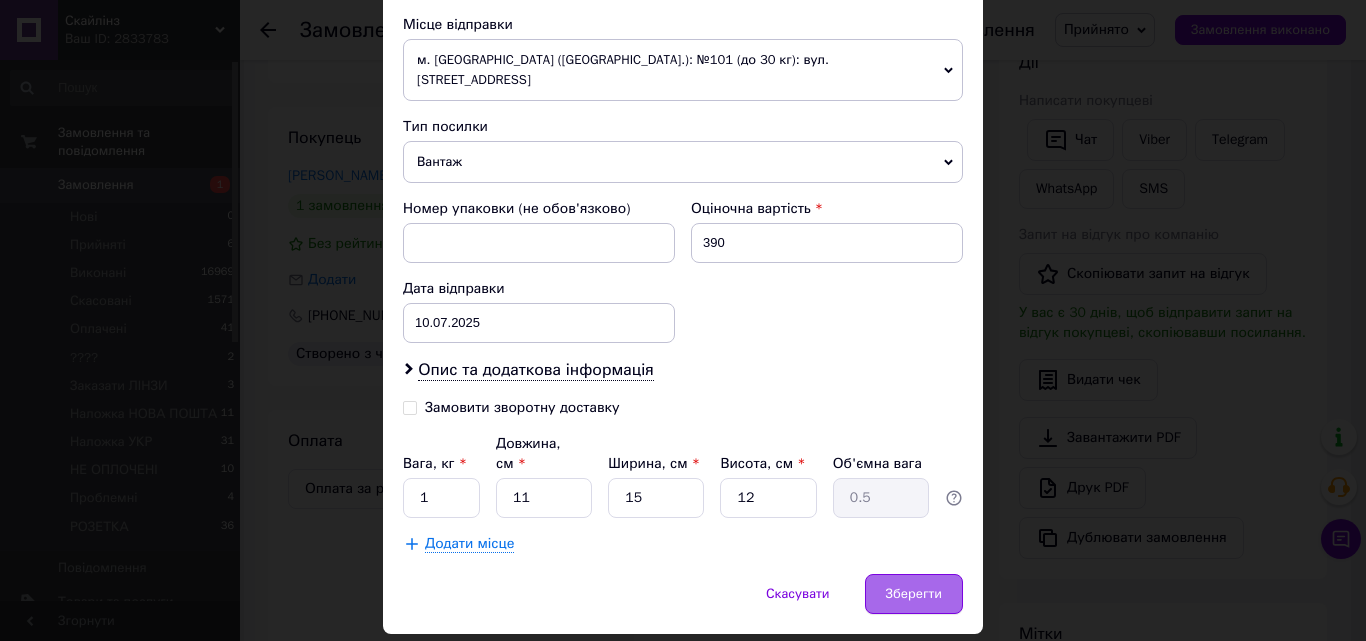 click on "Зберегти" at bounding box center [914, 594] 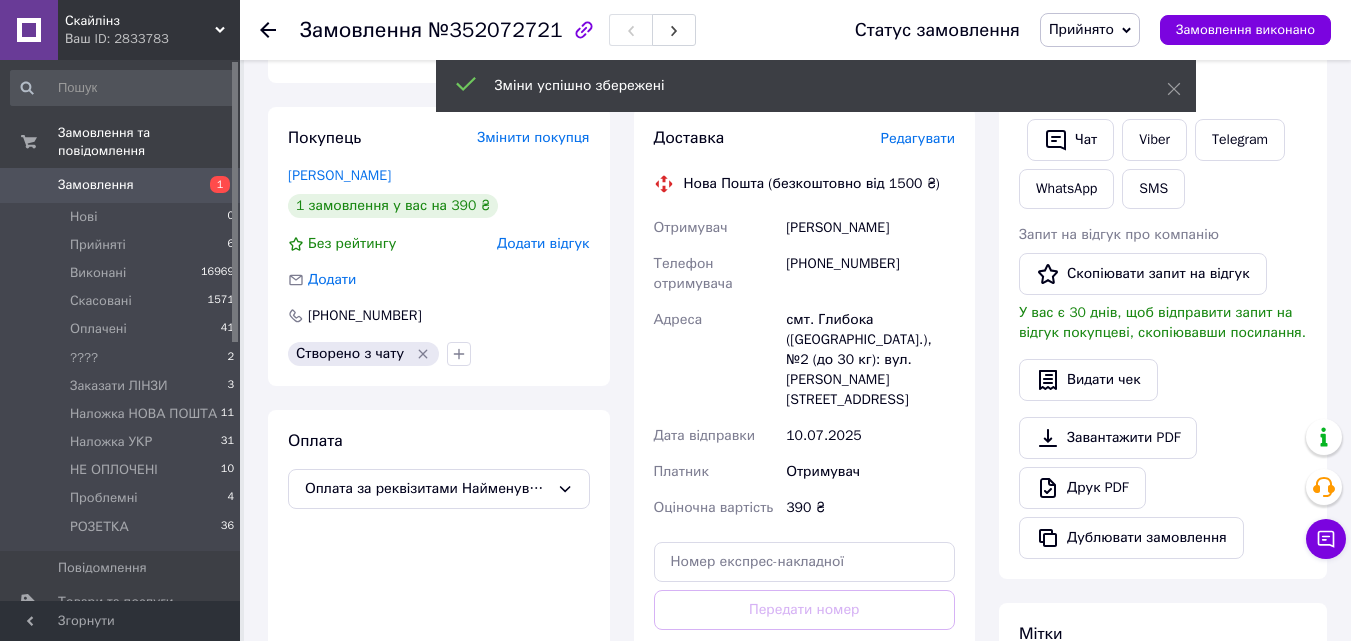 scroll, scrollTop: 0, scrollLeft: 0, axis: both 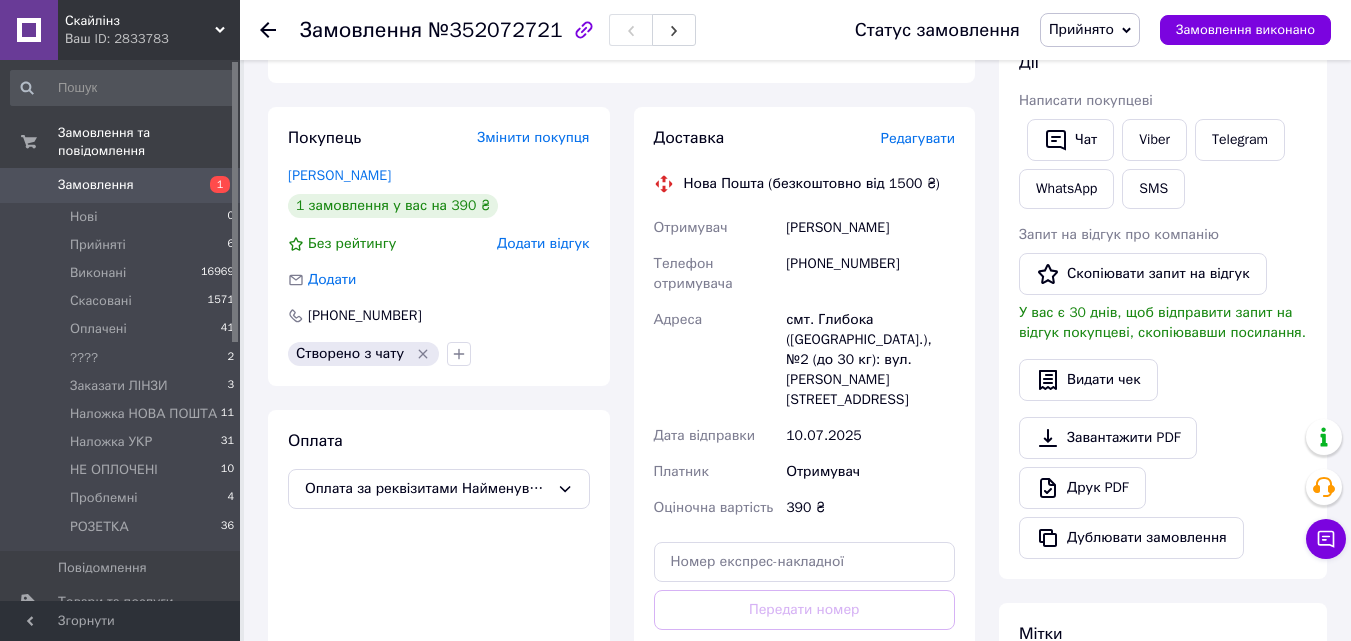 click on "Редагувати" at bounding box center (918, 138) 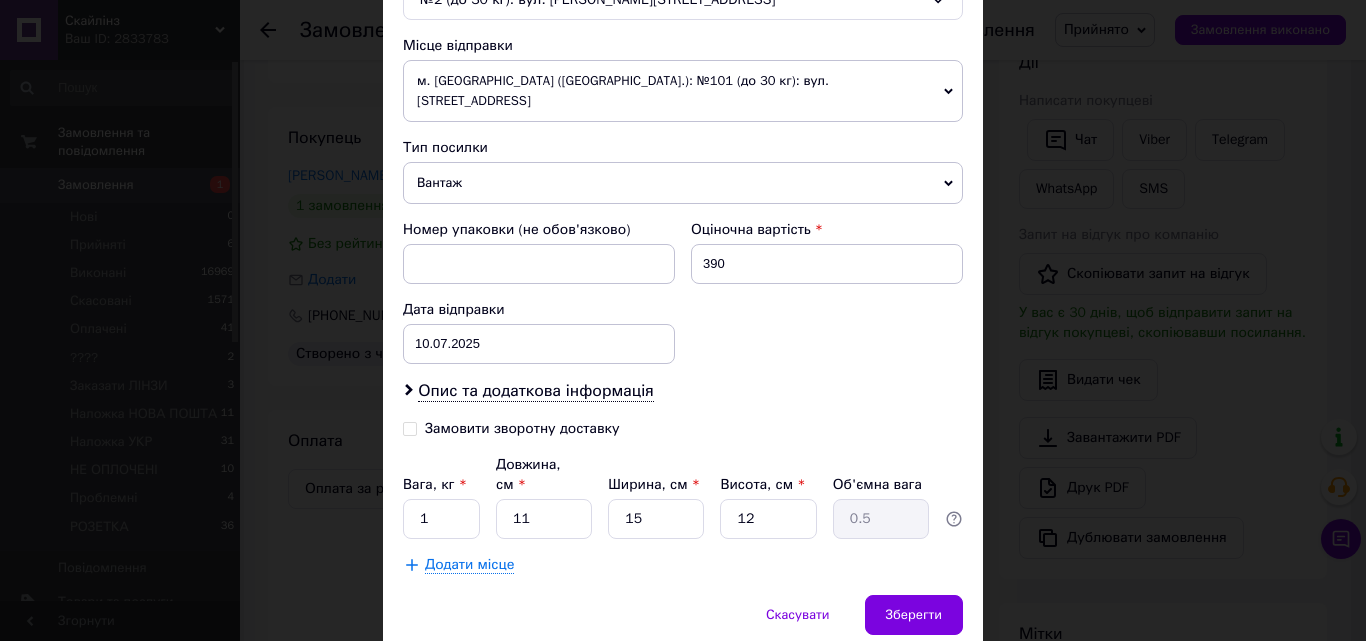 scroll, scrollTop: 723, scrollLeft: 0, axis: vertical 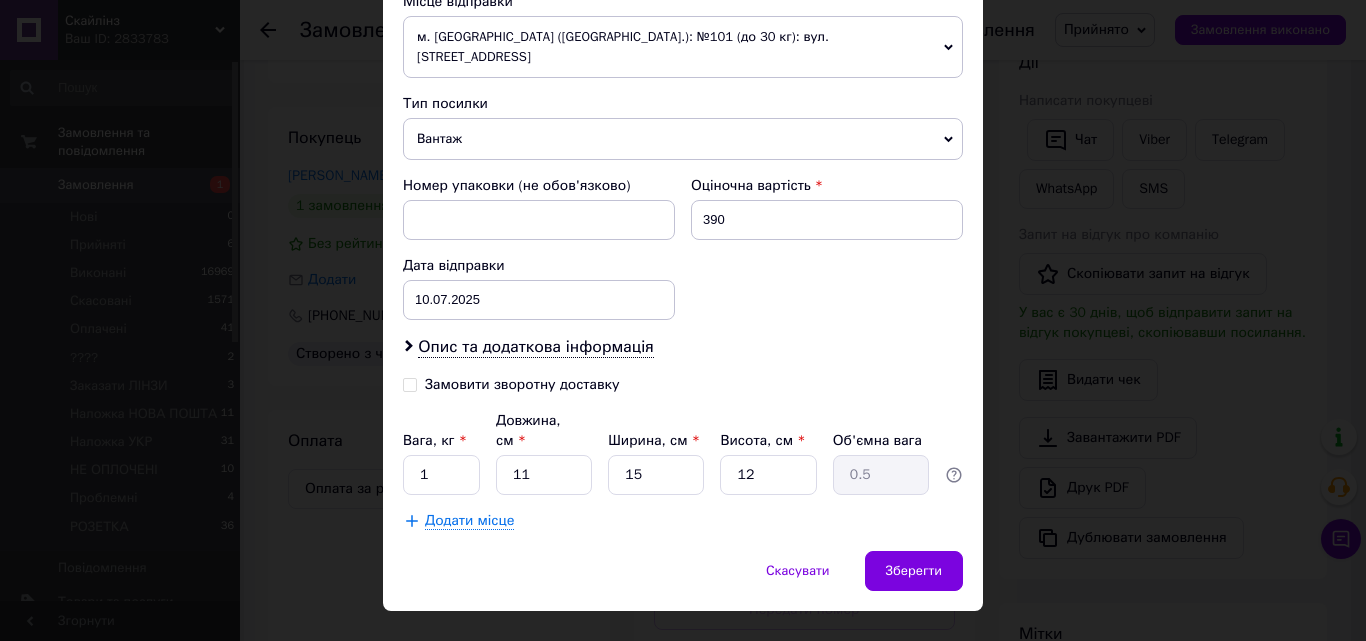 click on "× Редагування доставки Спосіб доставки Нова Пошта (безкоштовно від 1500 ₴) Платник Отримувач Відправник Прізвище отримувача Оксана Ім'я отримувача Стукаленко По батькові отримувача Телефон отримувача +380990060745 Тип доставки У відділенні Кур'єром В поштоматі Місто смт. Глибока (Чернівецька обл.) Відділення №2 (до 30 кг): вул. Михайла Грушевського, 2-А Місце відправки м. Львів (Львівська обл.): №101 (до 30 кг): вул. Зелена, 115Б Немає збігів. Спробуйте змінити умови пошуку Додати ще місце відправки Тип посилки Вантаж Документи Номер упаковки (не обов'язково) 390 10.07.2025 < 2025 >" at bounding box center [683, 320] 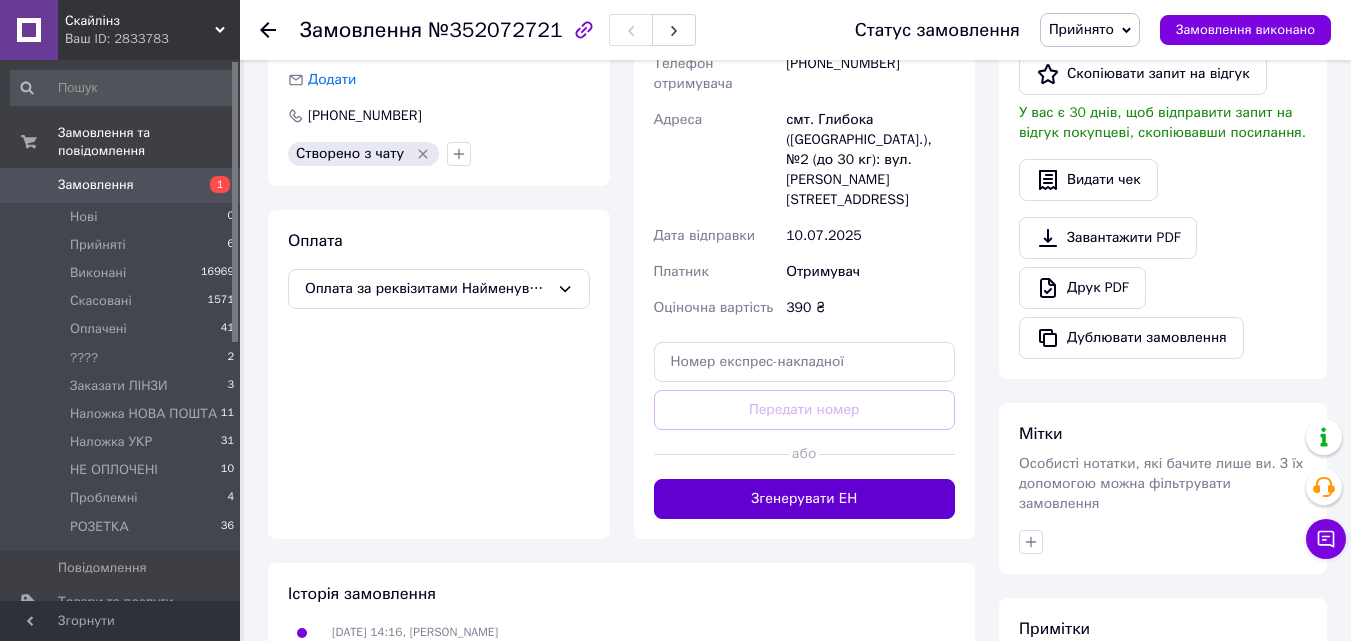 click on "Згенерувати ЕН" at bounding box center (805, 499) 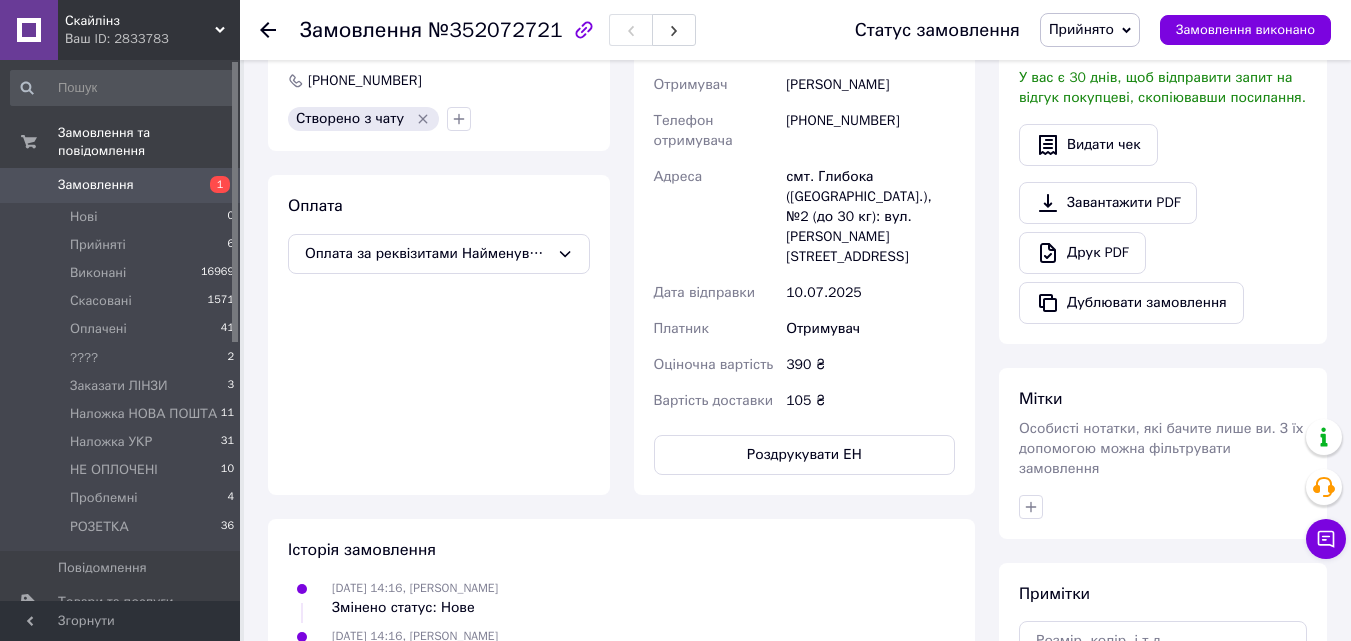 scroll, scrollTop: 700, scrollLeft: 0, axis: vertical 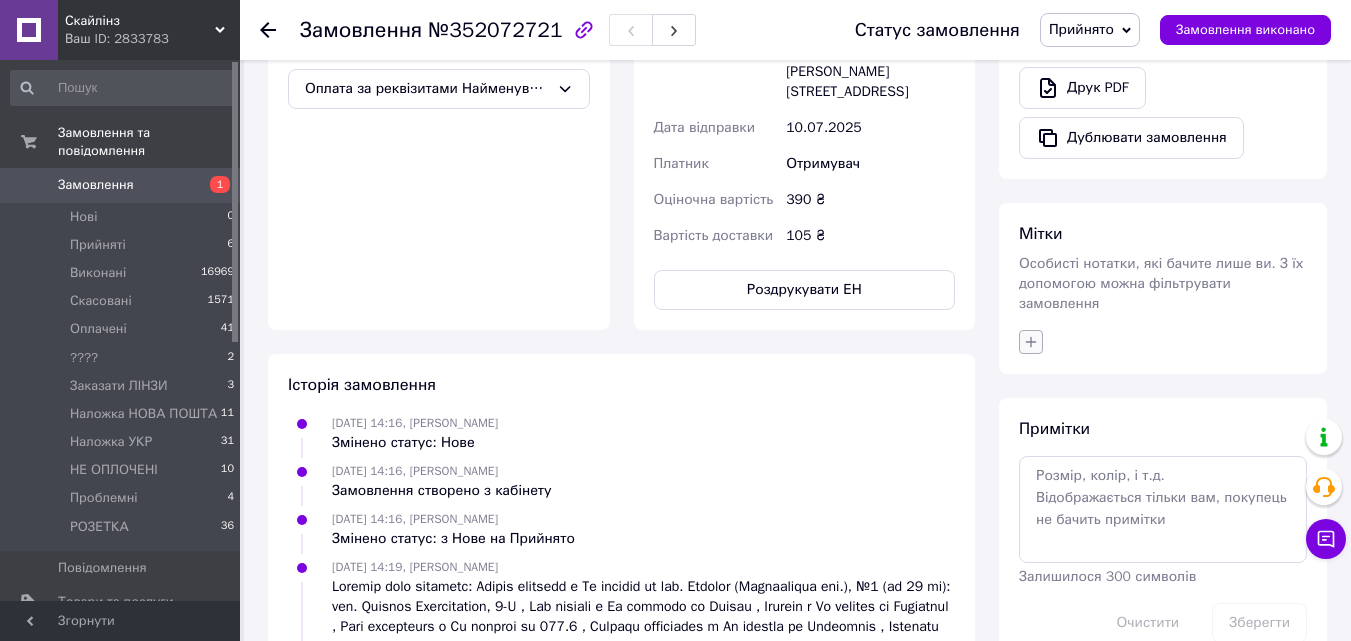 click at bounding box center (1031, 342) 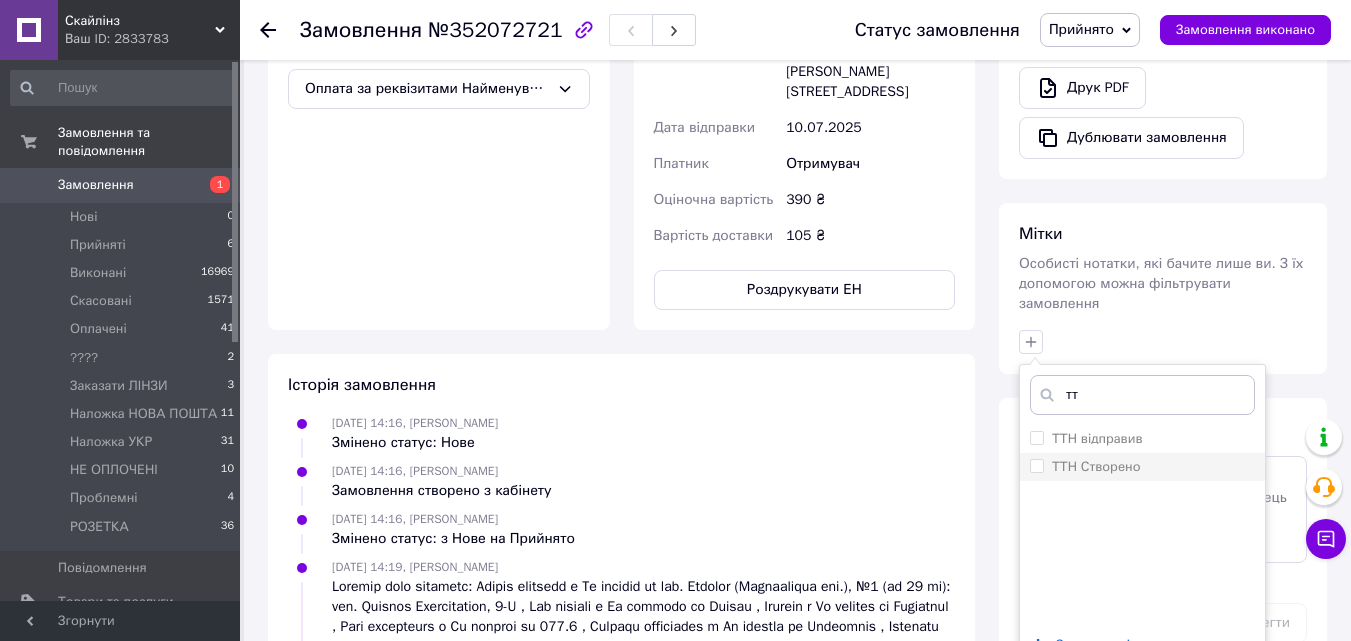 type on "тт" 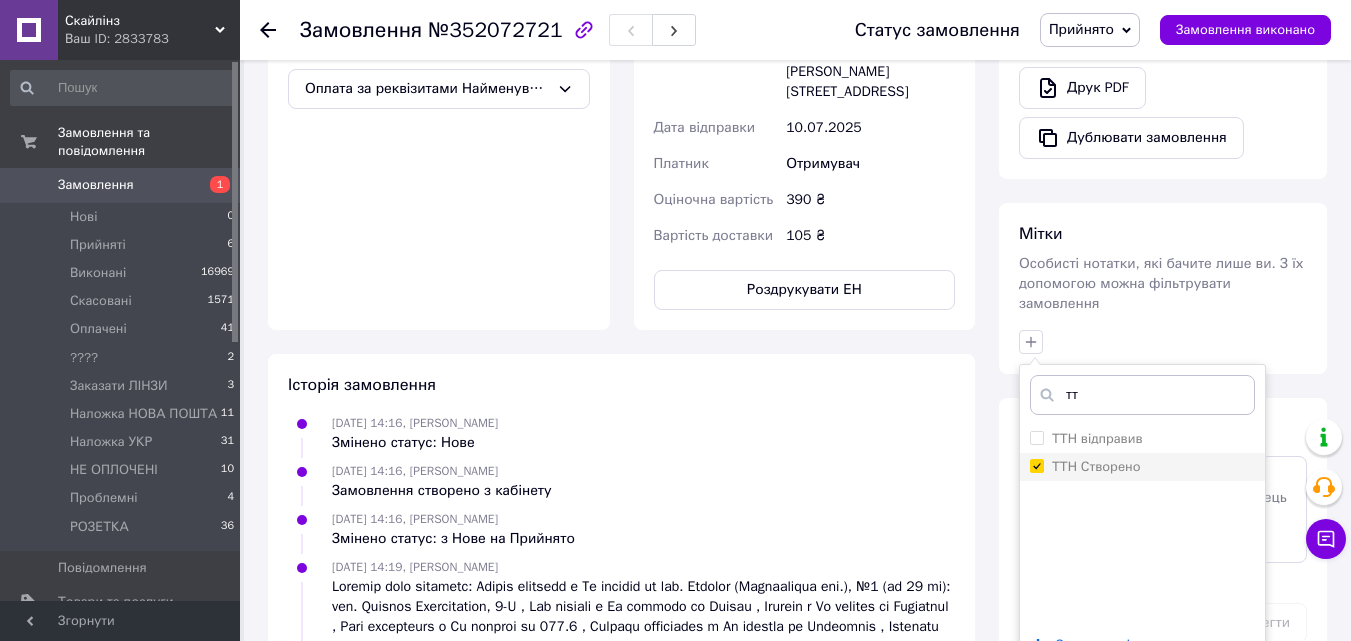 checkbox on "true" 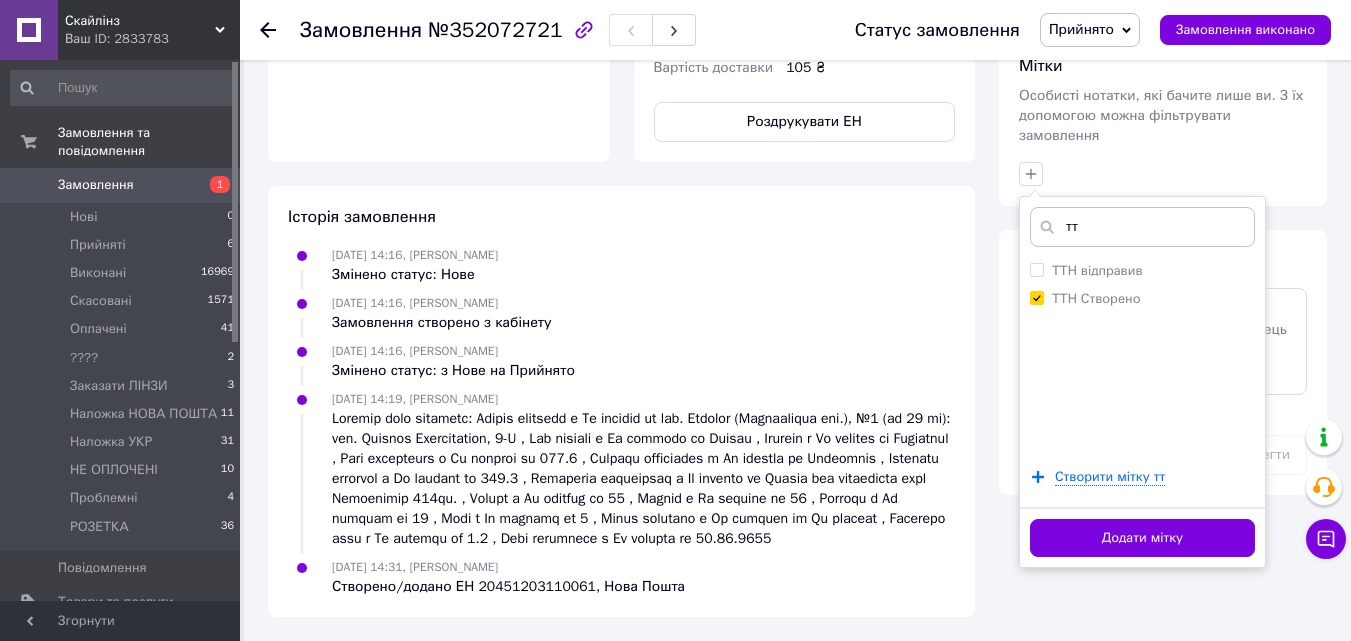 drag, startPoint x: 1096, startPoint y: 525, endPoint x: 929, endPoint y: 427, distance: 193.63109 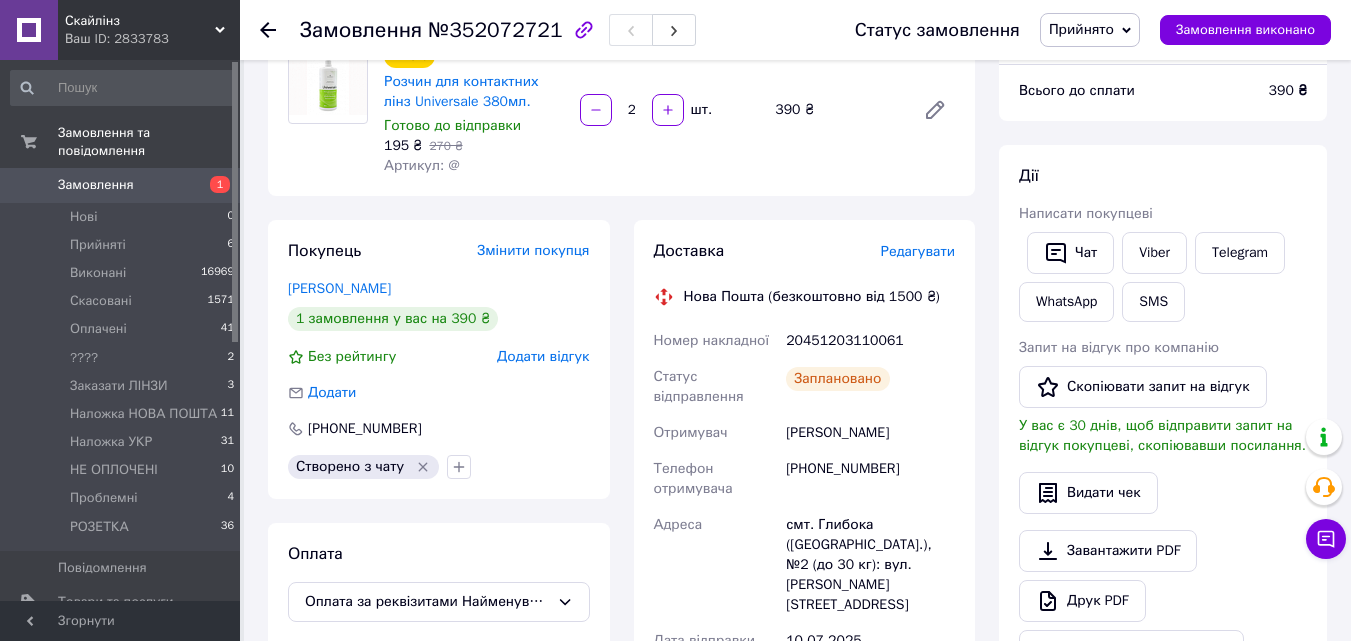 scroll, scrollTop: 0, scrollLeft: 0, axis: both 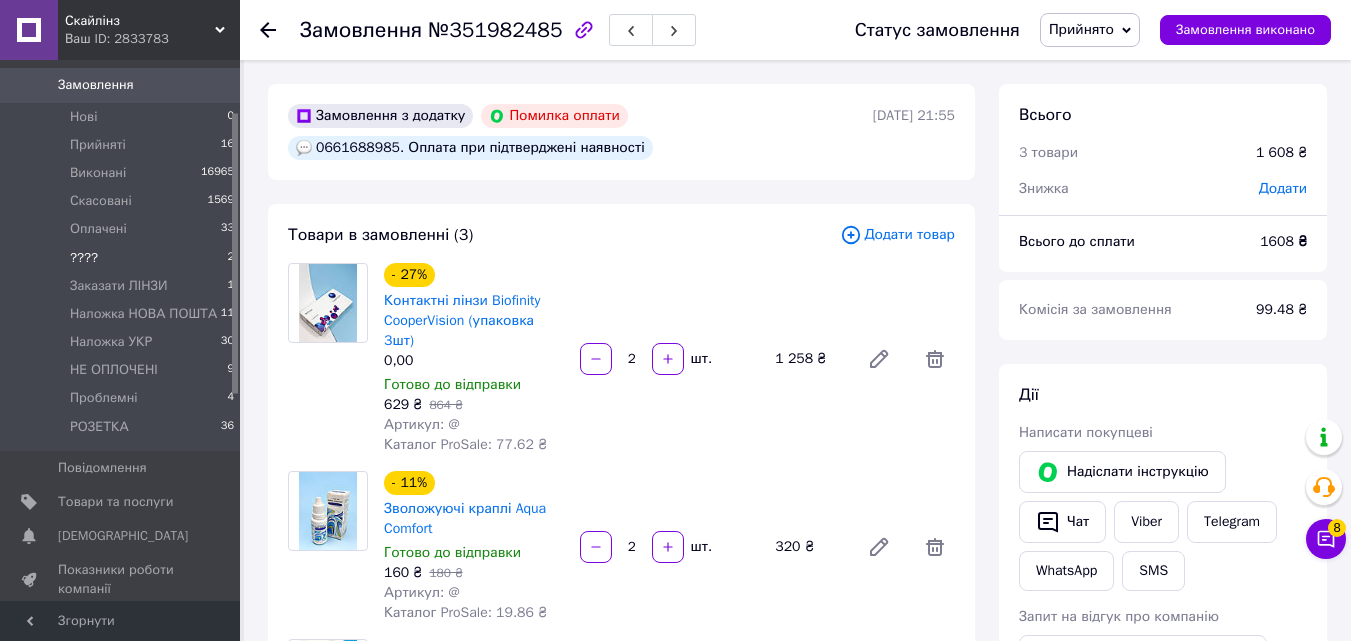 click on "???? 2" at bounding box center (123, 258) 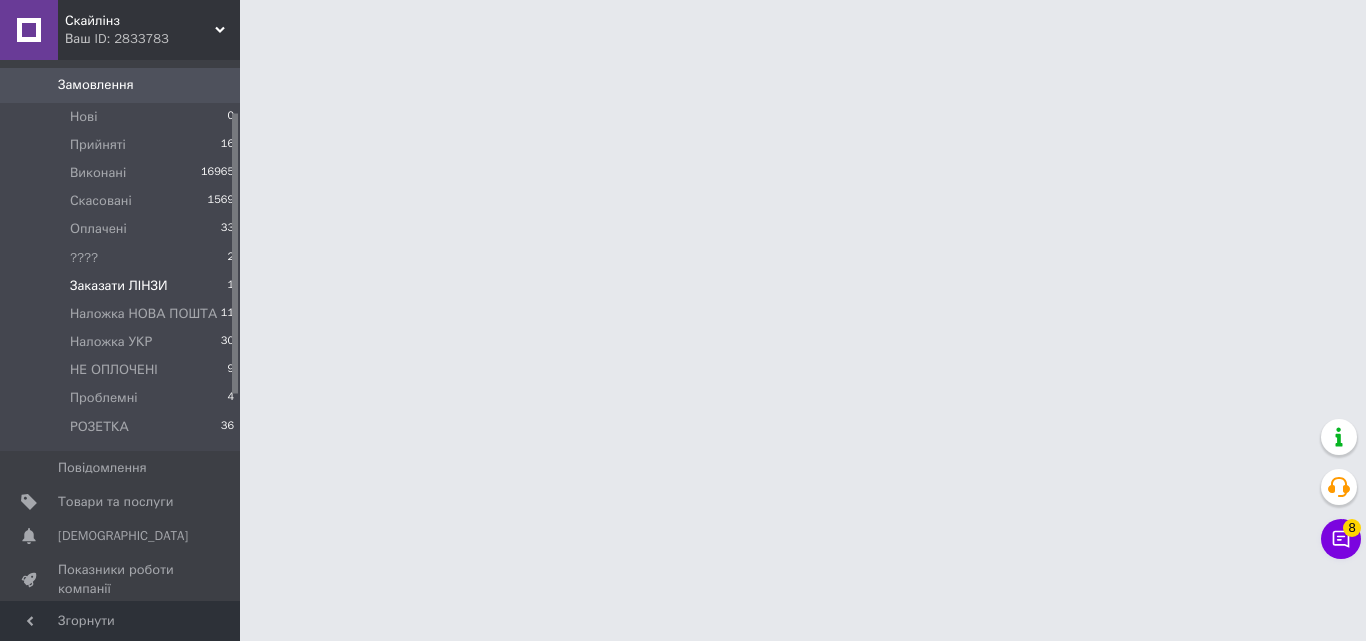 click on "Заказати ЛІНЗИ" at bounding box center (119, 286) 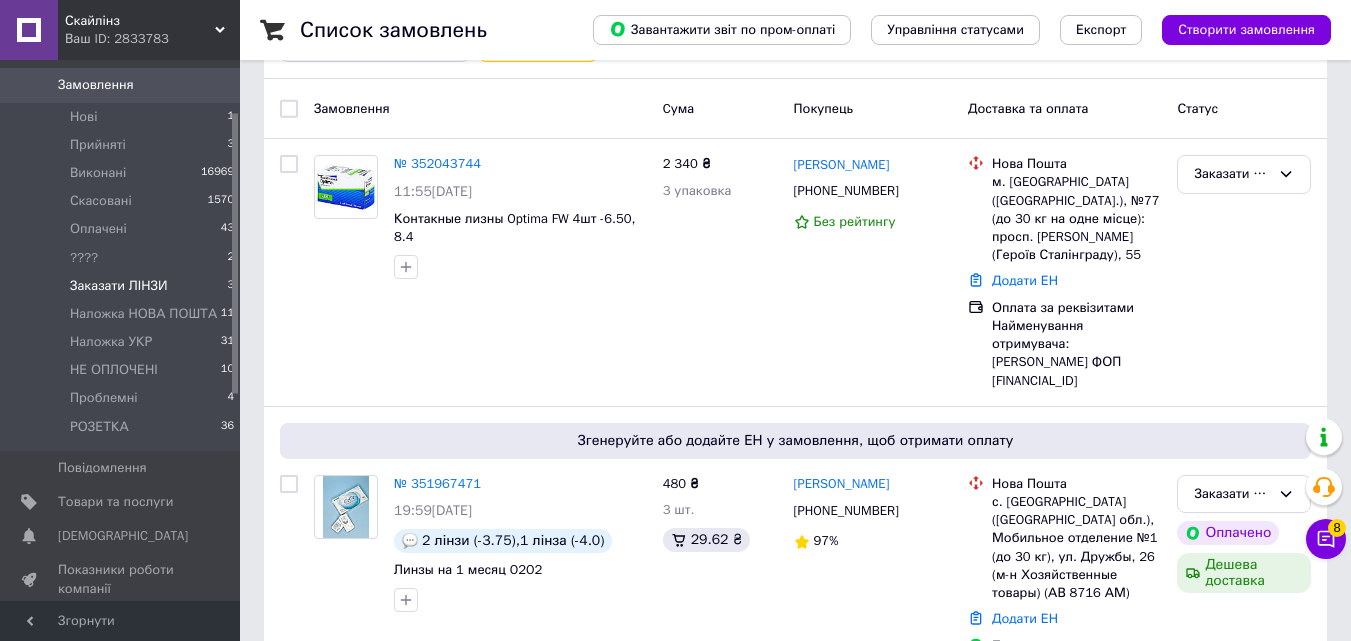 scroll, scrollTop: 300, scrollLeft: 0, axis: vertical 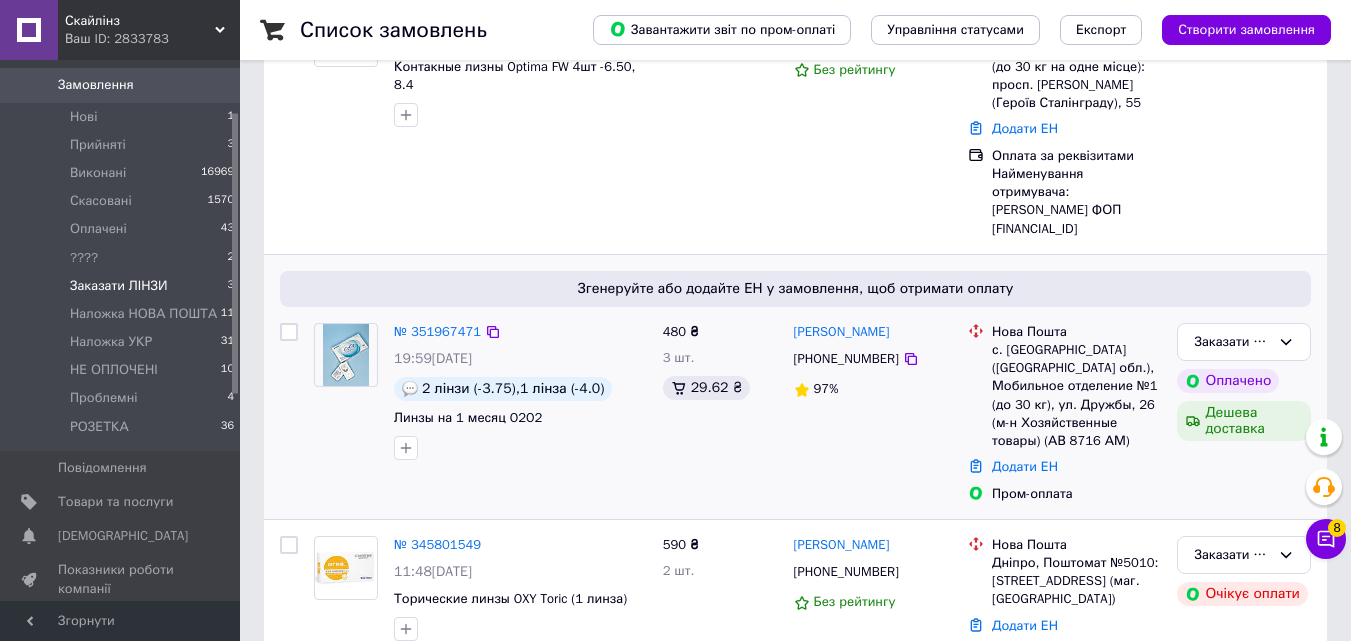 click on "№ 351967471 19:59, 09.07.2025 2 лінзи (-3.75),1 лінза (-4.0) Линзы на 1 месяц O2O2" at bounding box center [480, 413] 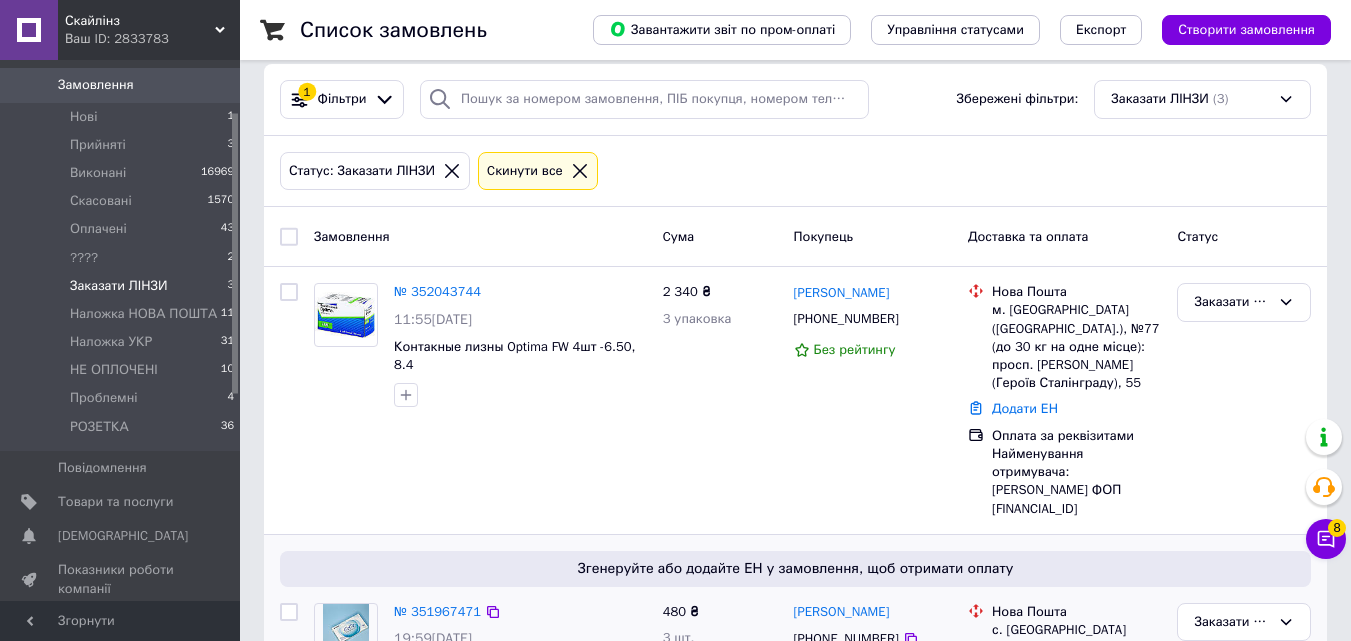 scroll, scrollTop: 0, scrollLeft: 0, axis: both 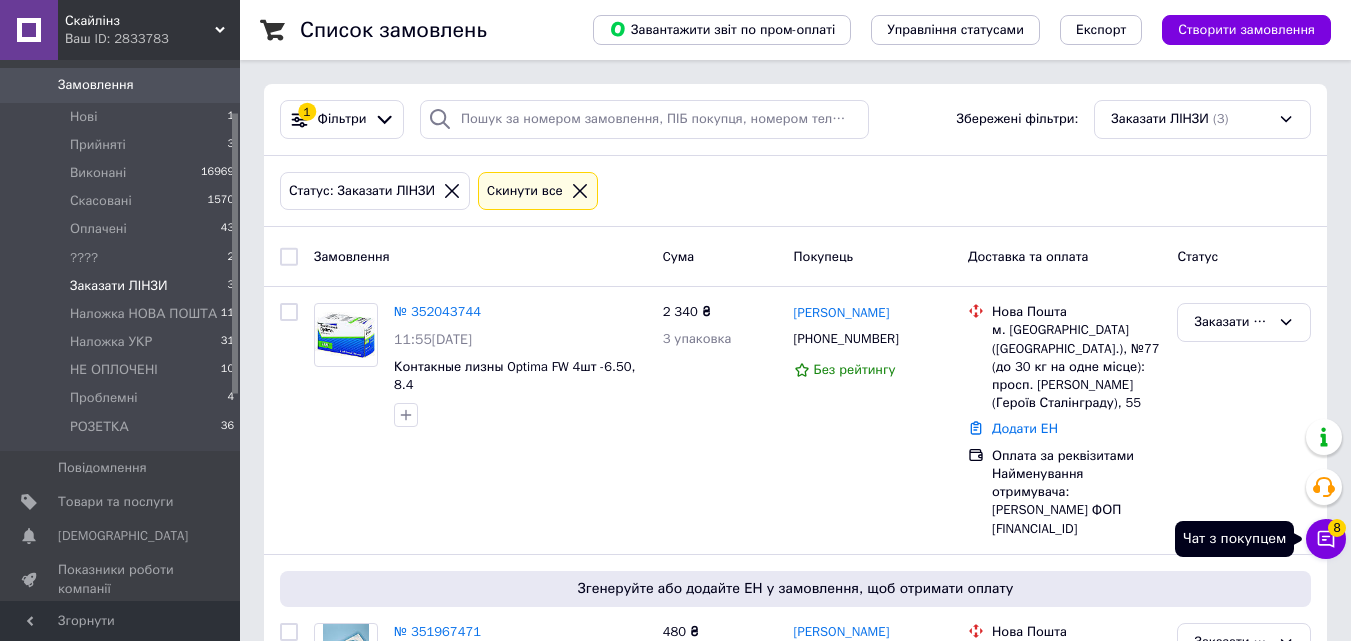 click 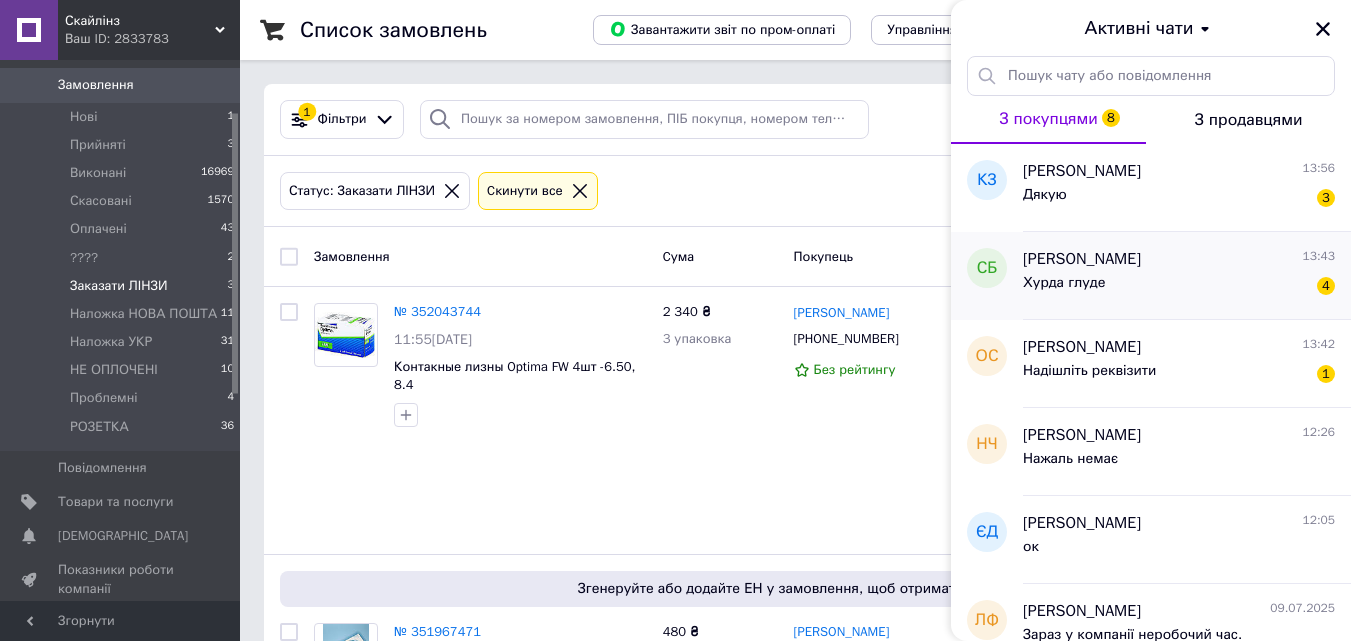 click on "Хурда глуде 4" at bounding box center (1179, 287) 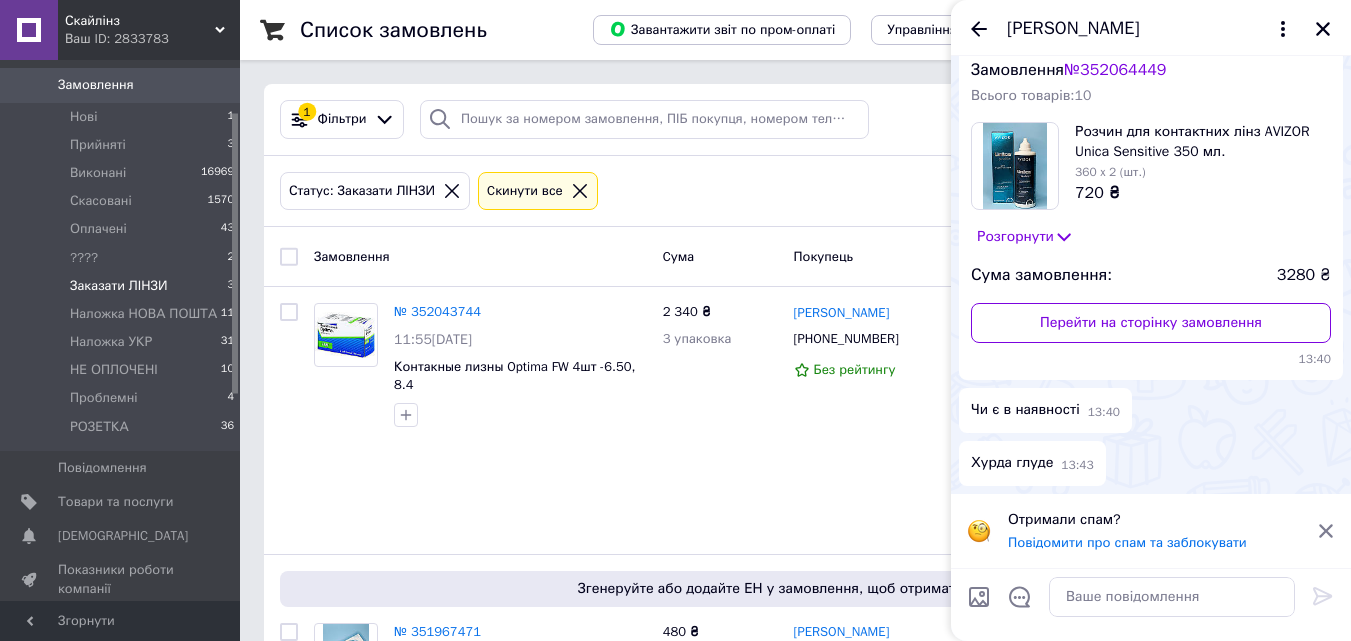 scroll, scrollTop: 400, scrollLeft: 0, axis: vertical 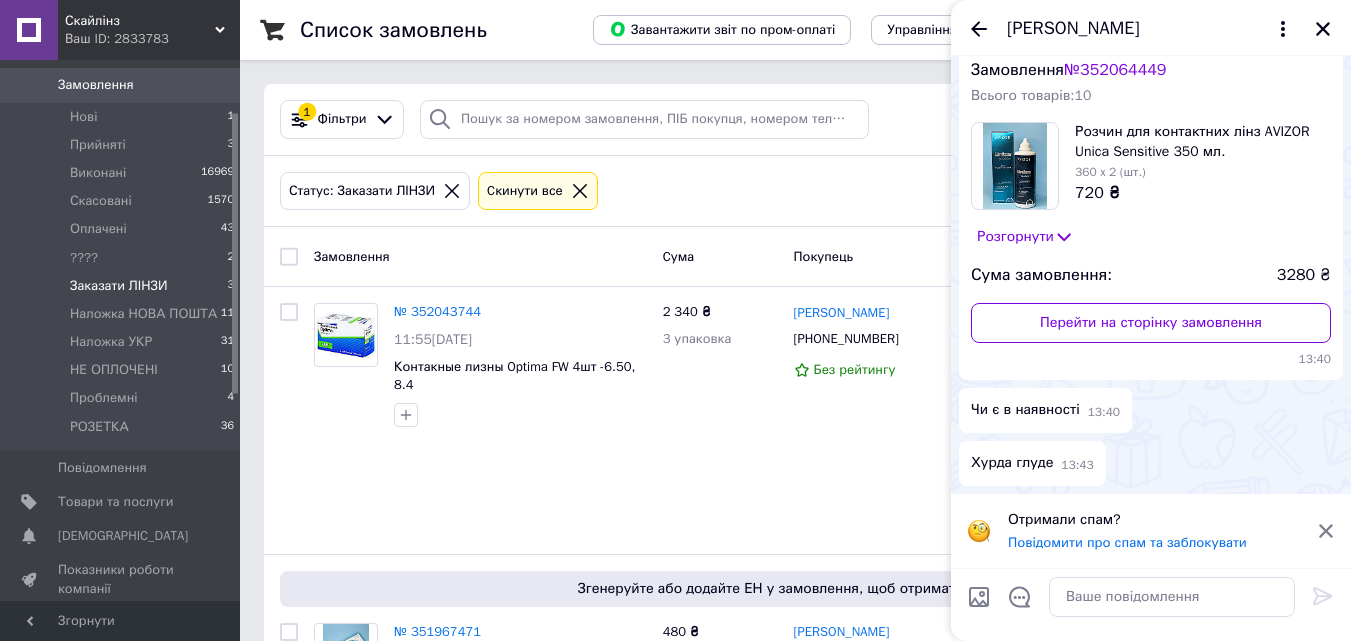 click 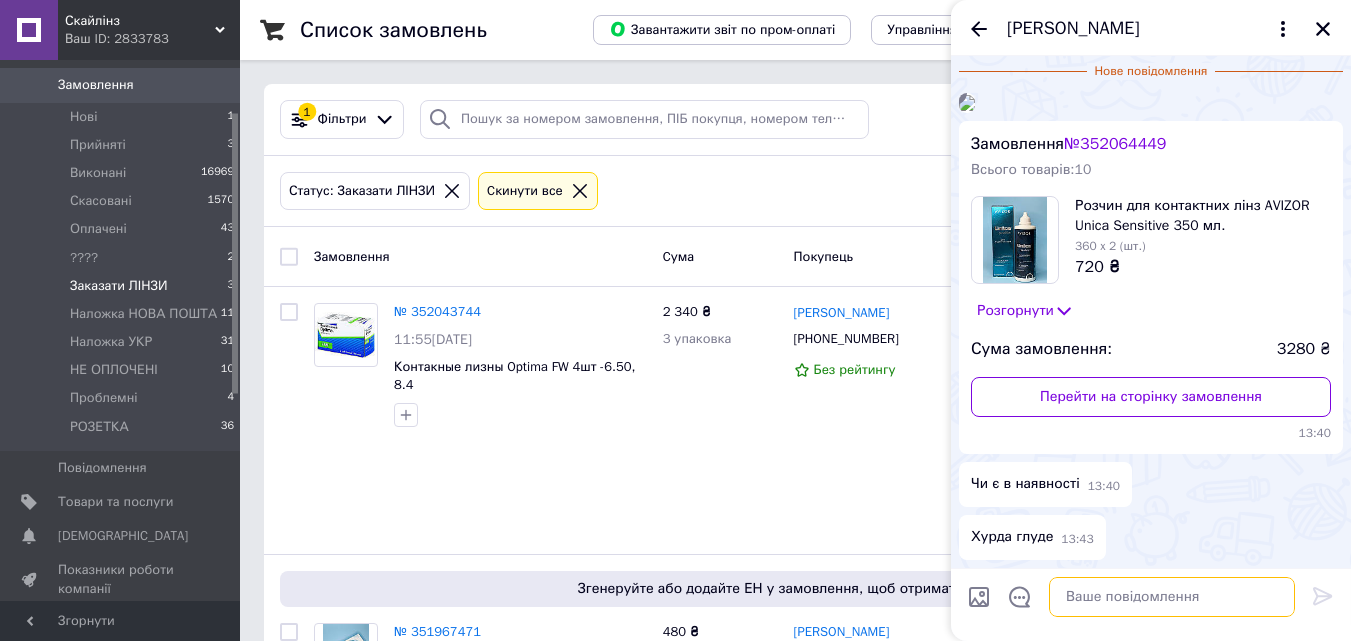 click at bounding box center [1172, 597] 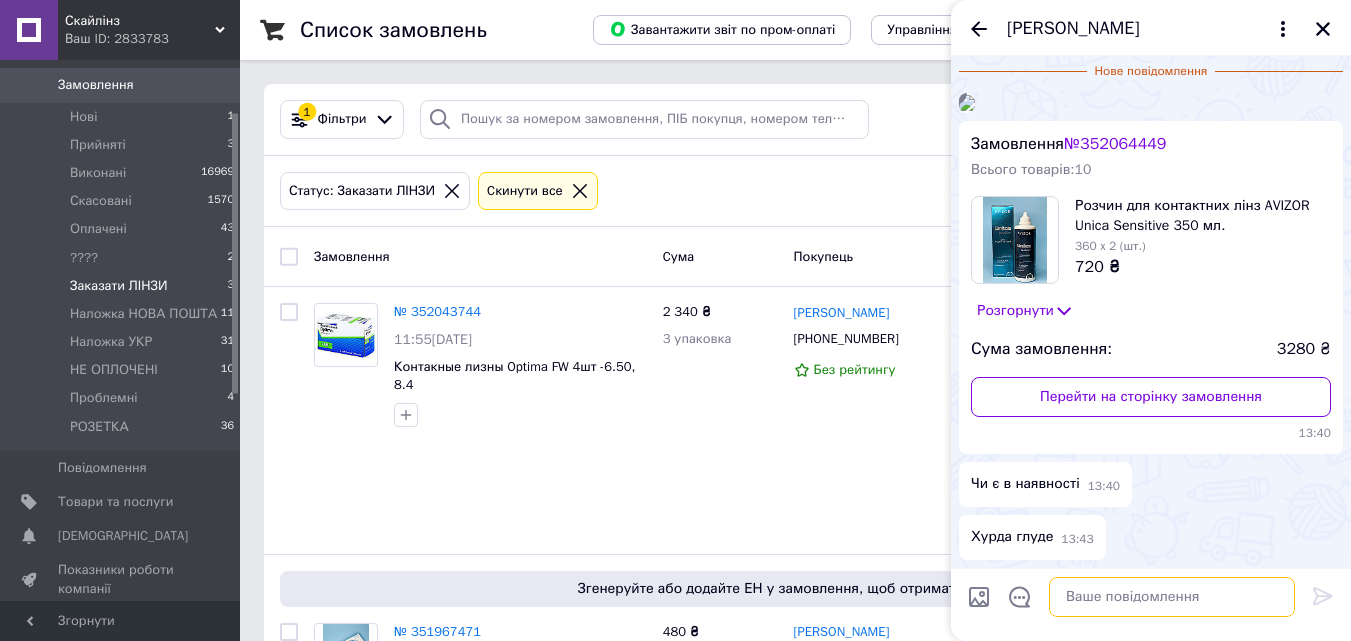 click at bounding box center (1172, 597) 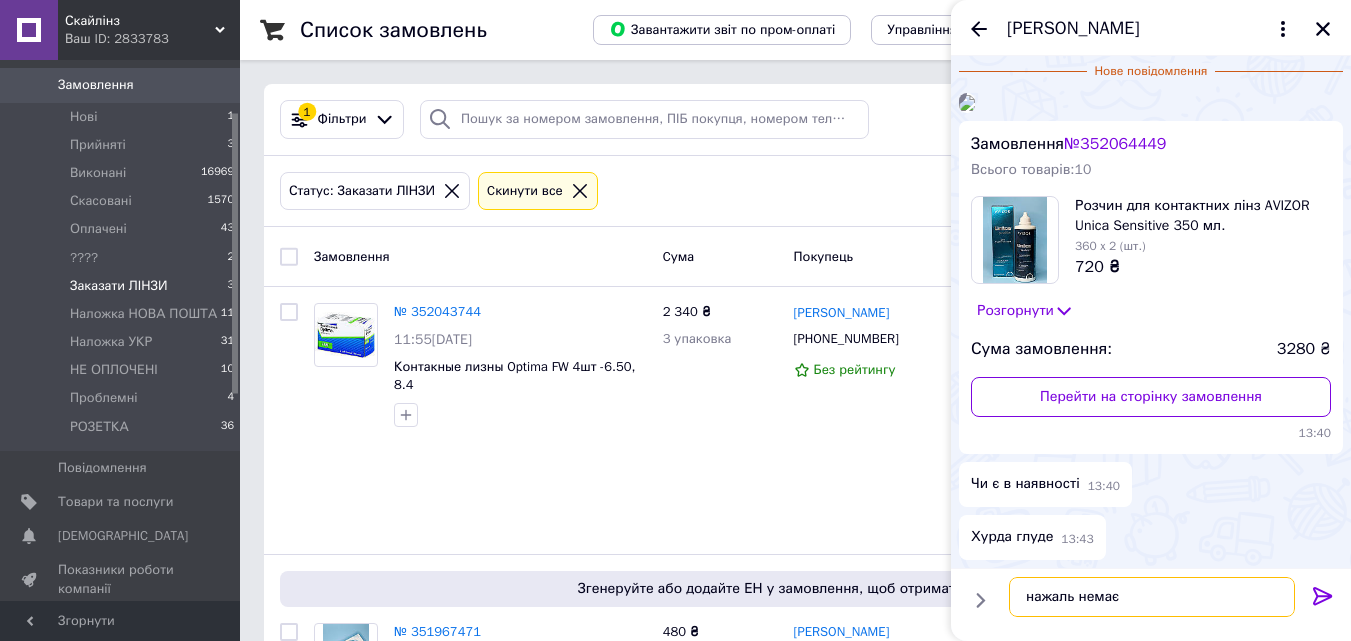 type on "нажаль немає" 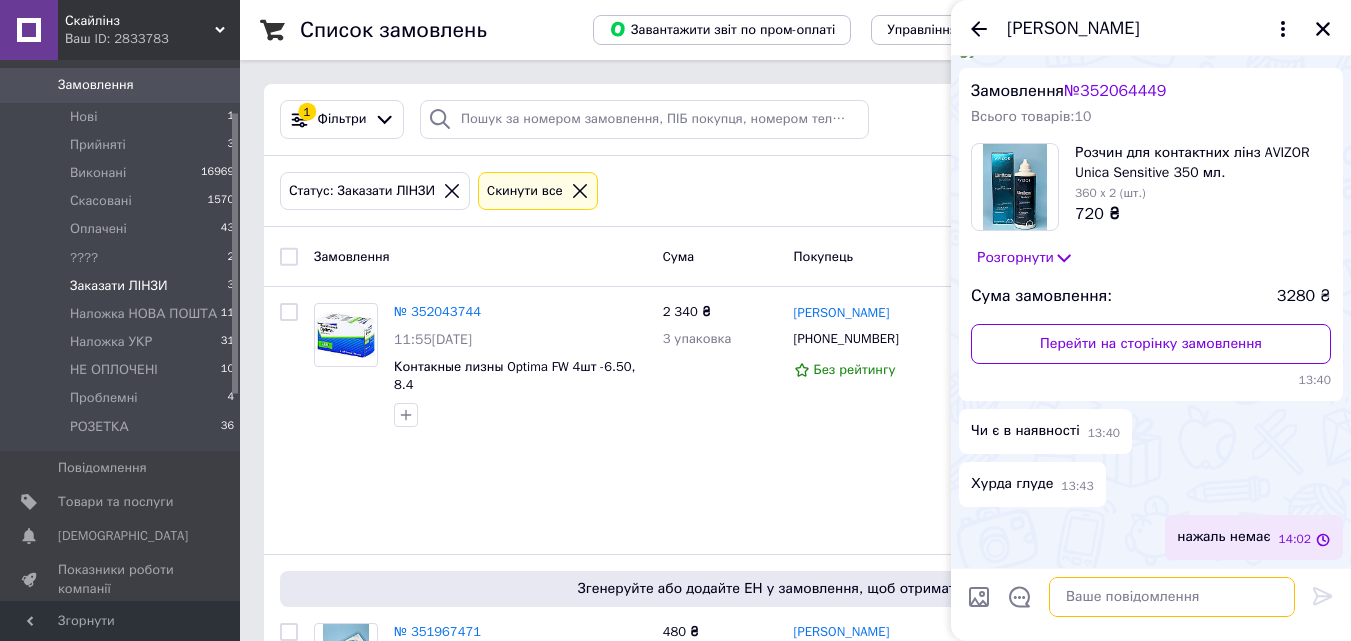 scroll, scrollTop: 348, scrollLeft: 0, axis: vertical 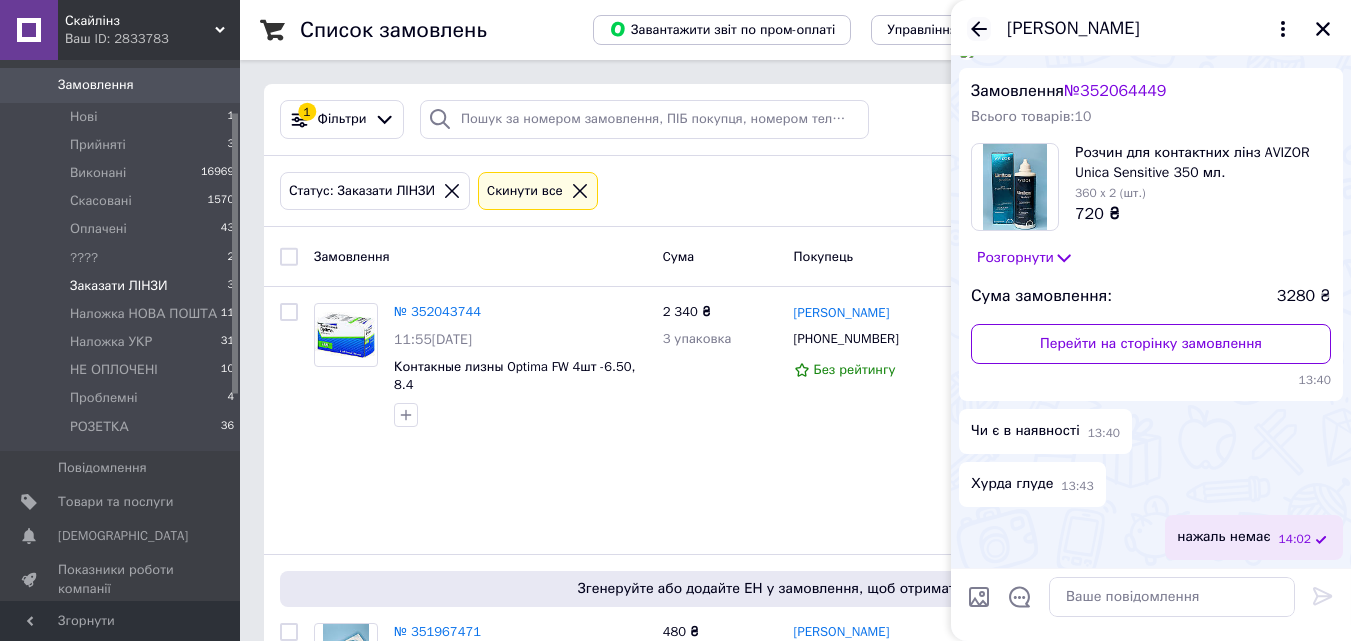click 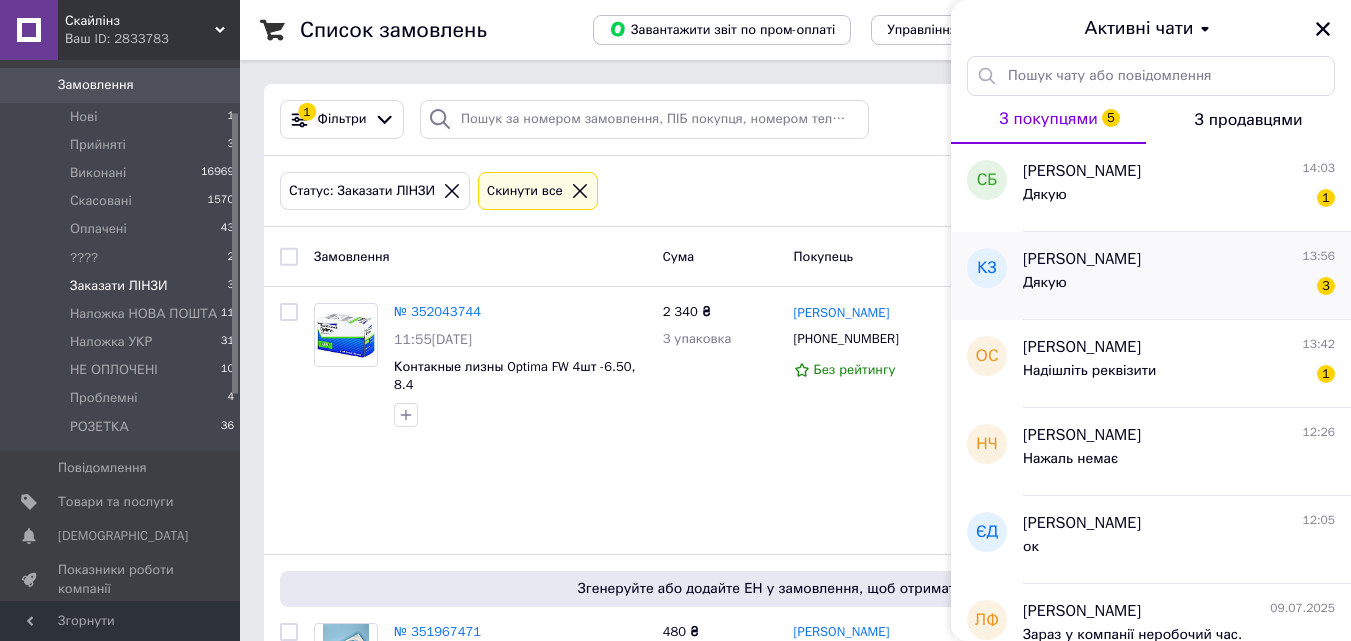 click on "Дякую 3" at bounding box center (1179, 287) 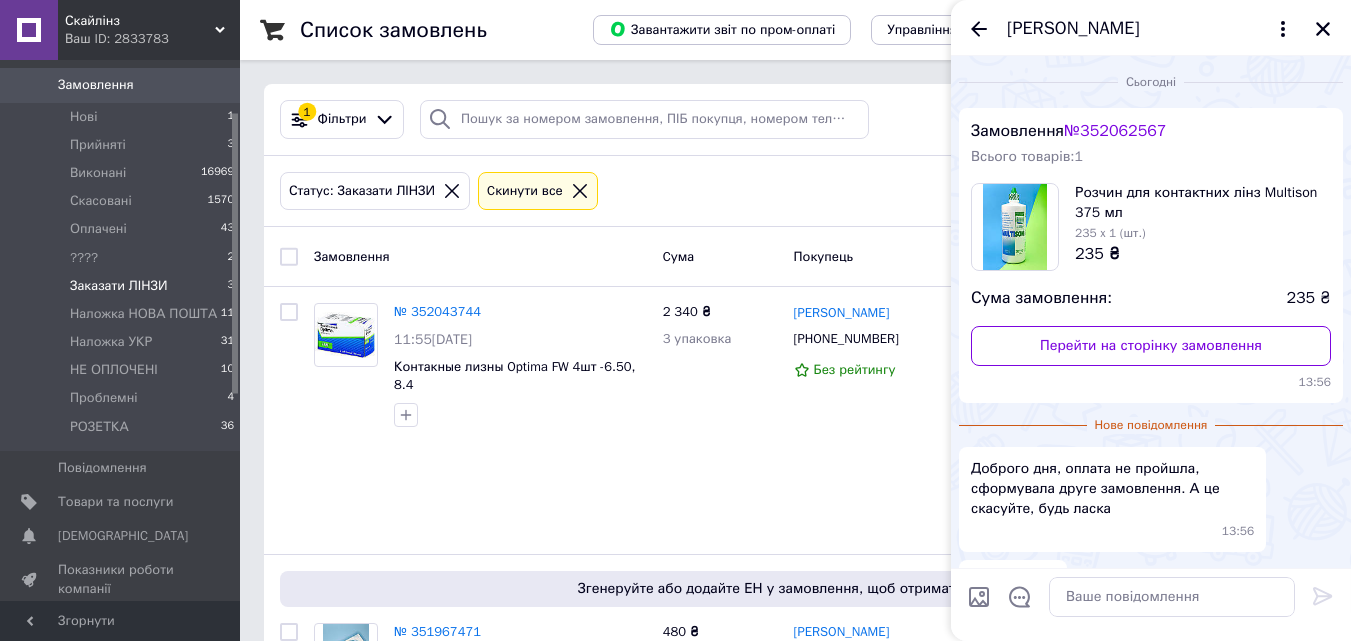 scroll, scrollTop: 118, scrollLeft: 0, axis: vertical 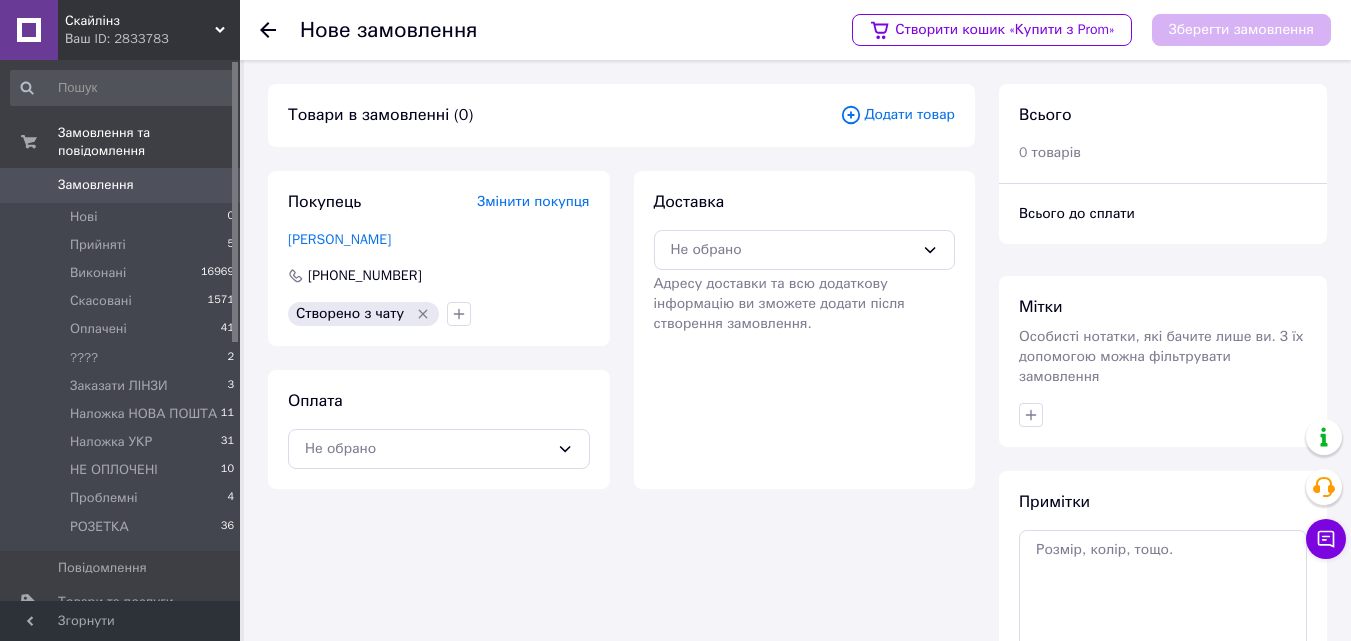 click on "Додати товар" at bounding box center [897, 115] 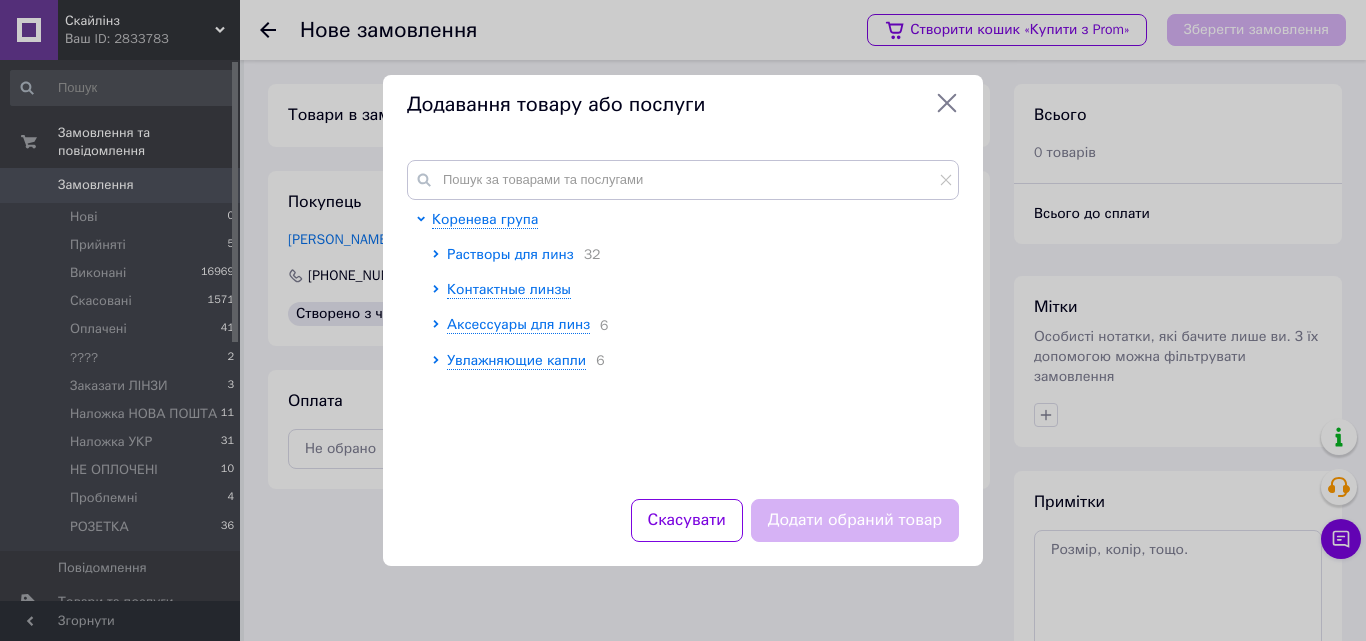 click on "Растворы для линз" at bounding box center [510, 254] 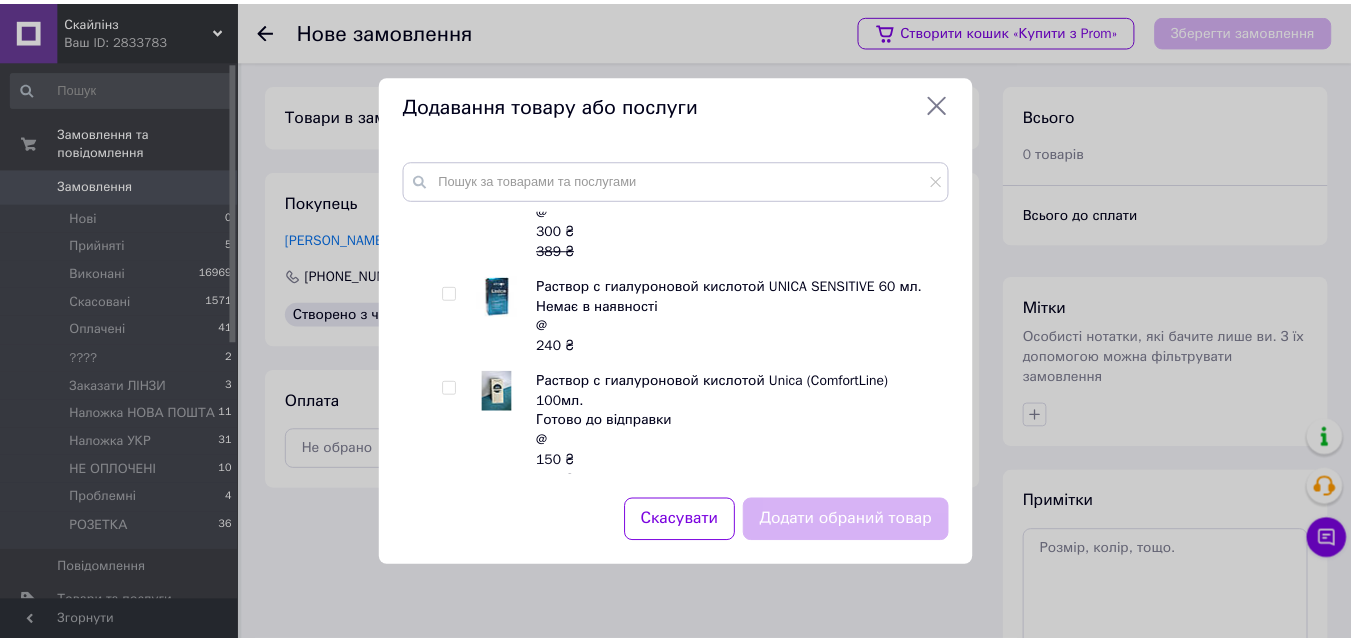 scroll, scrollTop: 2251, scrollLeft: 0, axis: vertical 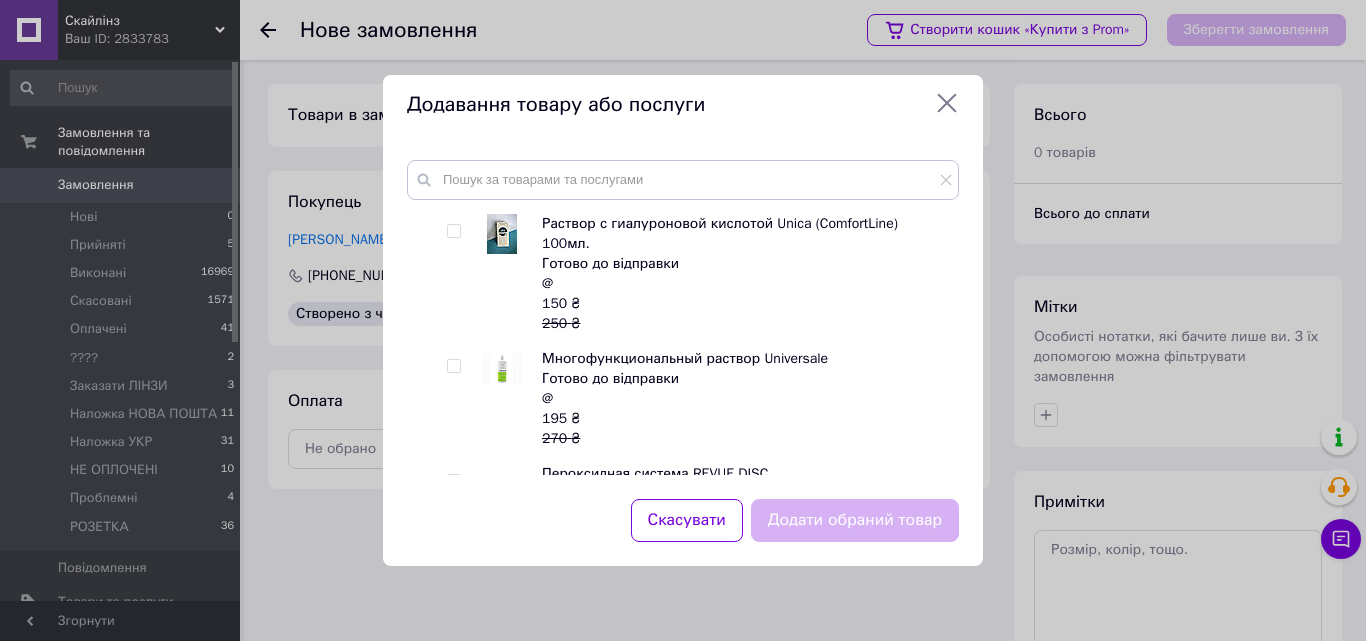 click at bounding box center [453, 366] 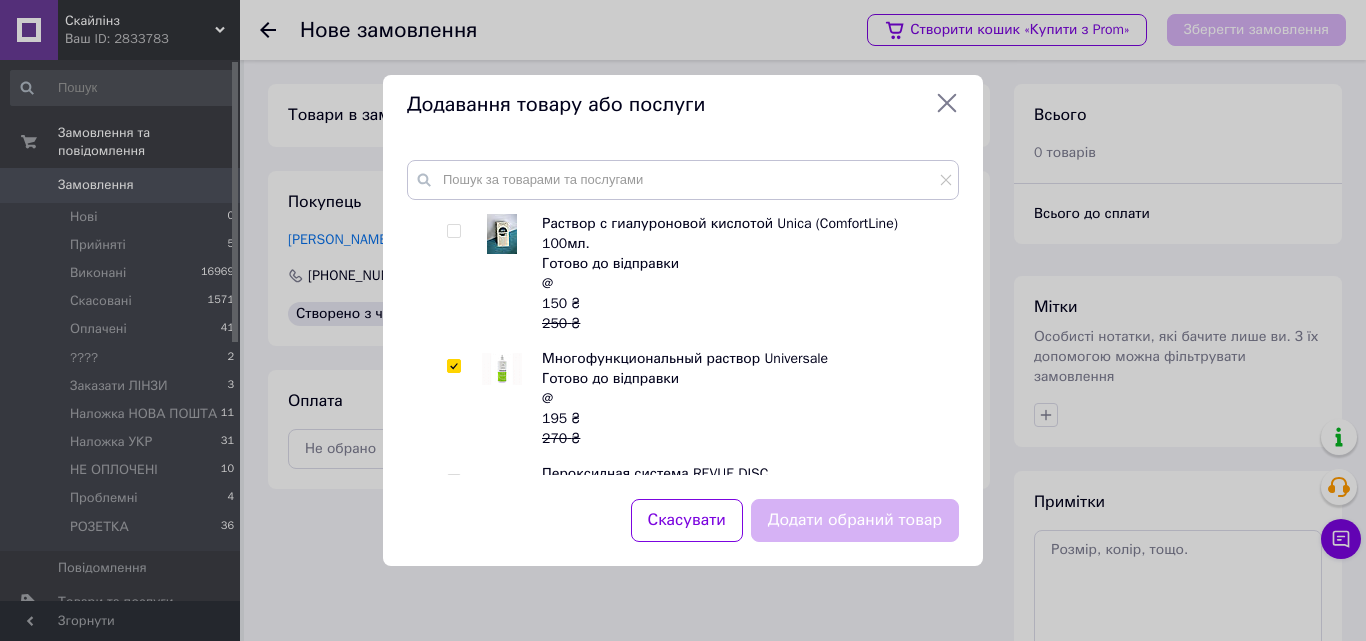 checkbox on "true" 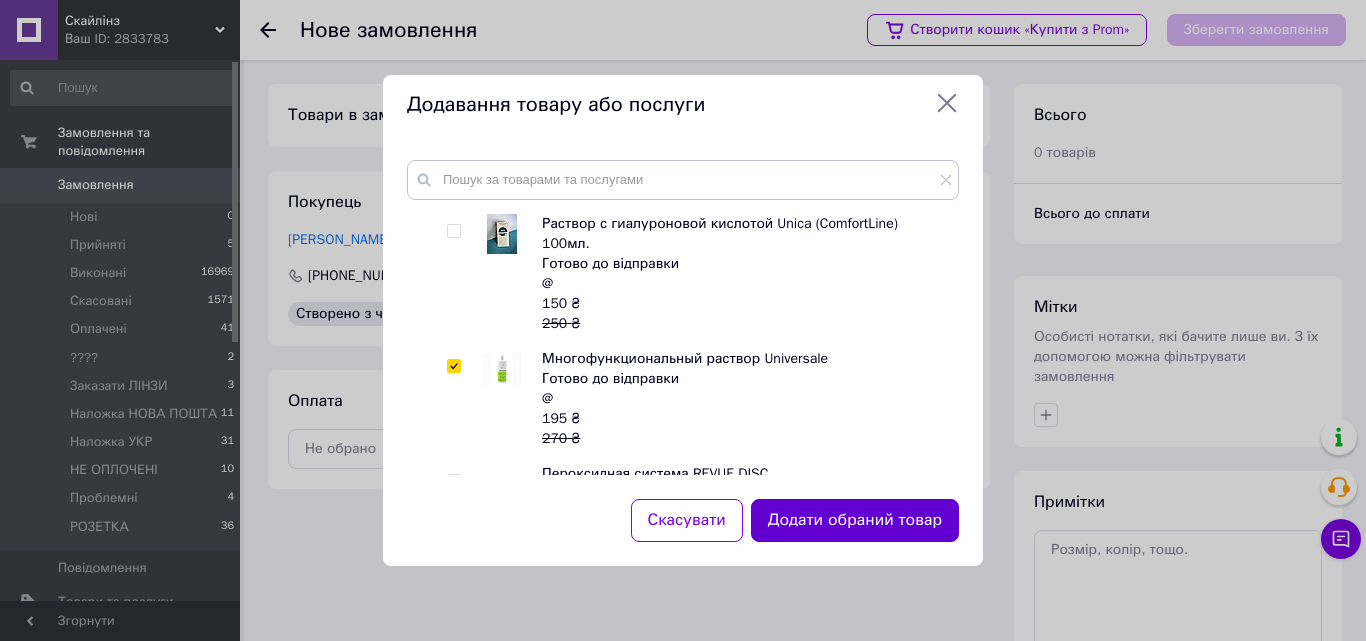 click on "Додати обраний товар" at bounding box center [855, 520] 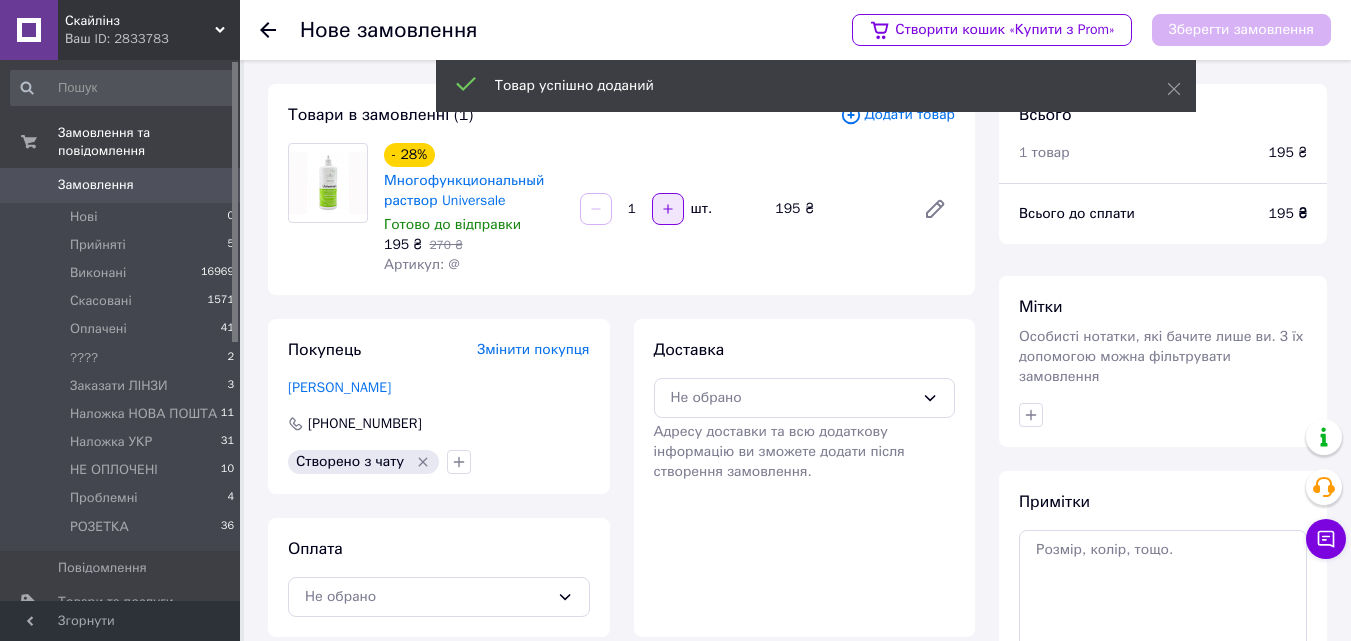 click 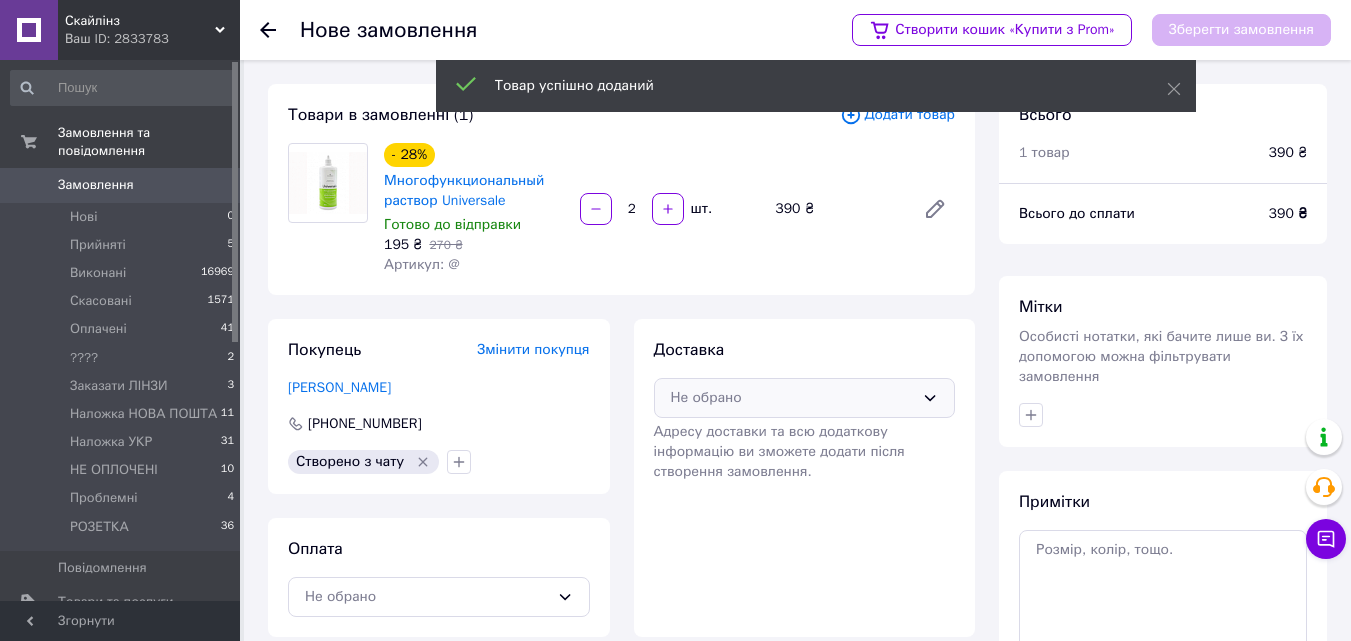 click on "Не обрано" at bounding box center [793, 398] 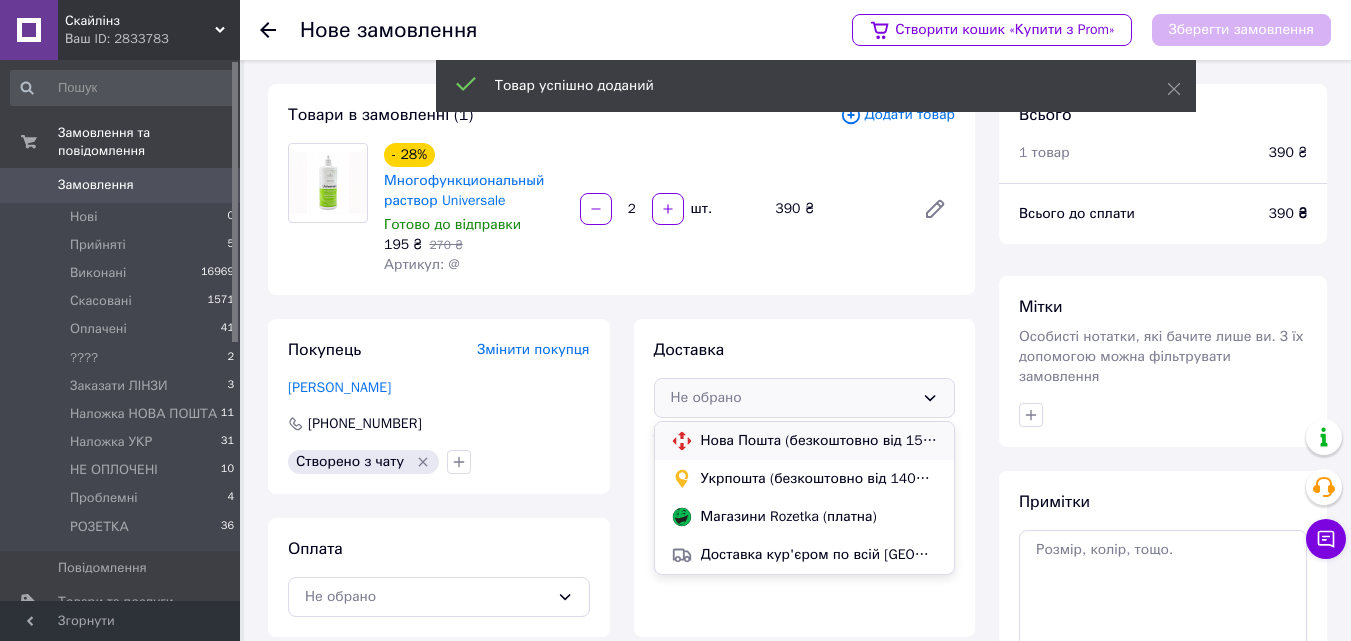click on "Нова Пошта (безкоштовно від 1500 ₴)" at bounding box center (820, 441) 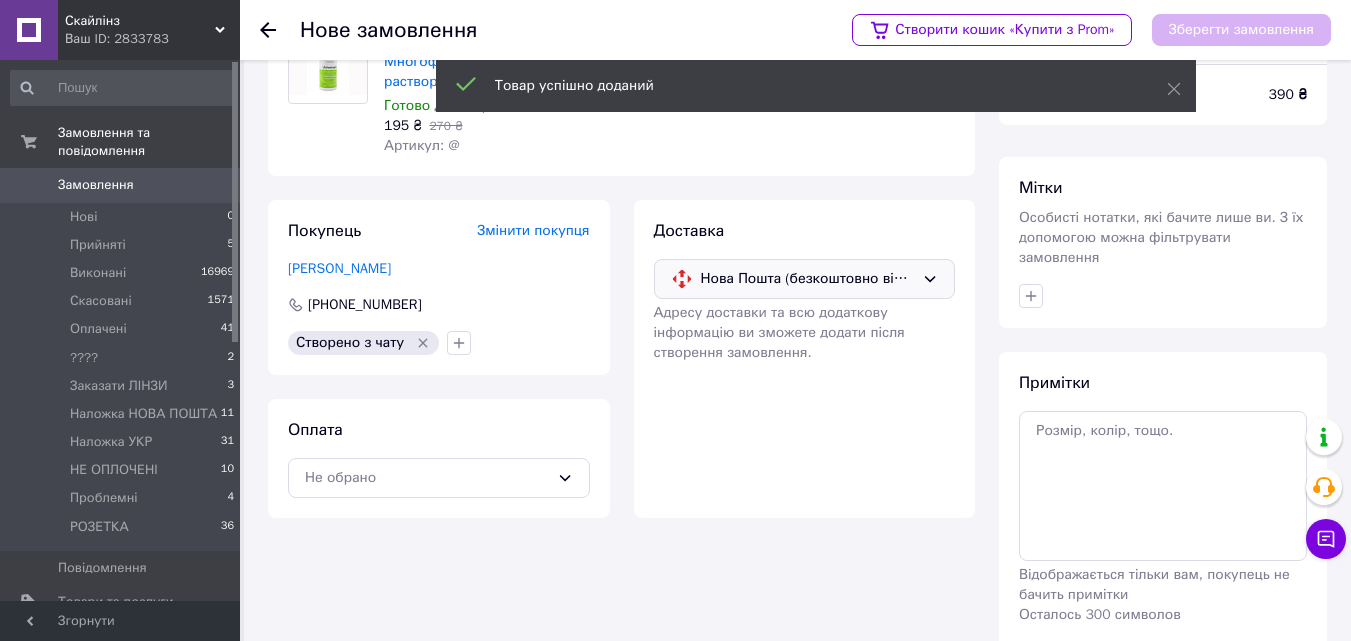scroll, scrollTop: 183, scrollLeft: 0, axis: vertical 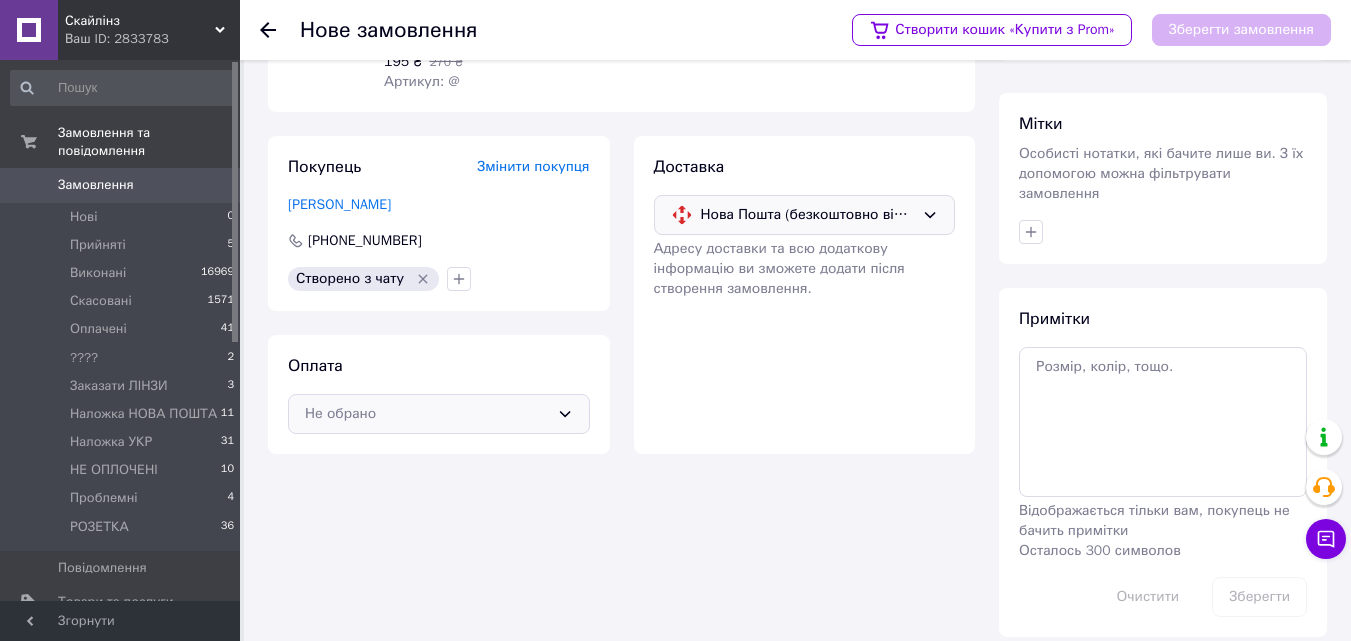 click on "Не обрано" at bounding box center (427, 414) 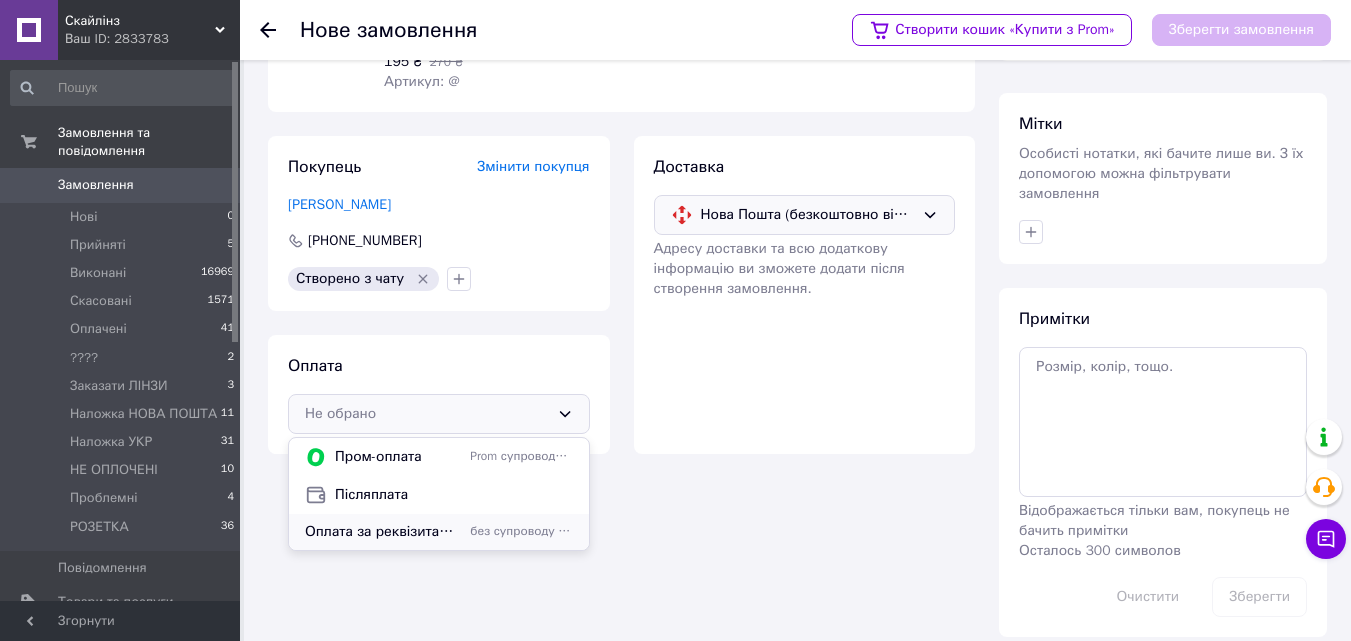 click on "Оплата за реквізитами Найменування отримувача: МЕЛЬНИК А. В. ФОП UA633052990000026004036012027" at bounding box center [383, 532] 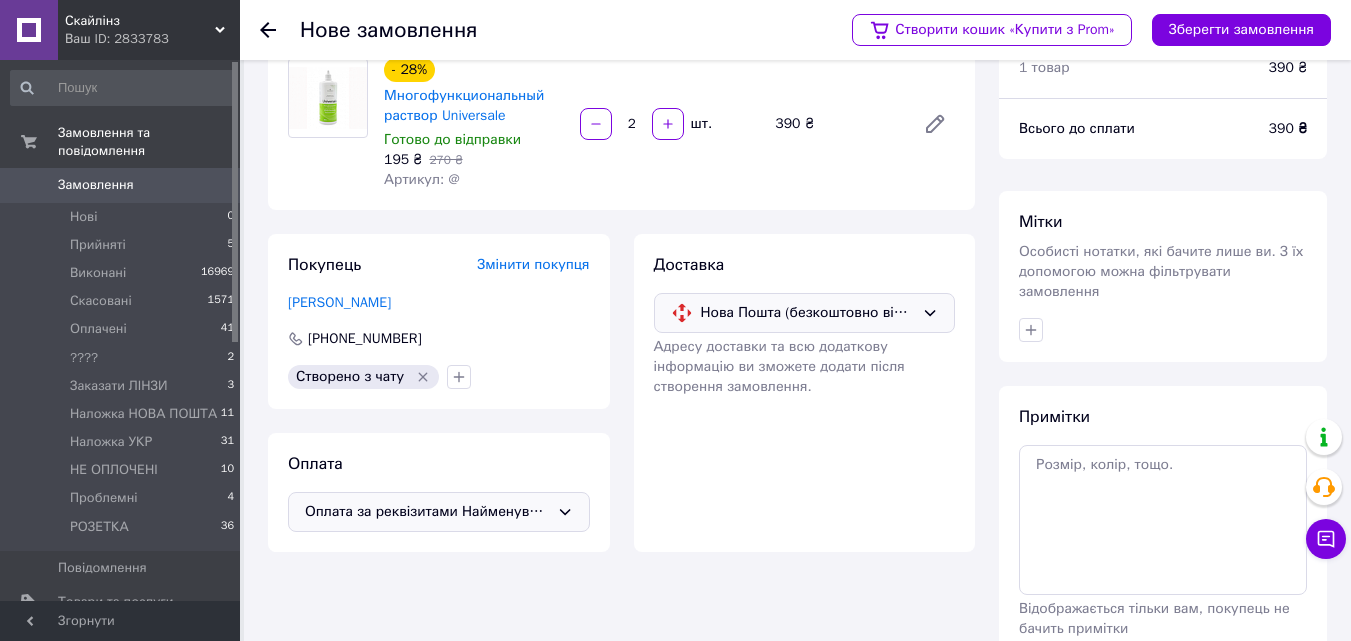 scroll, scrollTop: 0, scrollLeft: 0, axis: both 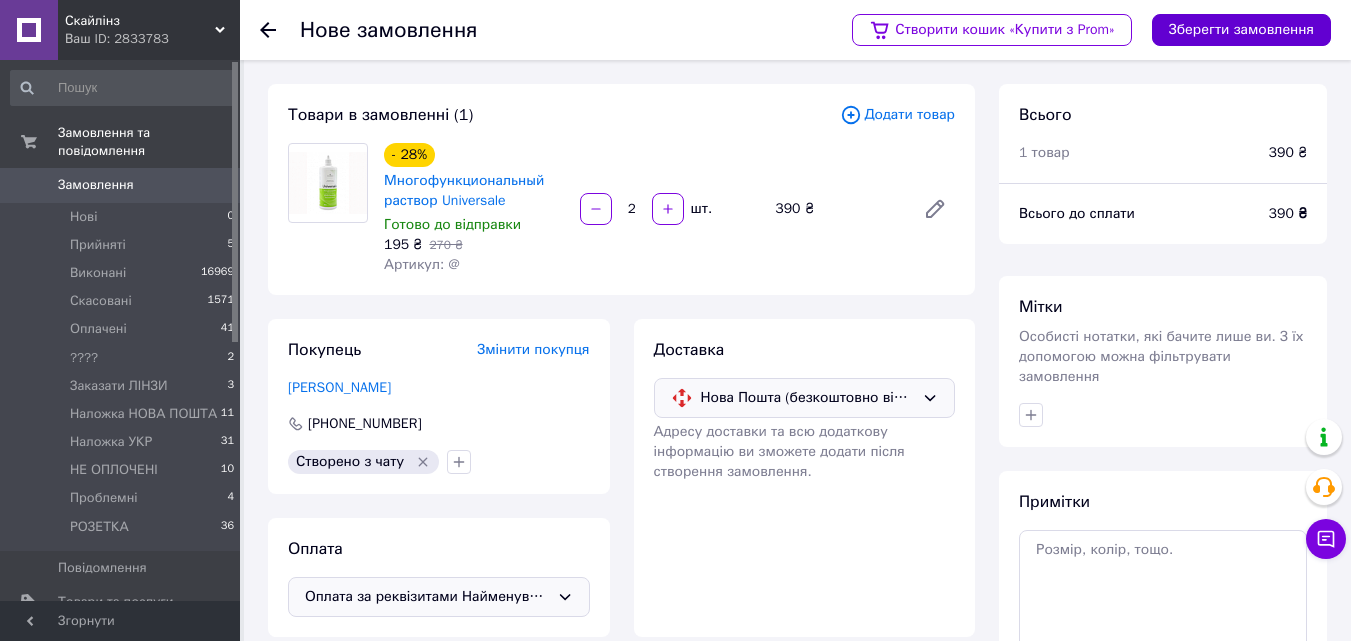 click on "Зберегти замовлення" at bounding box center [1241, 30] 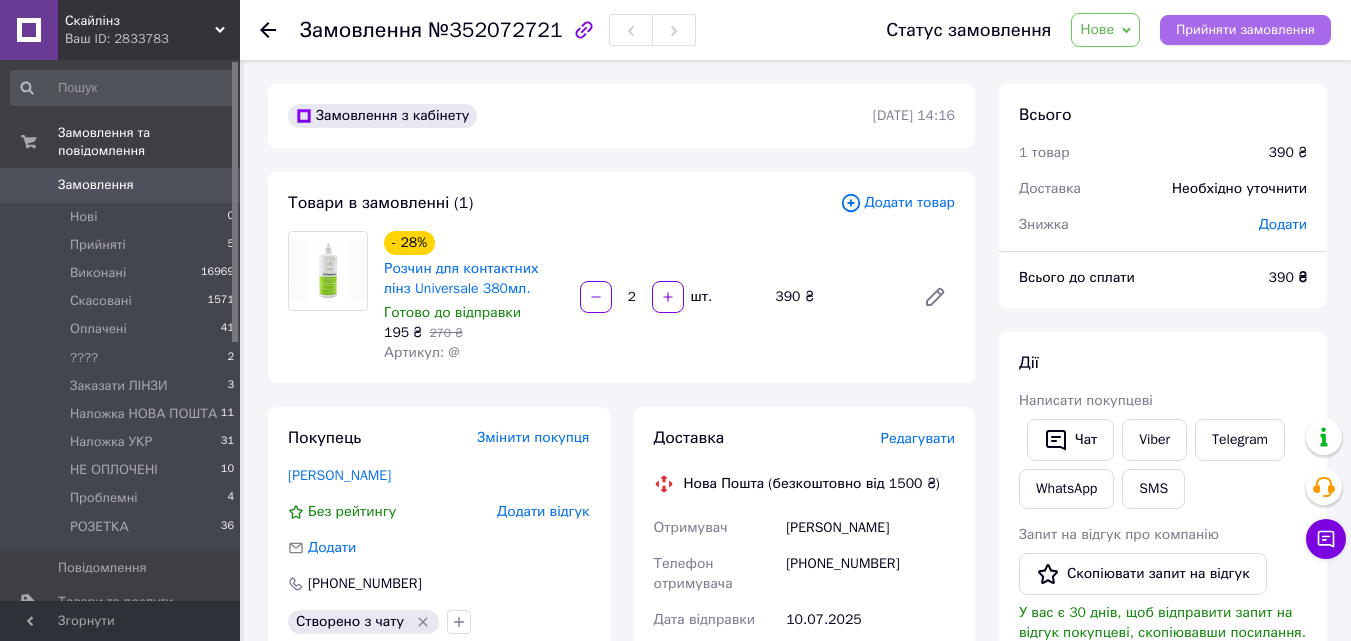 click on "Прийняти замовлення" at bounding box center [1245, 30] 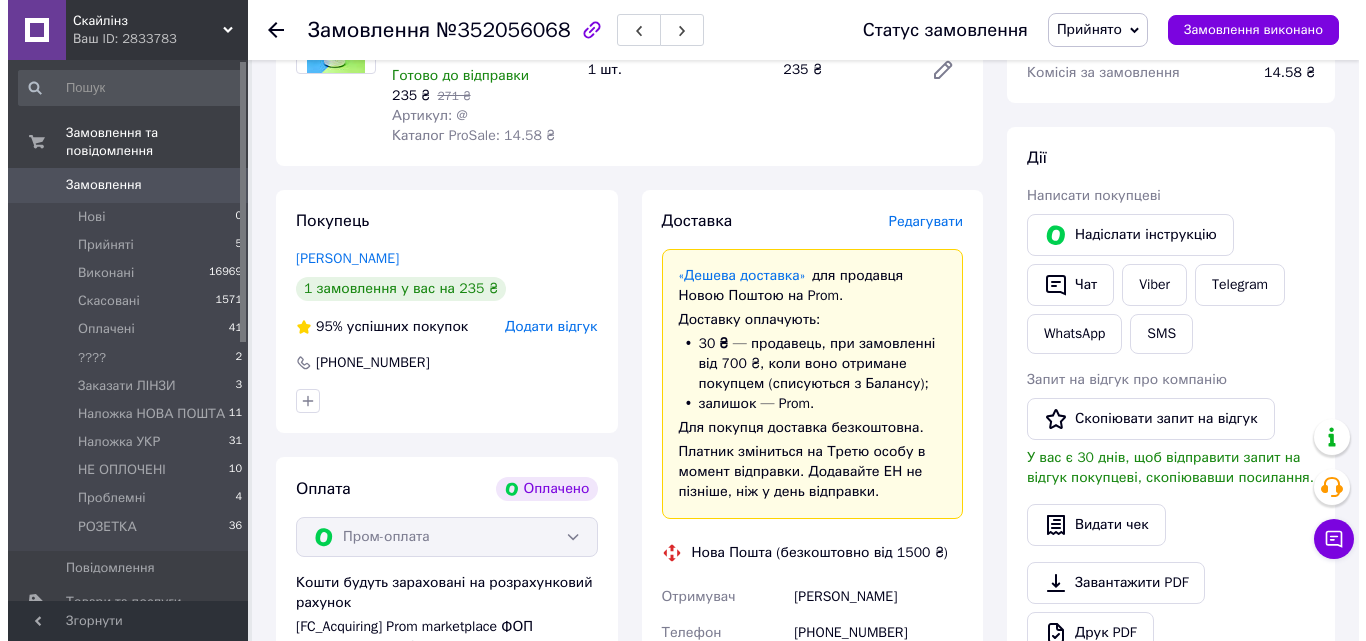 scroll, scrollTop: 300, scrollLeft: 0, axis: vertical 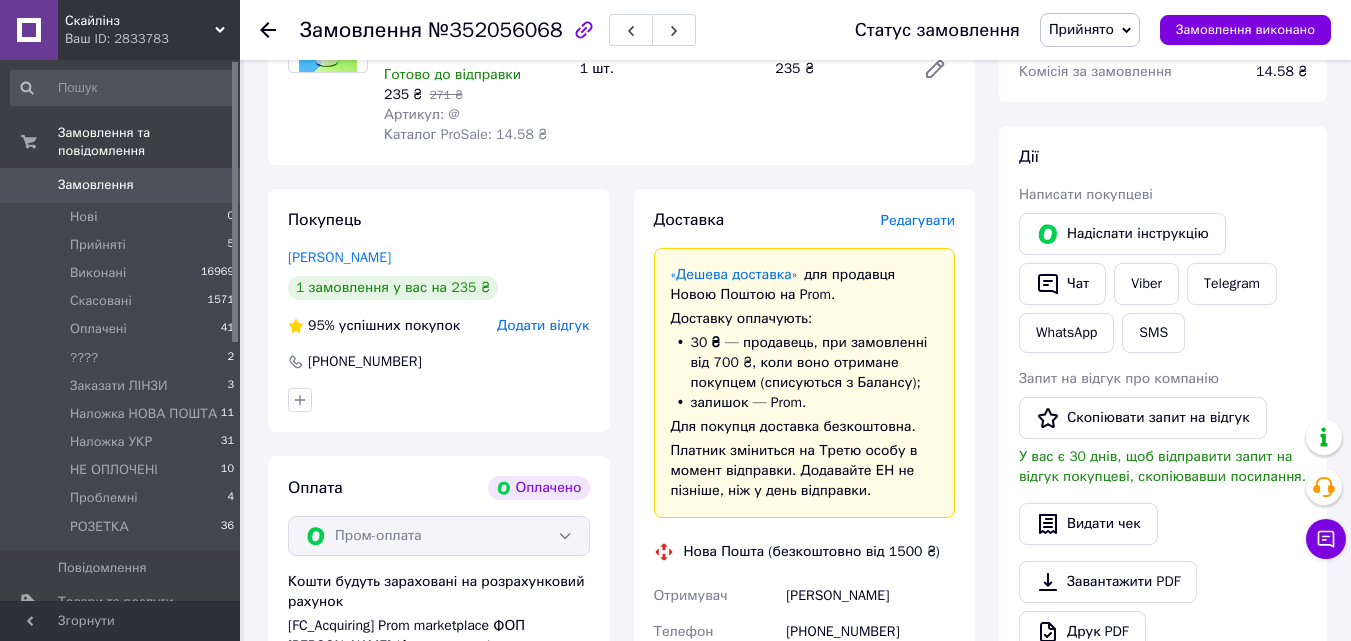 click on "Редагувати" at bounding box center (918, 220) 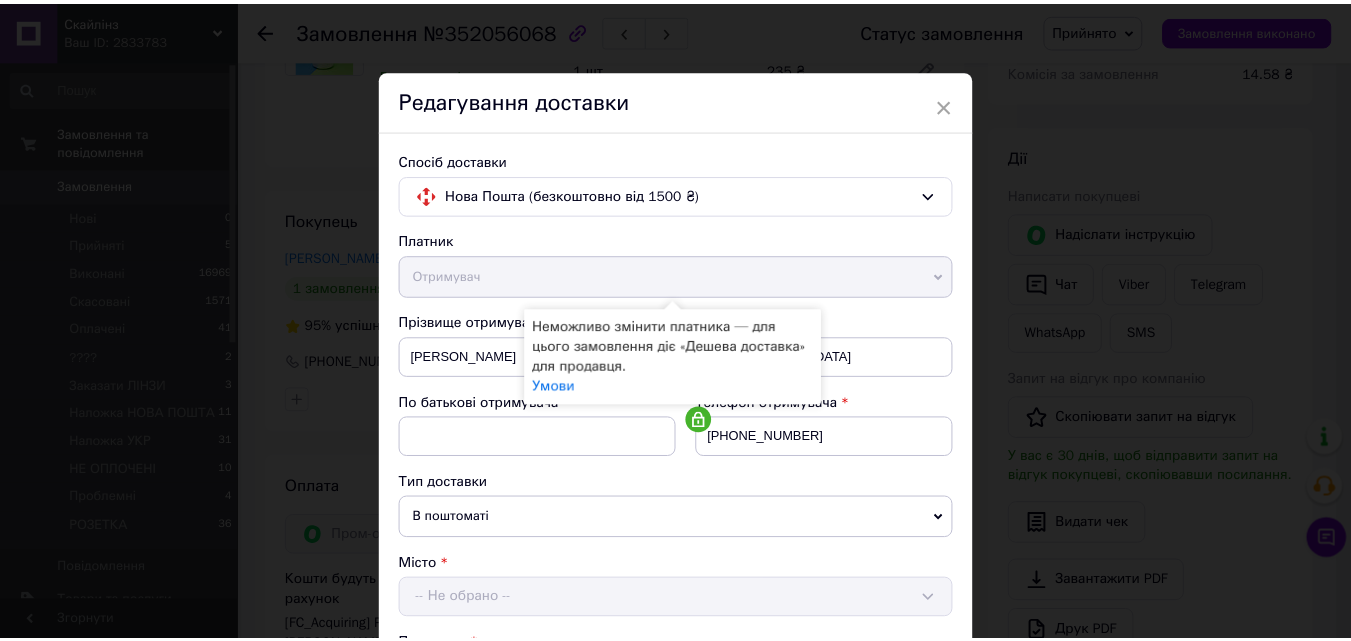 scroll, scrollTop: 687, scrollLeft: 0, axis: vertical 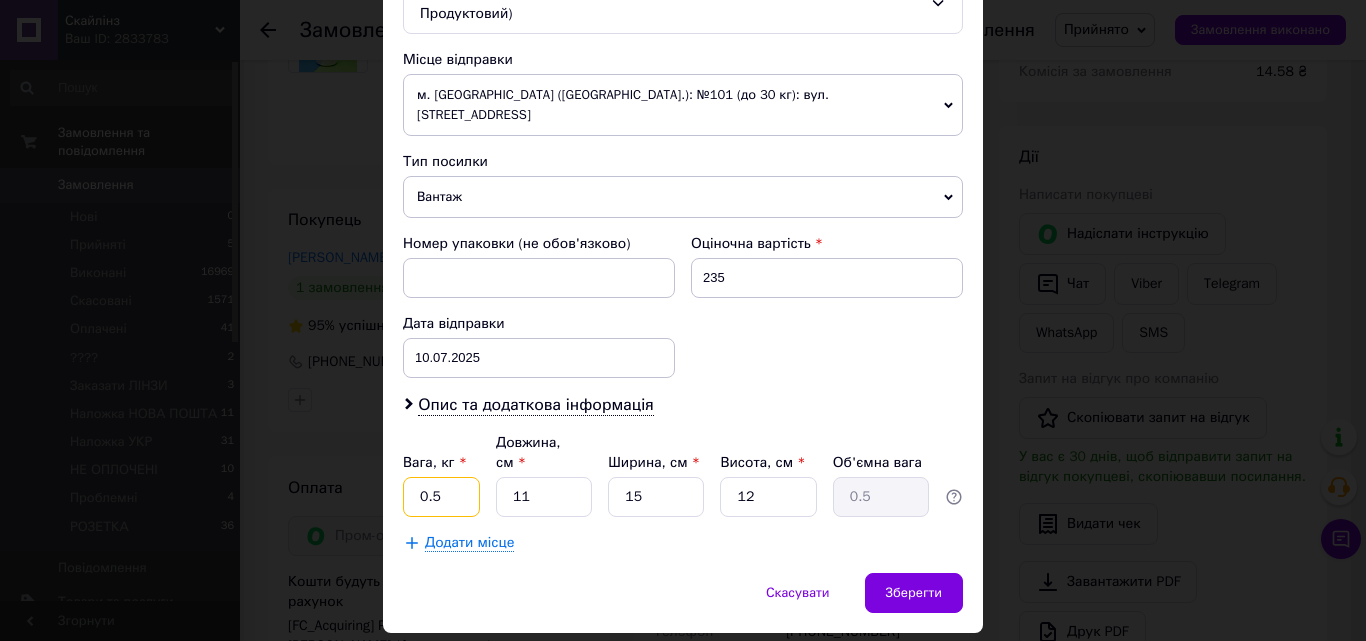 click on "0.5" at bounding box center (441, 497) 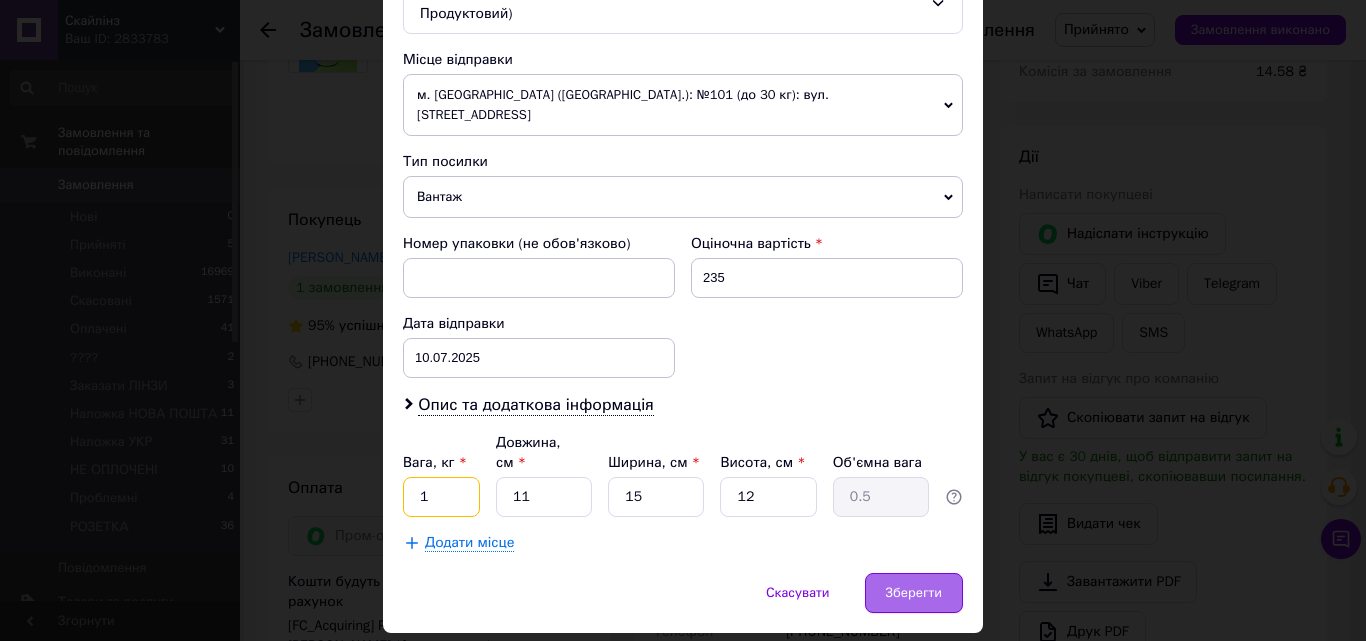 type on "1" 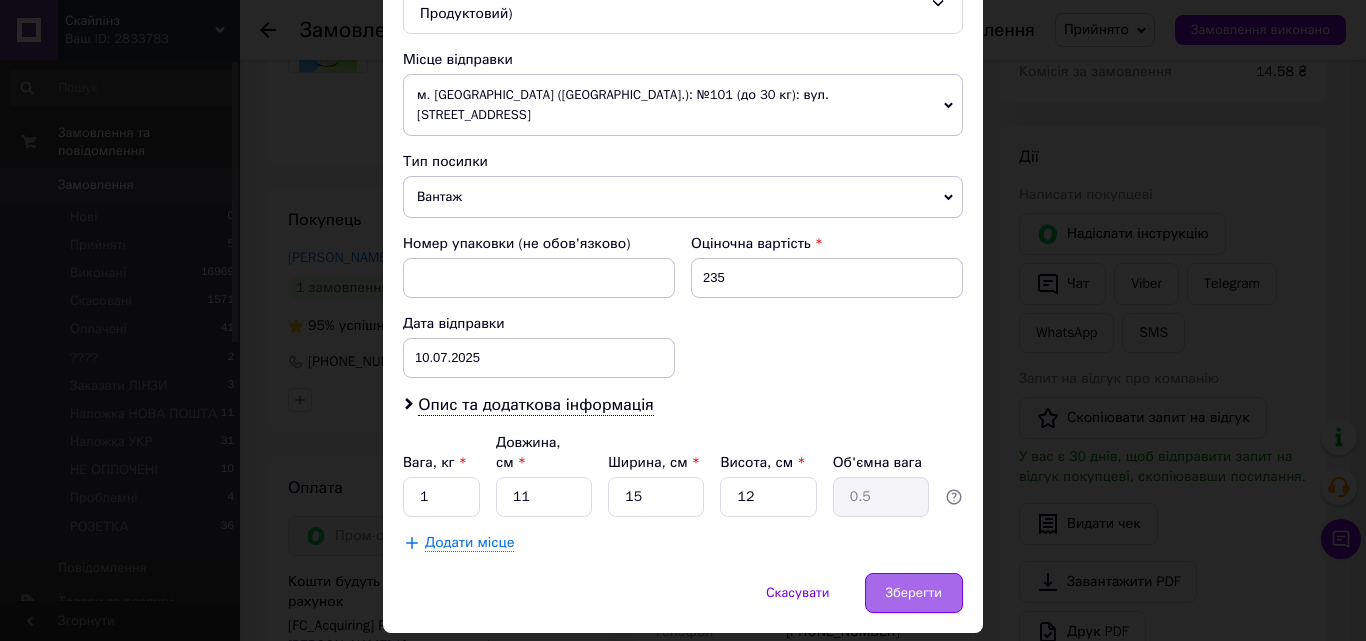 click on "Зберегти" at bounding box center [914, 593] 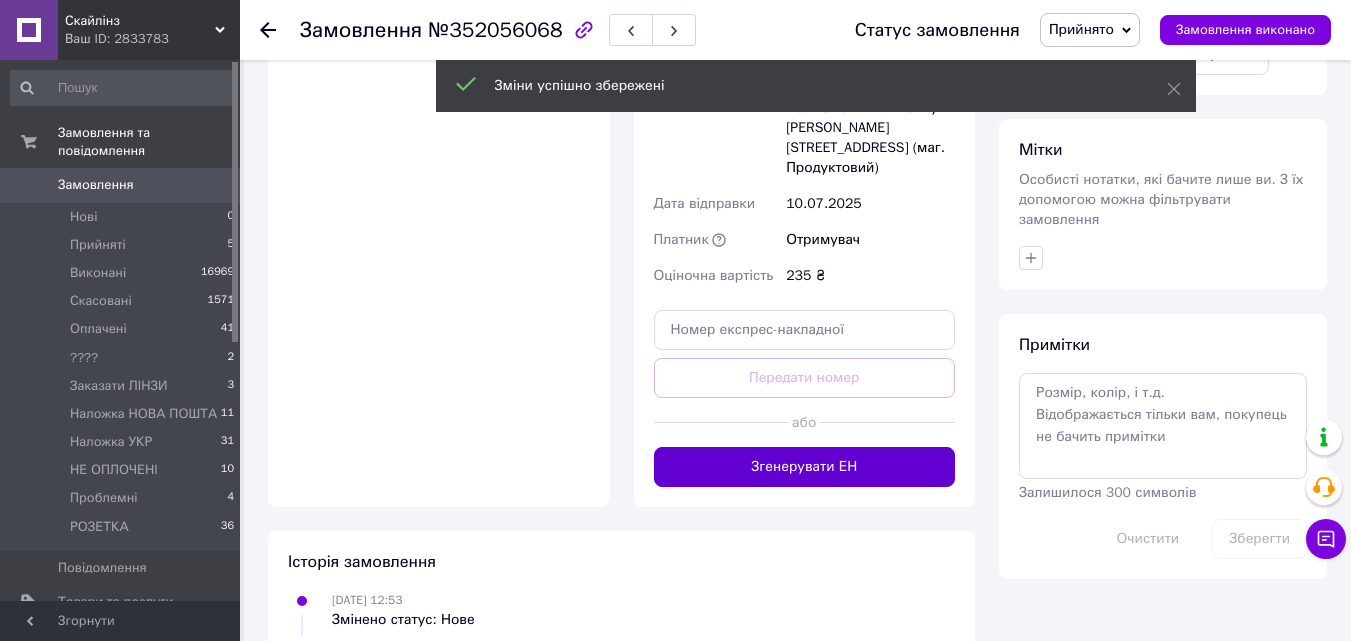 click on "Згенерувати ЕН" at bounding box center (805, 467) 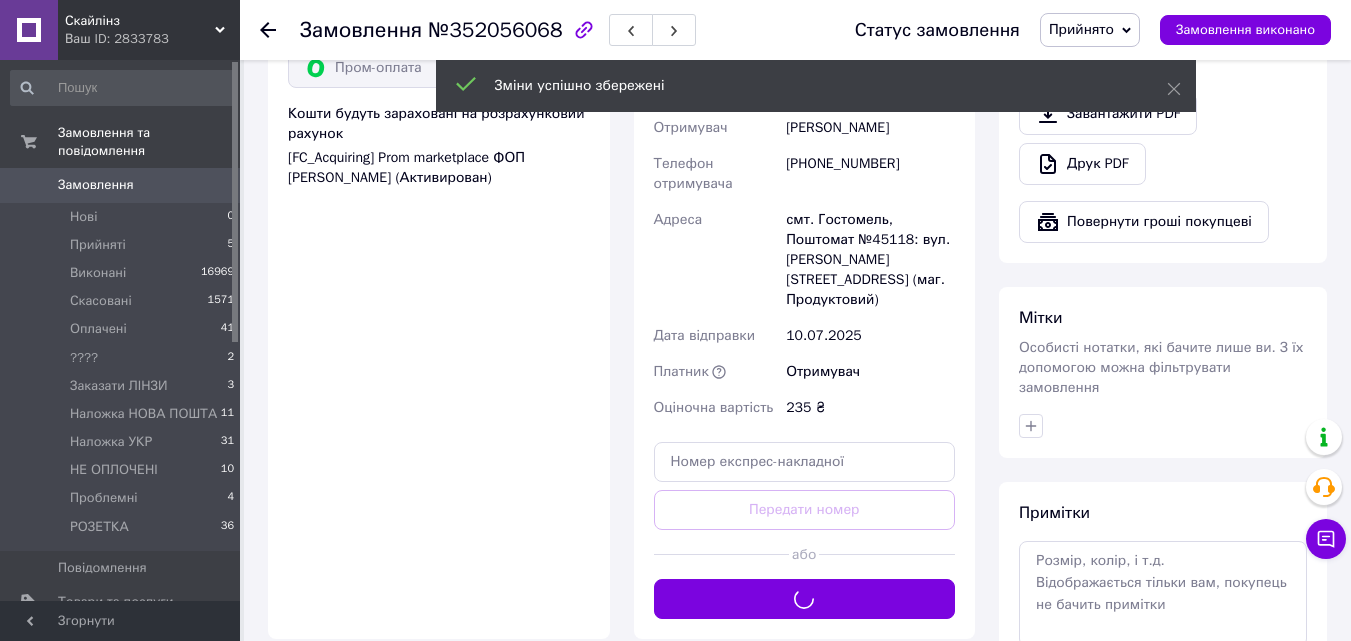 scroll, scrollTop: 600, scrollLeft: 0, axis: vertical 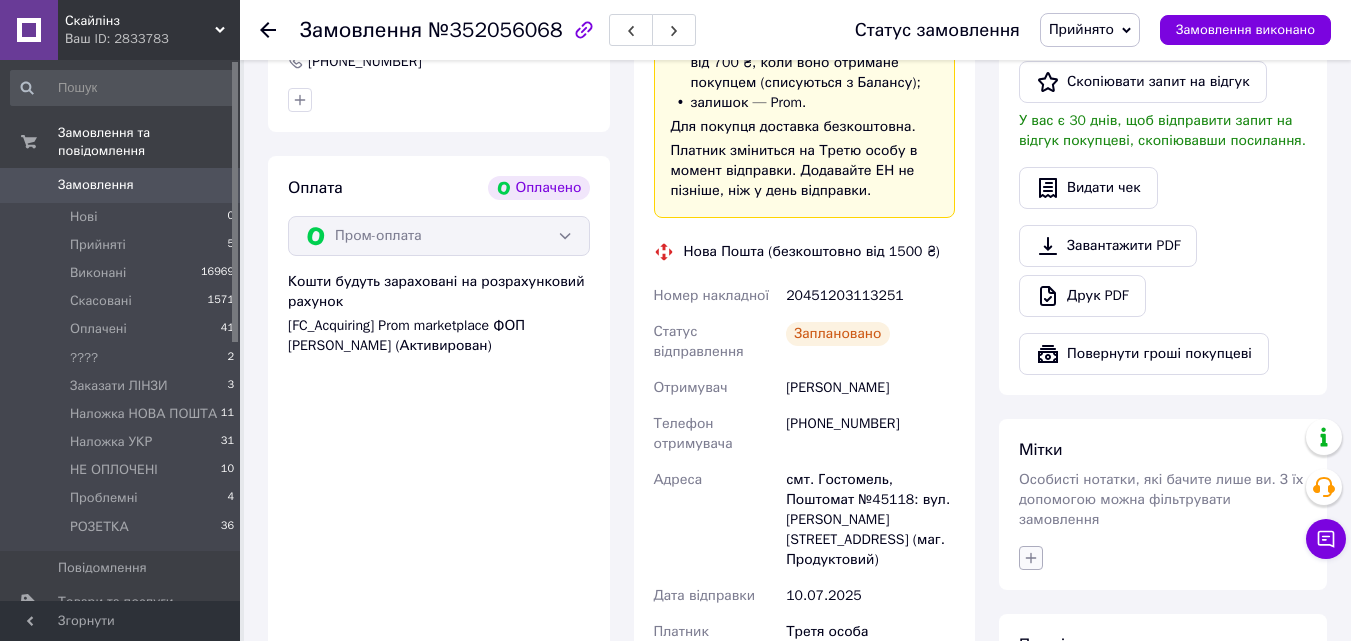 click 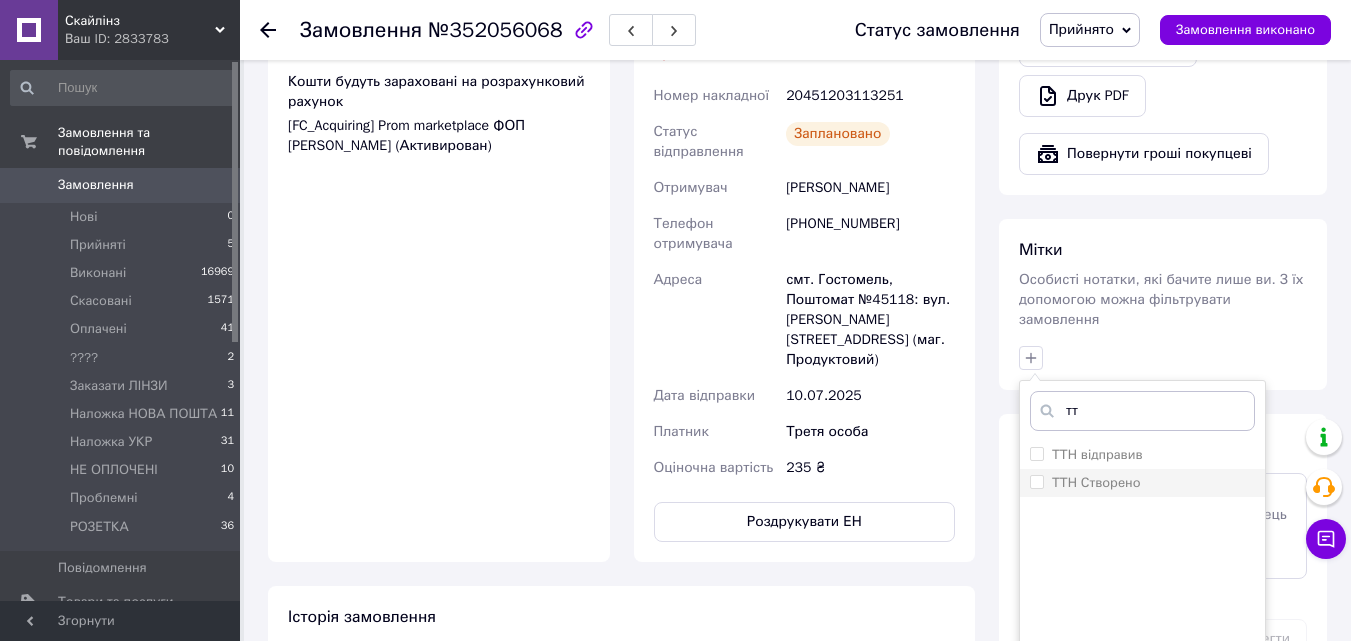 type on "тт" 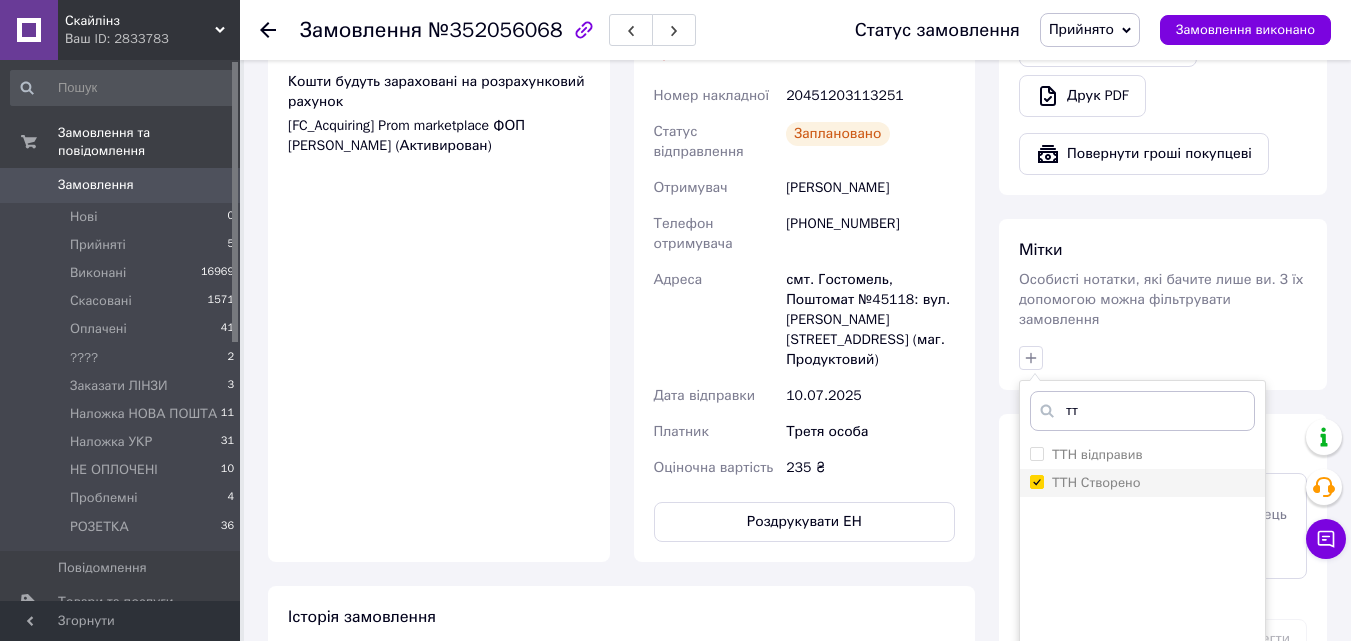 checkbox on "true" 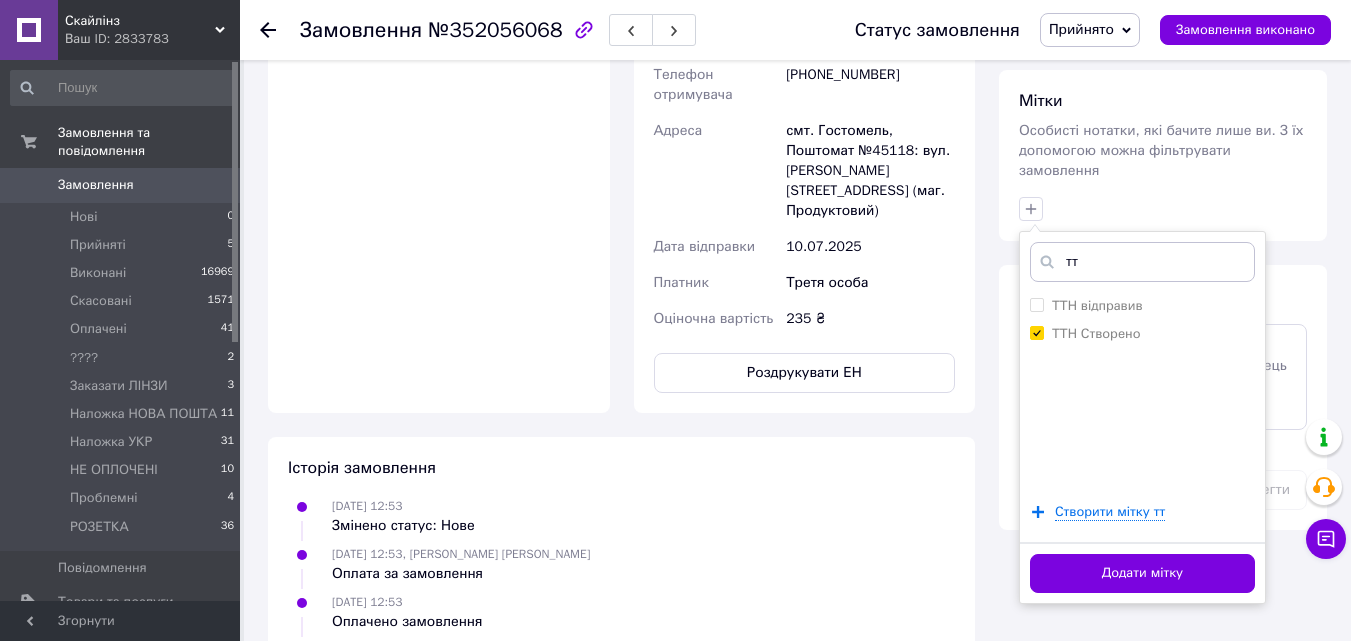 scroll, scrollTop: 1100, scrollLeft: 0, axis: vertical 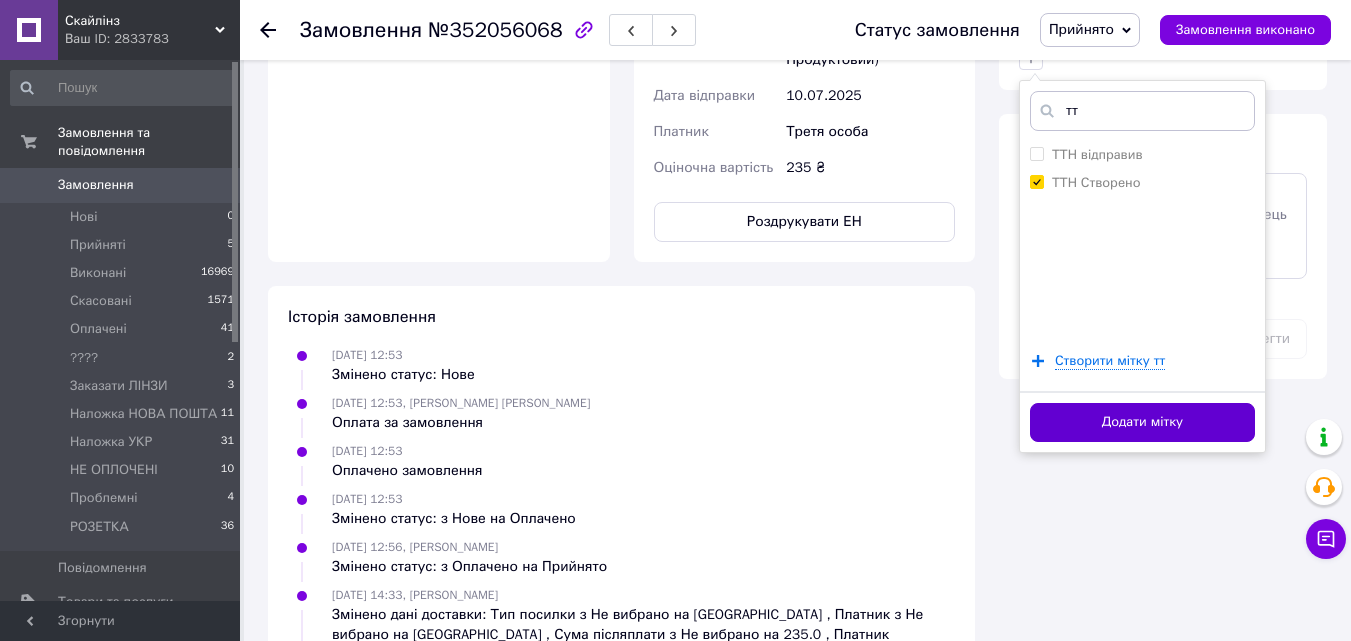 click on "Додати мітку" at bounding box center (1142, 422) 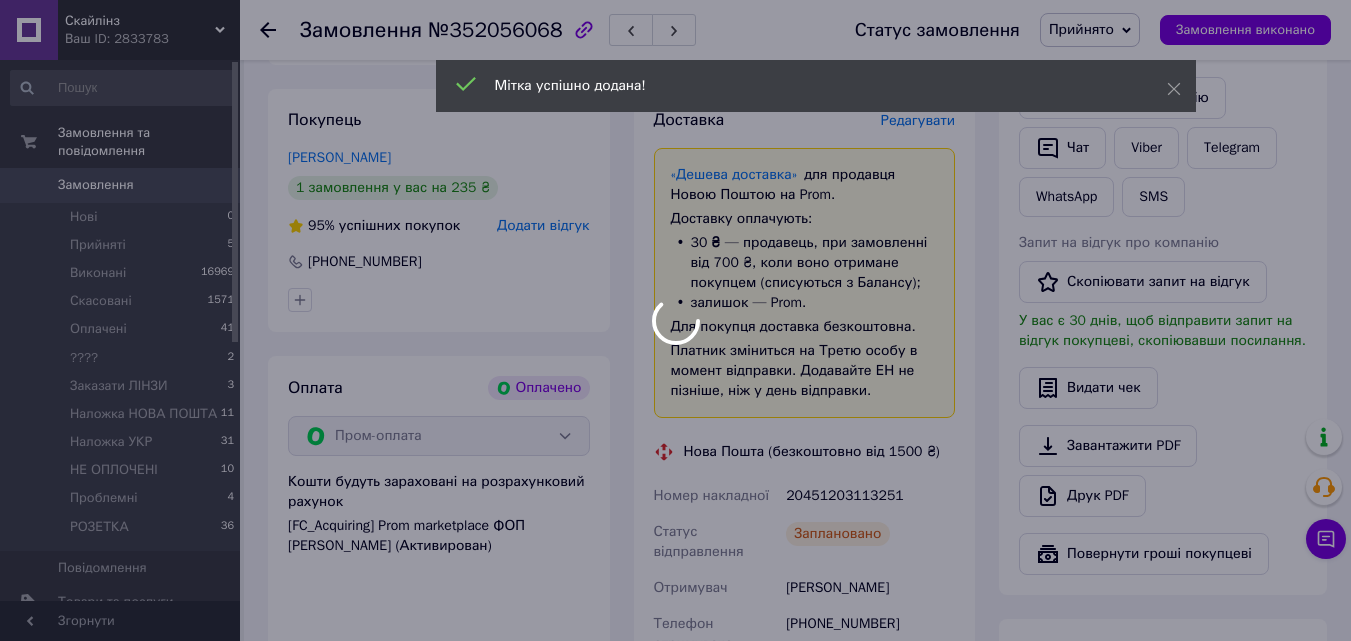 scroll, scrollTop: 0, scrollLeft: 0, axis: both 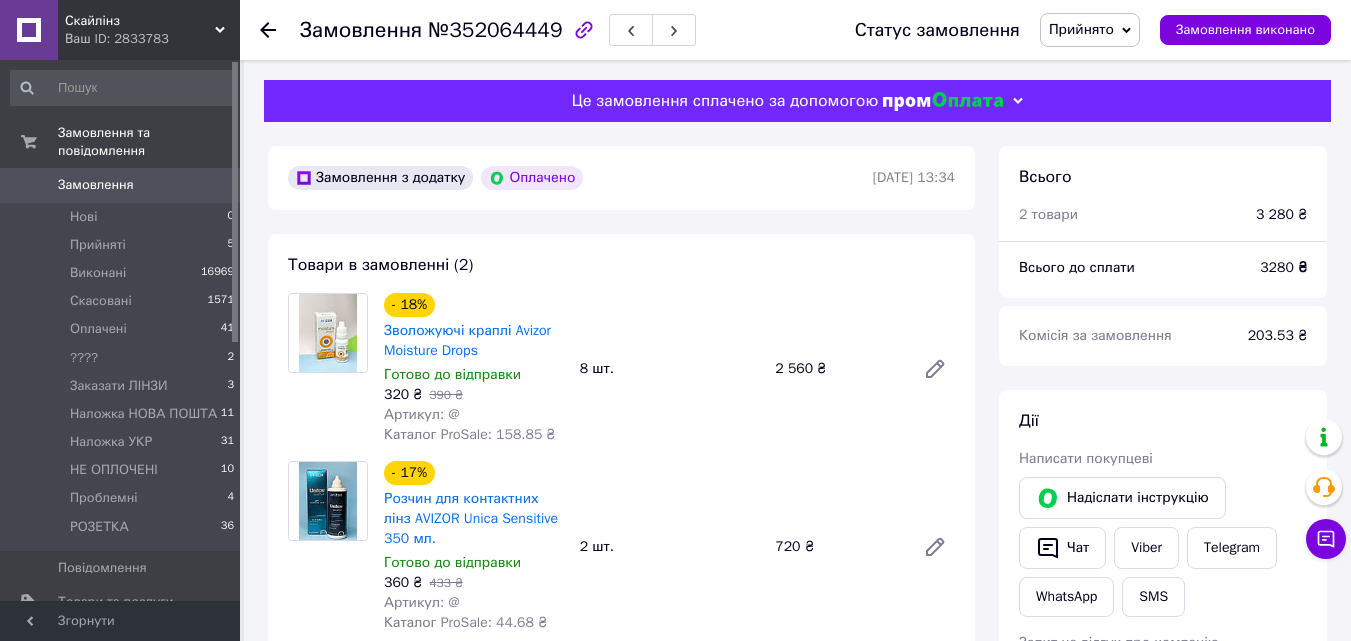 click on "Товари в замовленні (2) - 18% Зволожуючі краплі Avizor Moisture Drops Готово до відправки 320 ₴   390 ₴ Артикул: @ Каталог ProSale: 158.85 ₴  8 шт. 2 560 ₴ - 17% Розчин для контактних лінз AVIZOR Unica Sensitive 350 мл. Готово до відправки 360 ₴   433 ₴ Артикул: @ Каталог ProSale: 44.68 ₴  2 шт. 720 ₴ Приховати товари" at bounding box center (621, 461) 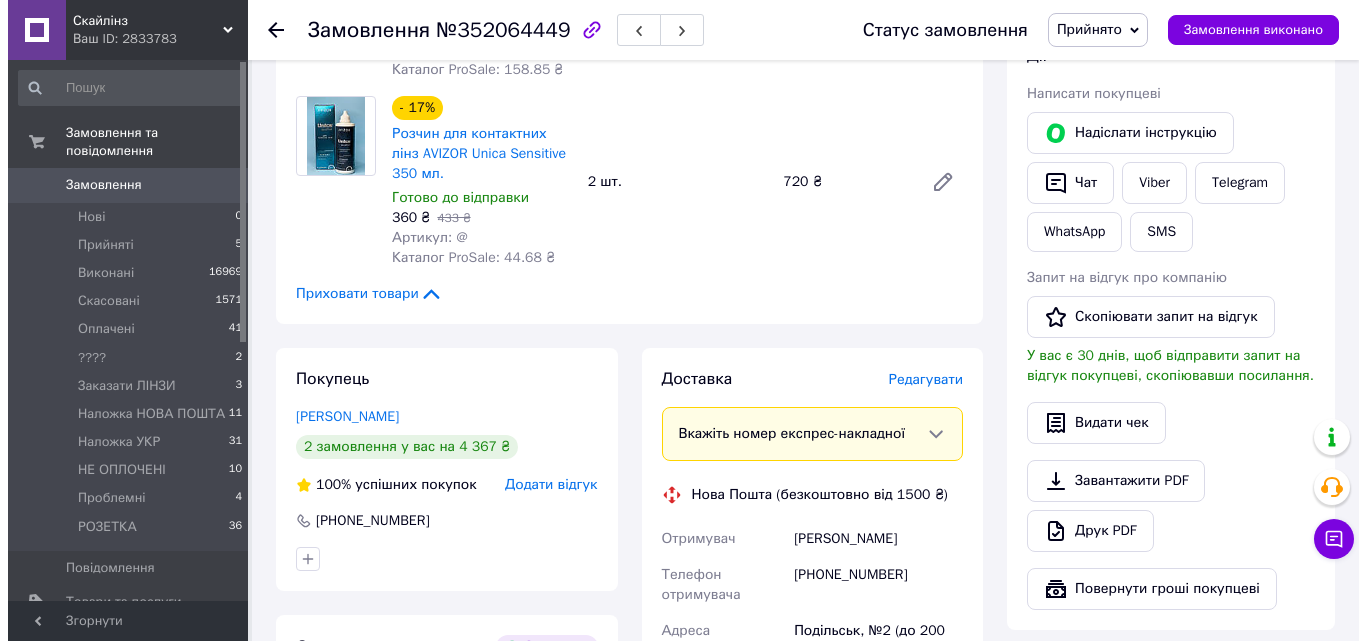 scroll, scrollTop: 600, scrollLeft: 0, axis: vertical 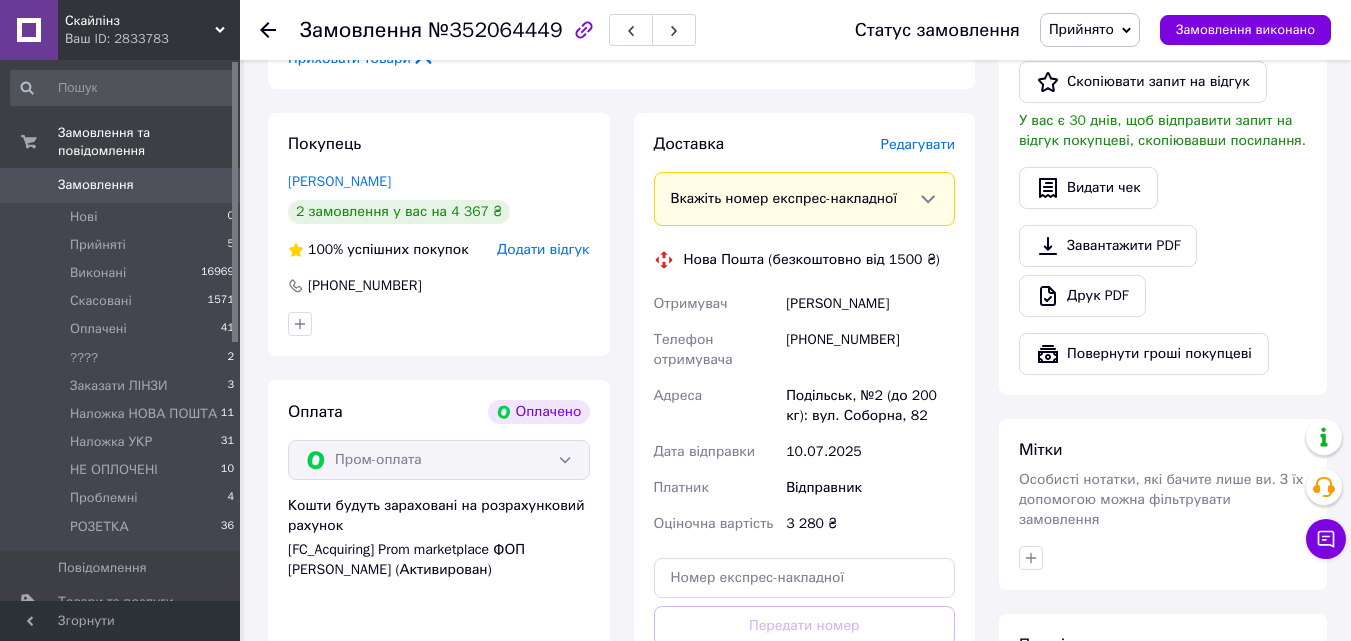 click on "Редагувати" at bounding box center [918, 144] 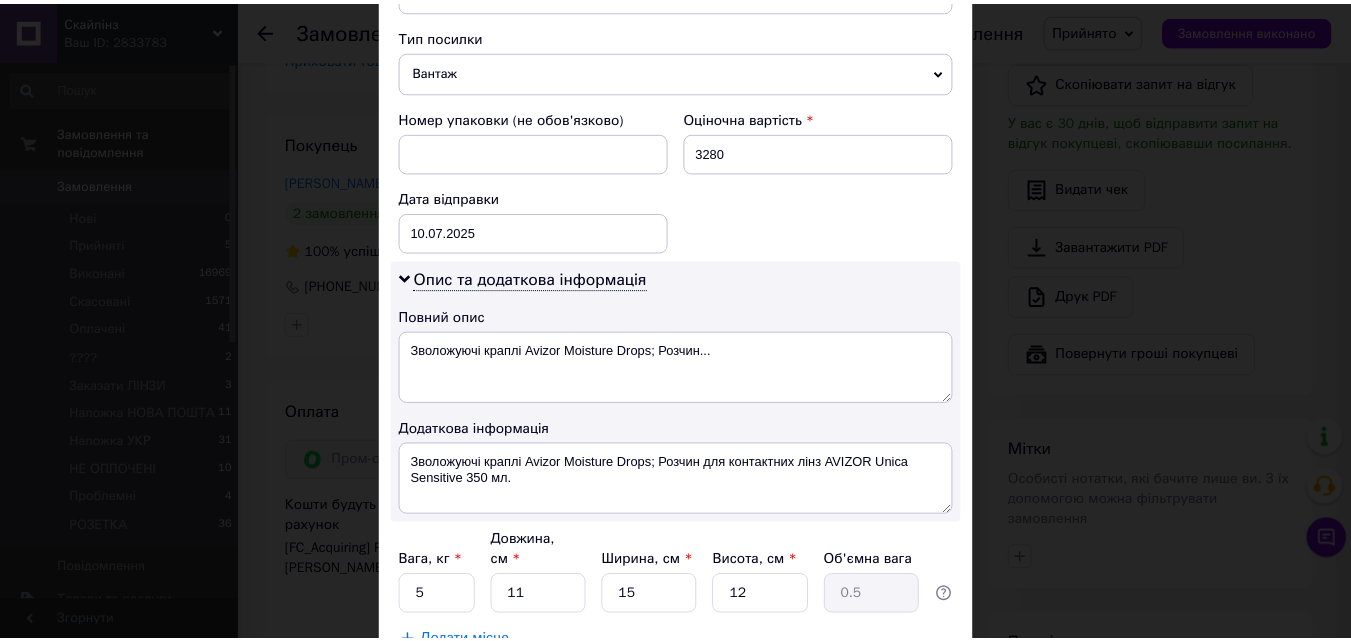 scroll, scrollTop: 911, scrollLeft: 0, axis: vertical 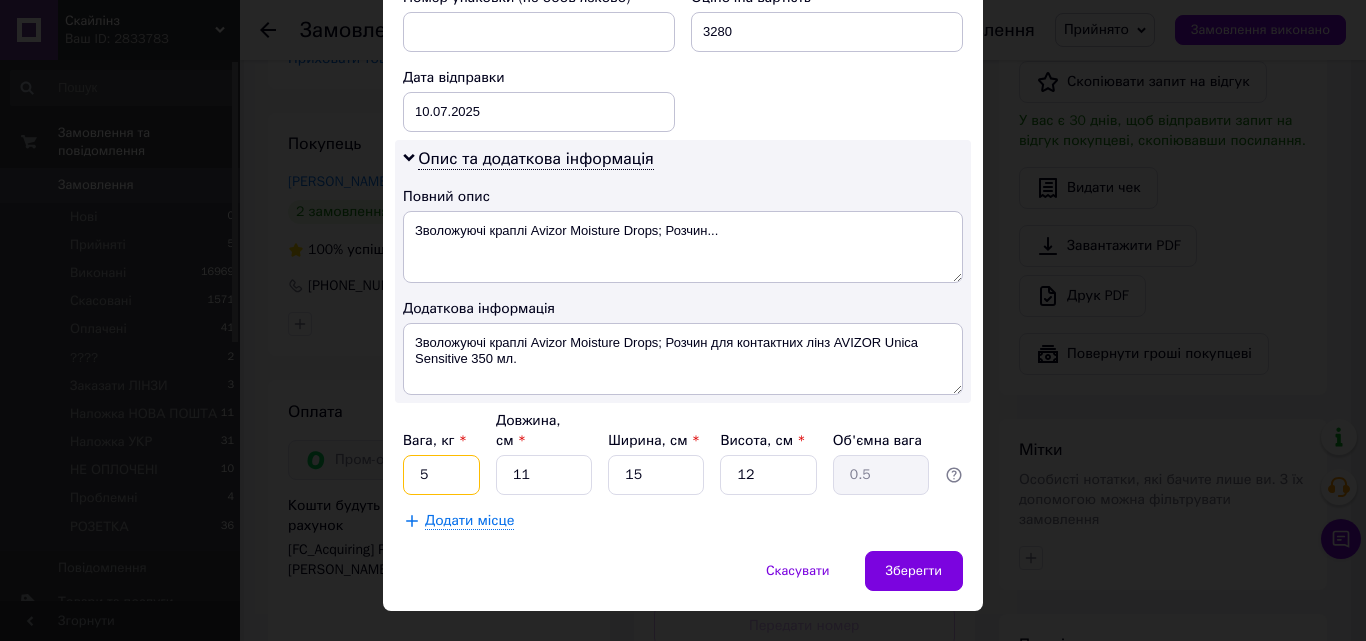 click on "5" at bounding box center (441, 475) 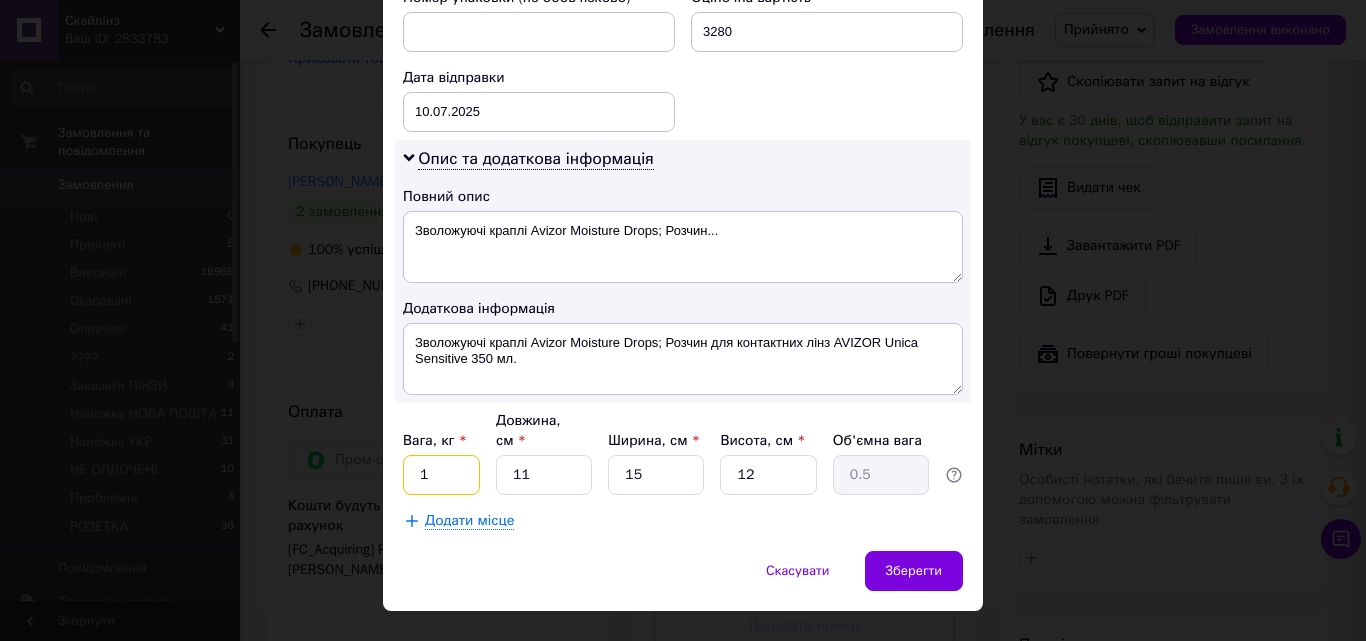 type on "1" 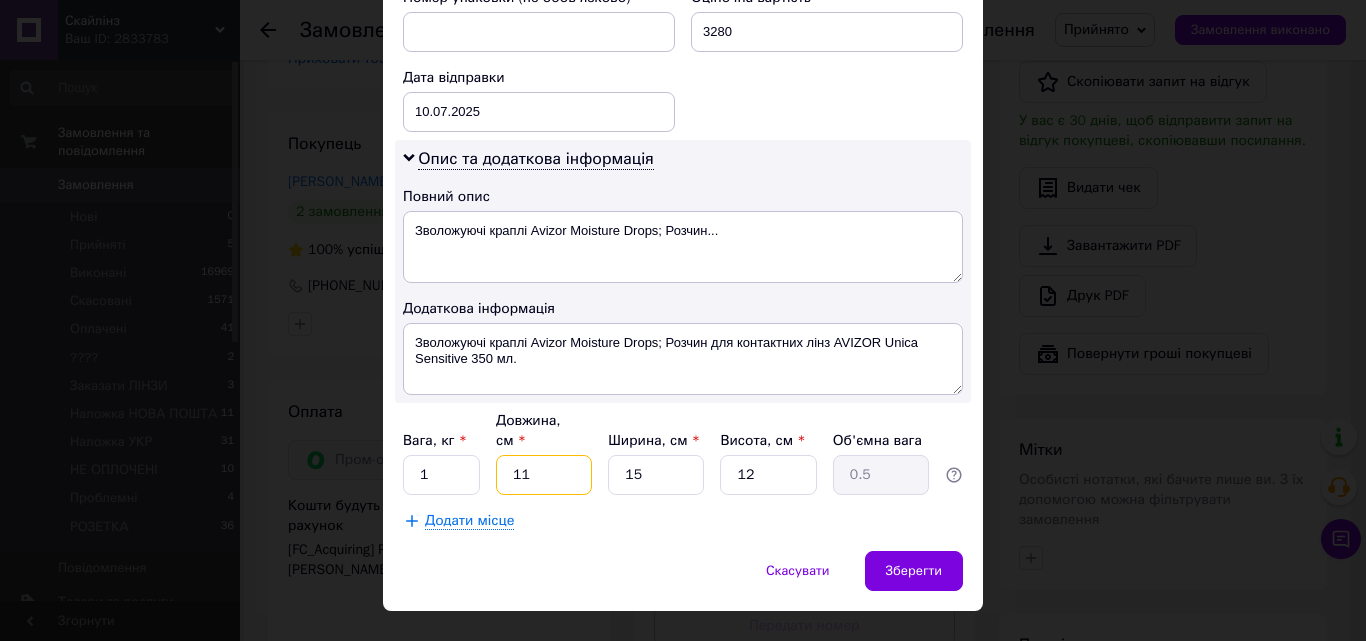 type on "2" 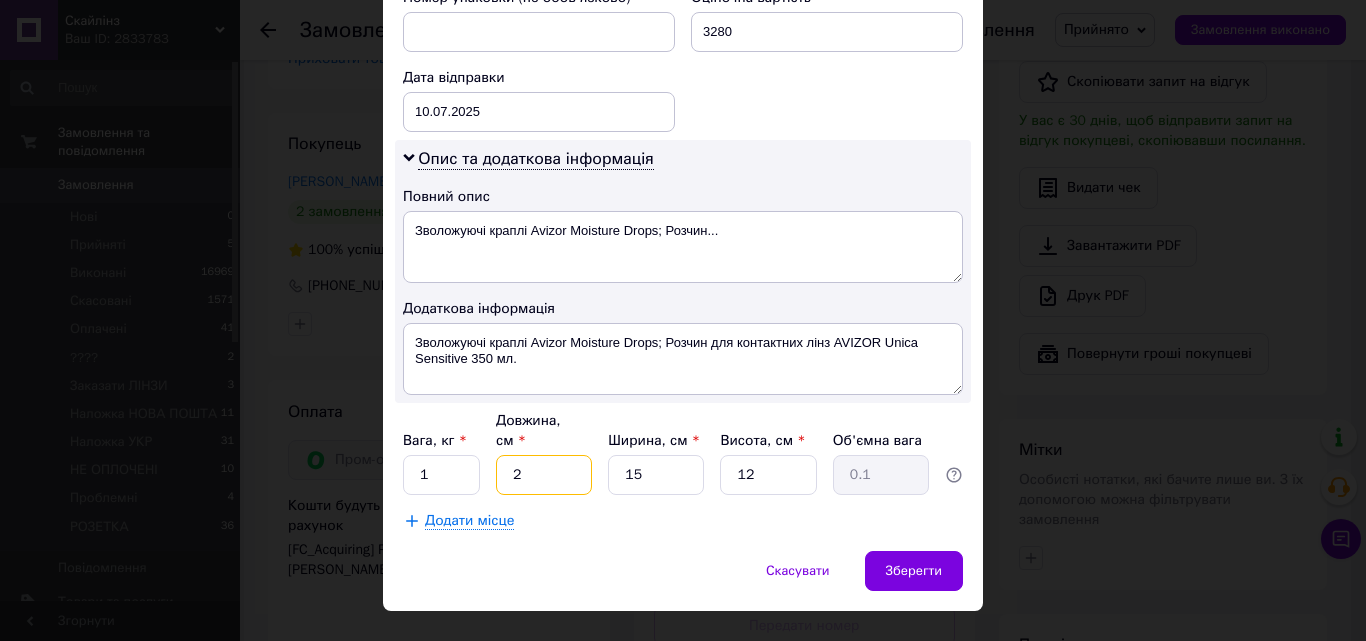 type on "20" 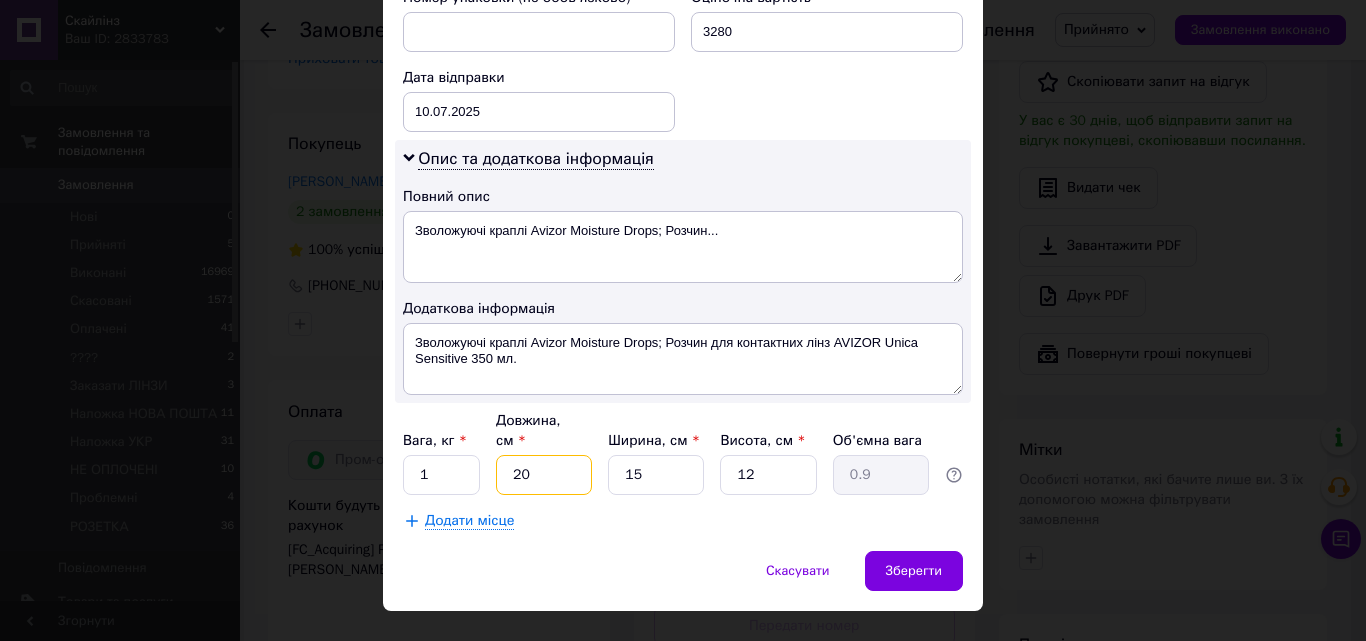 type on "20" 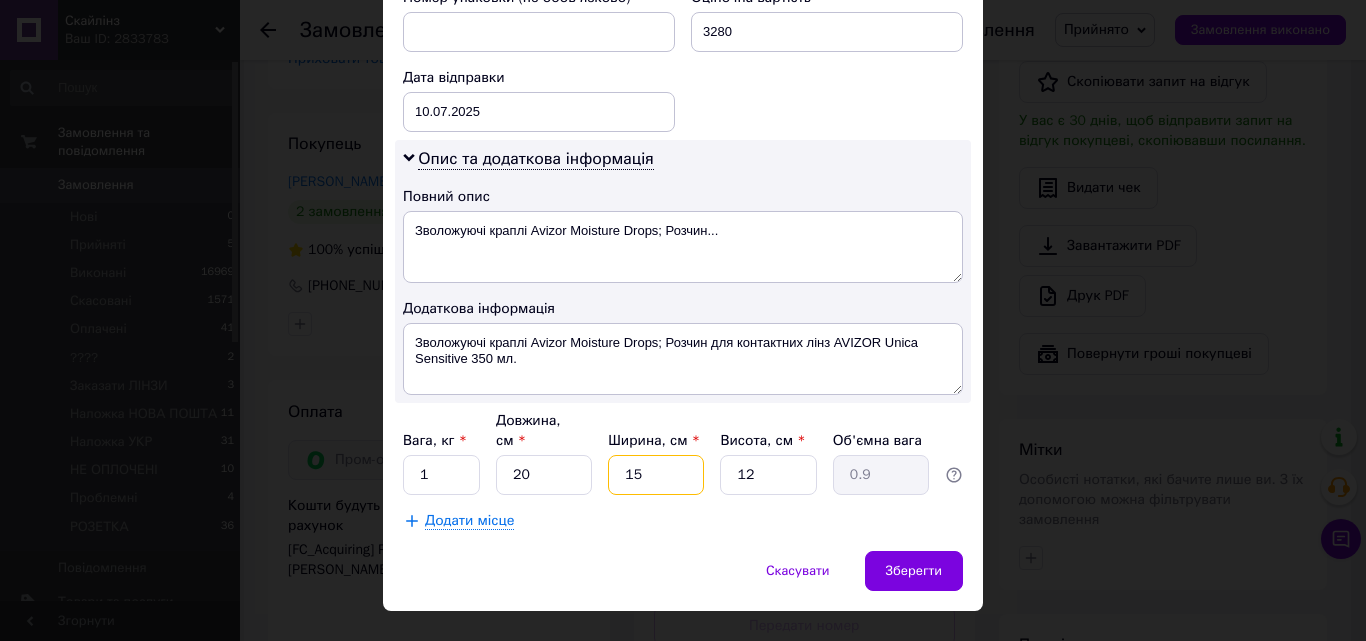 type on "2" 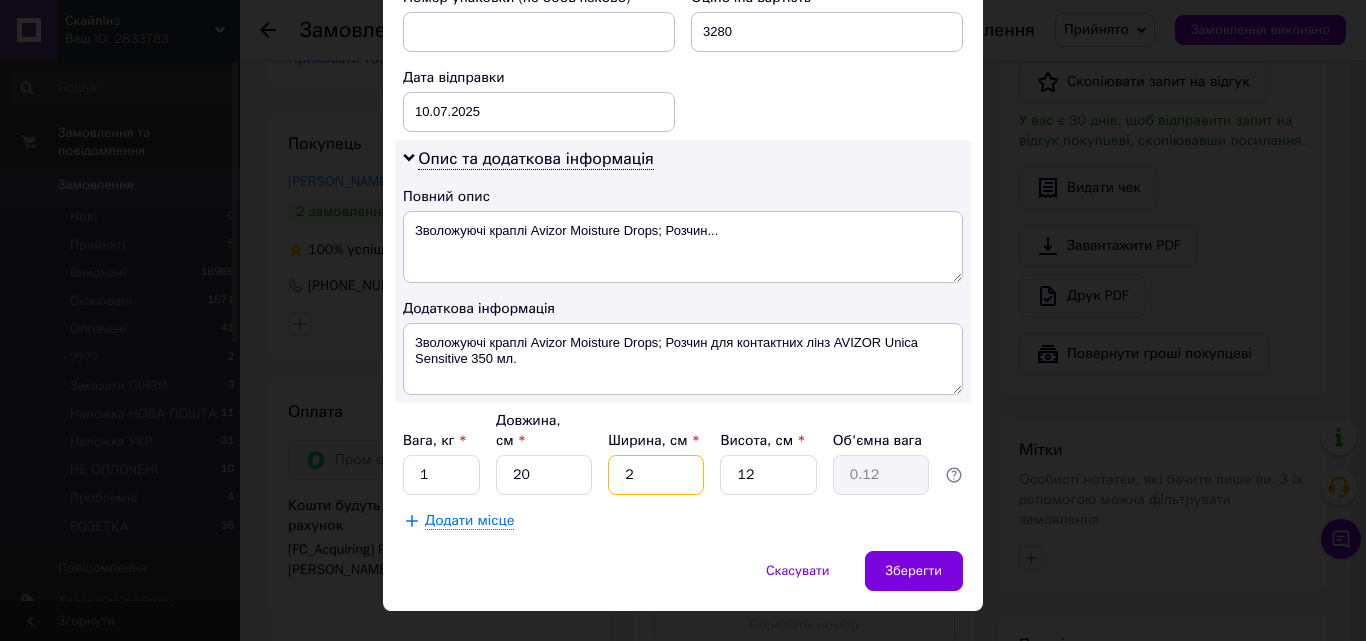 type on "20" 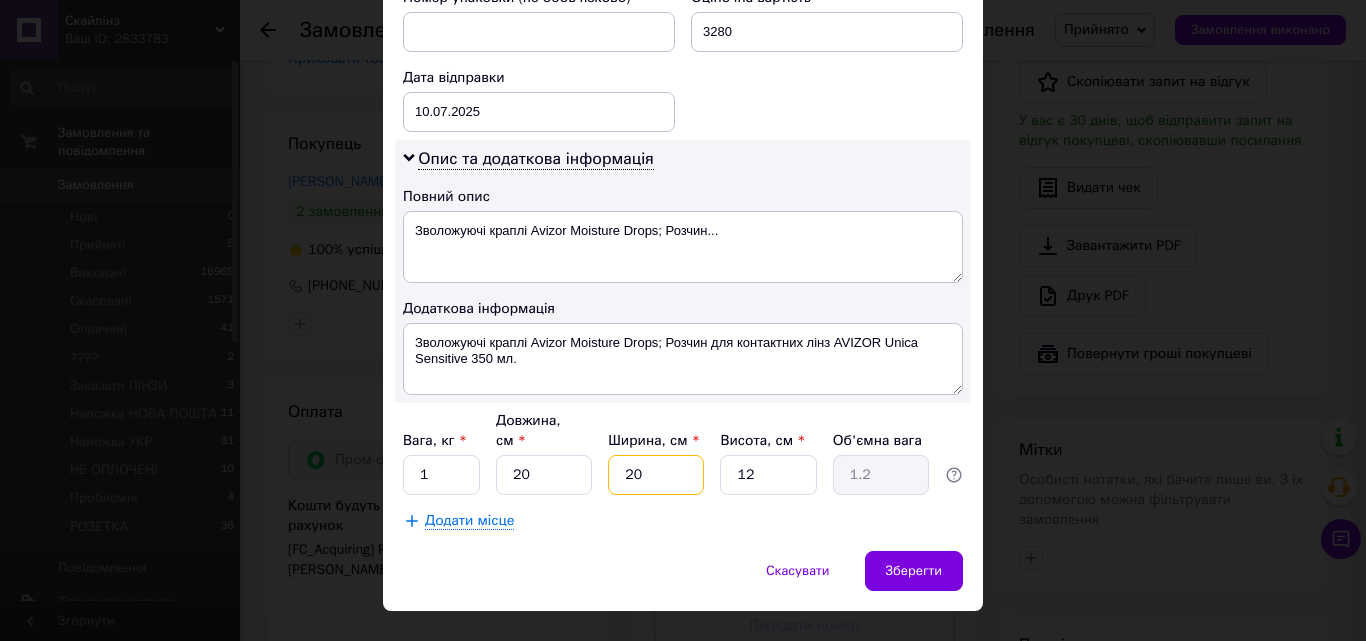 type on "20" 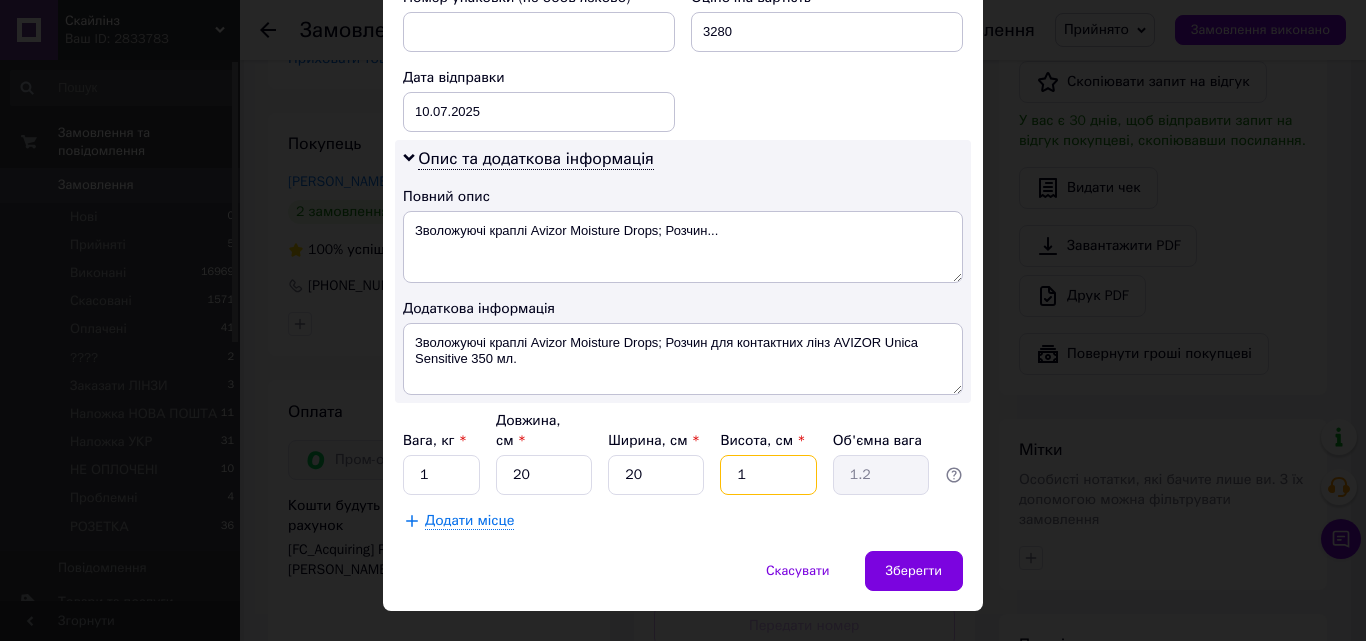 type on "1" 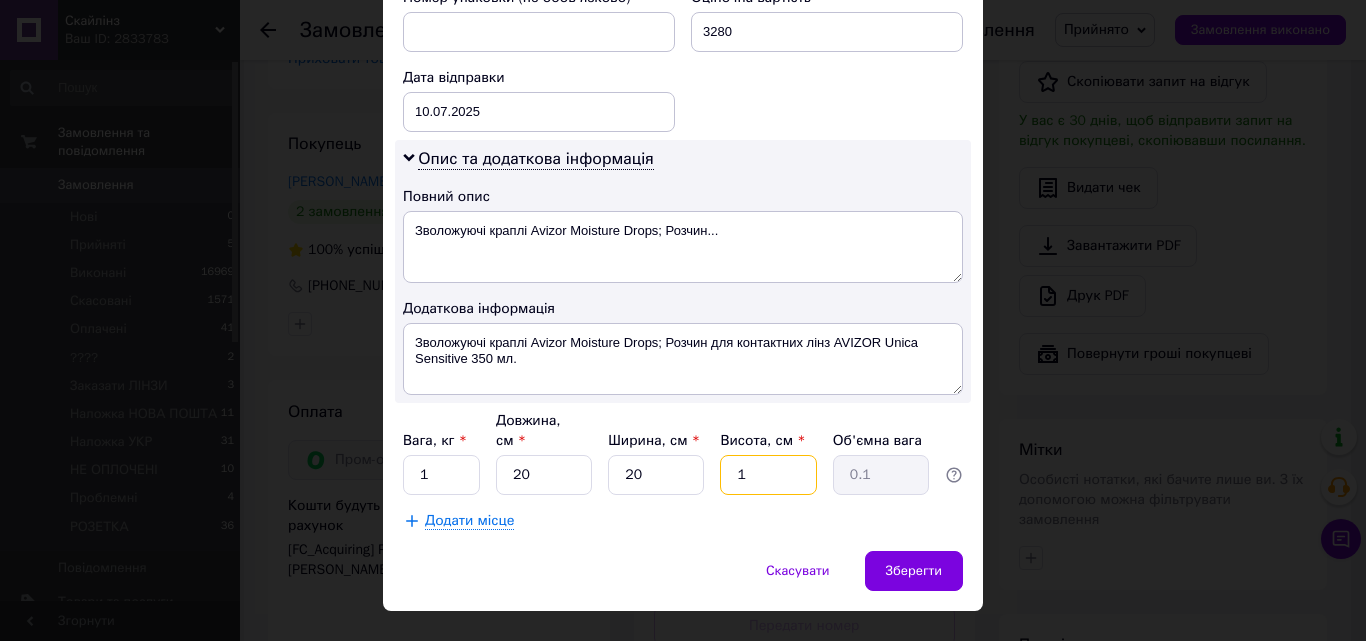 type on "15" 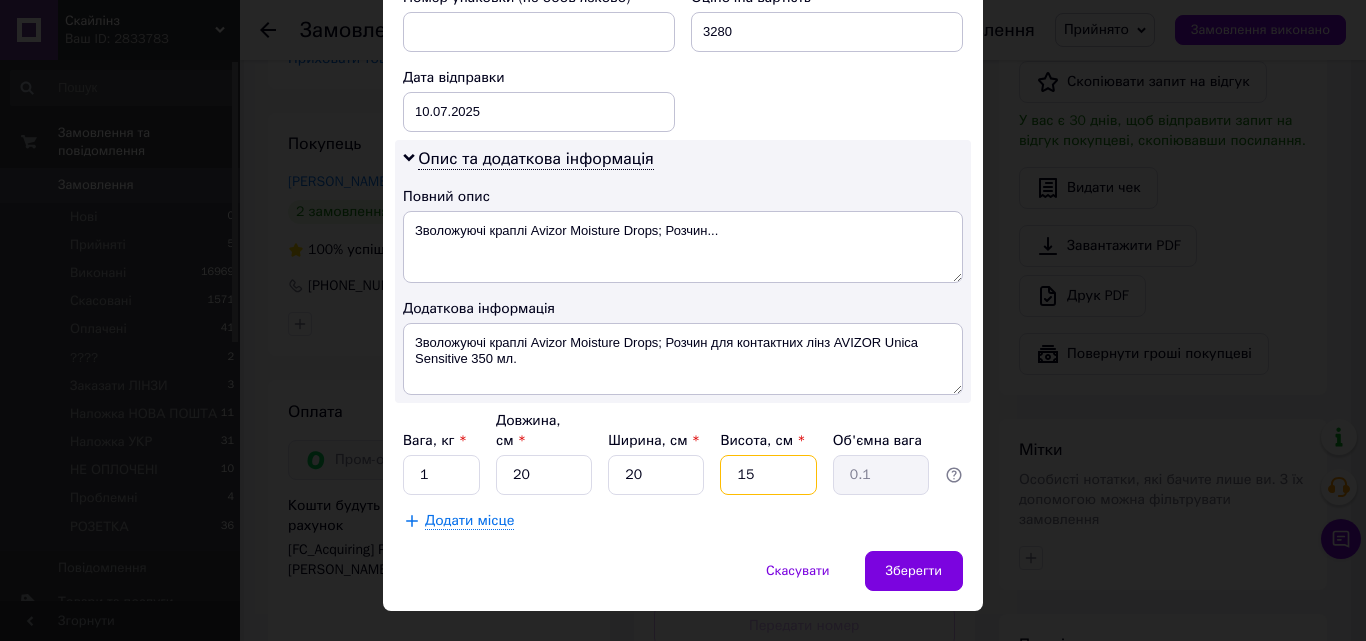 type on "1.5" 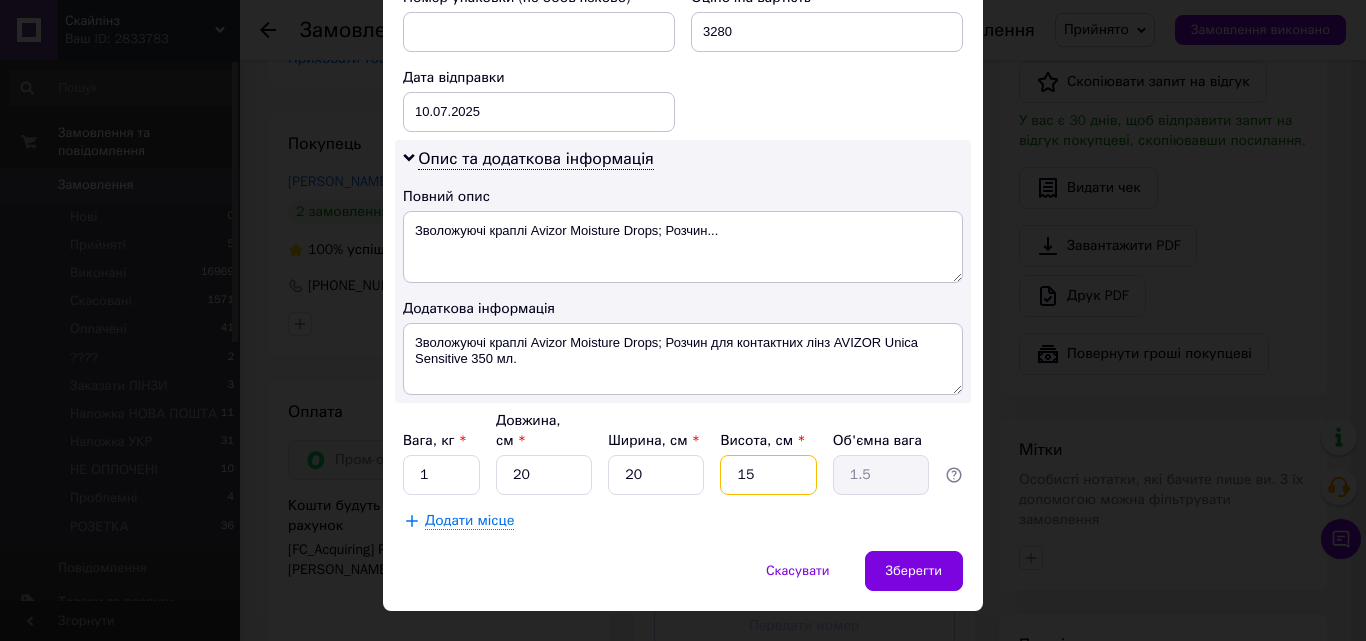 click on "15" at bounding box center [768, 475] 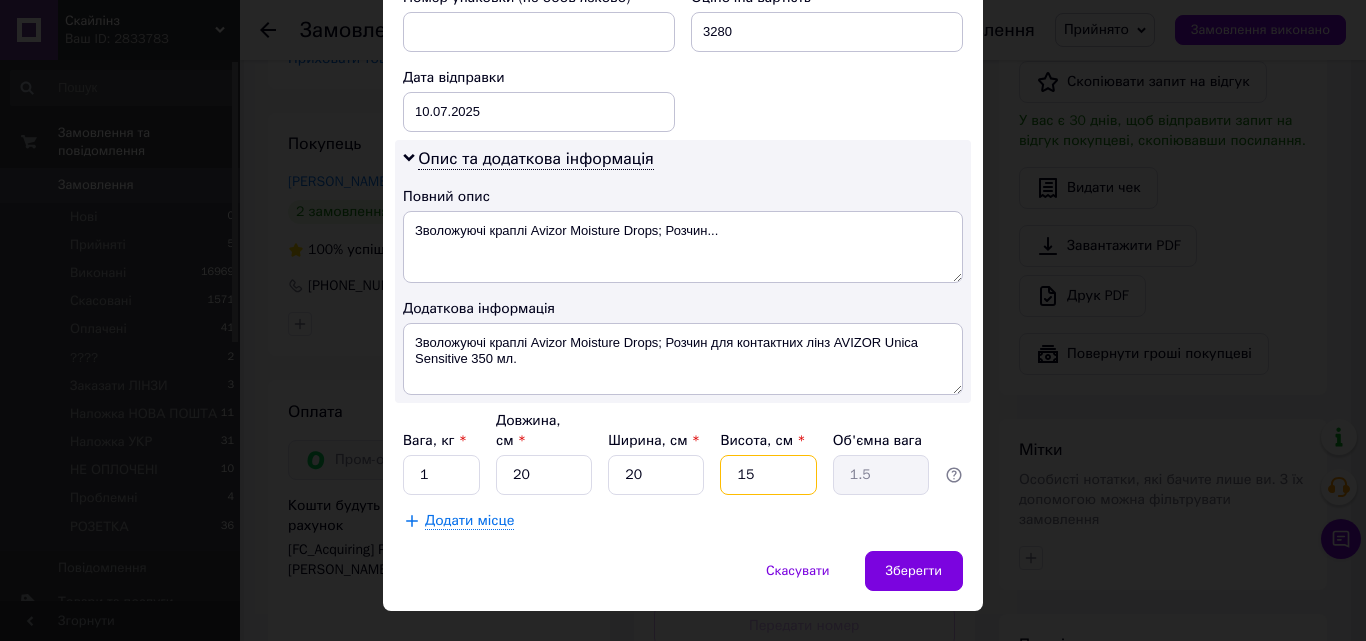 type on "1" 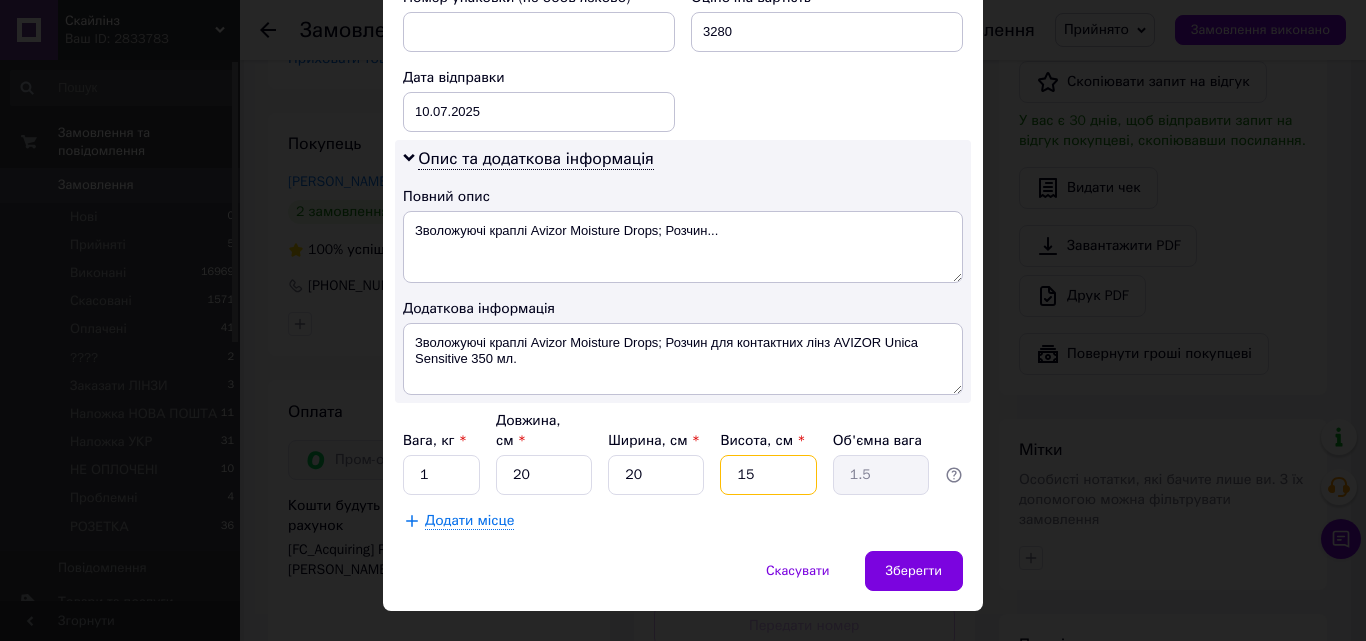 type on "0.1" 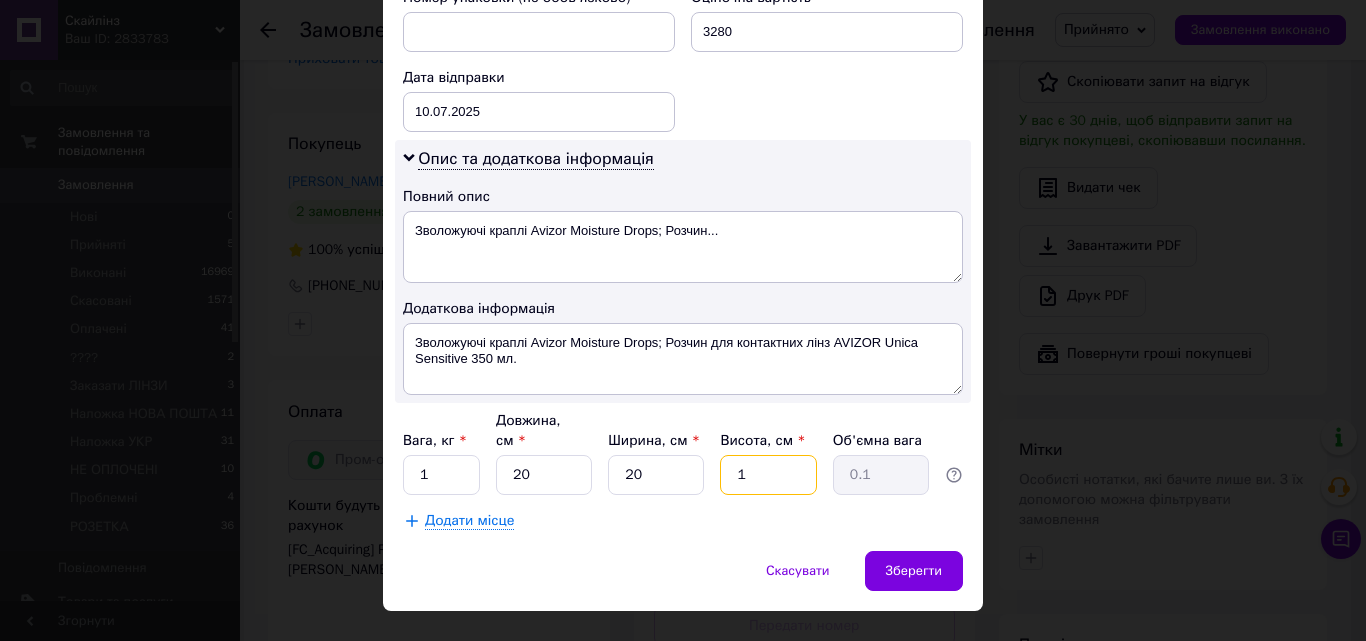 type on "10" 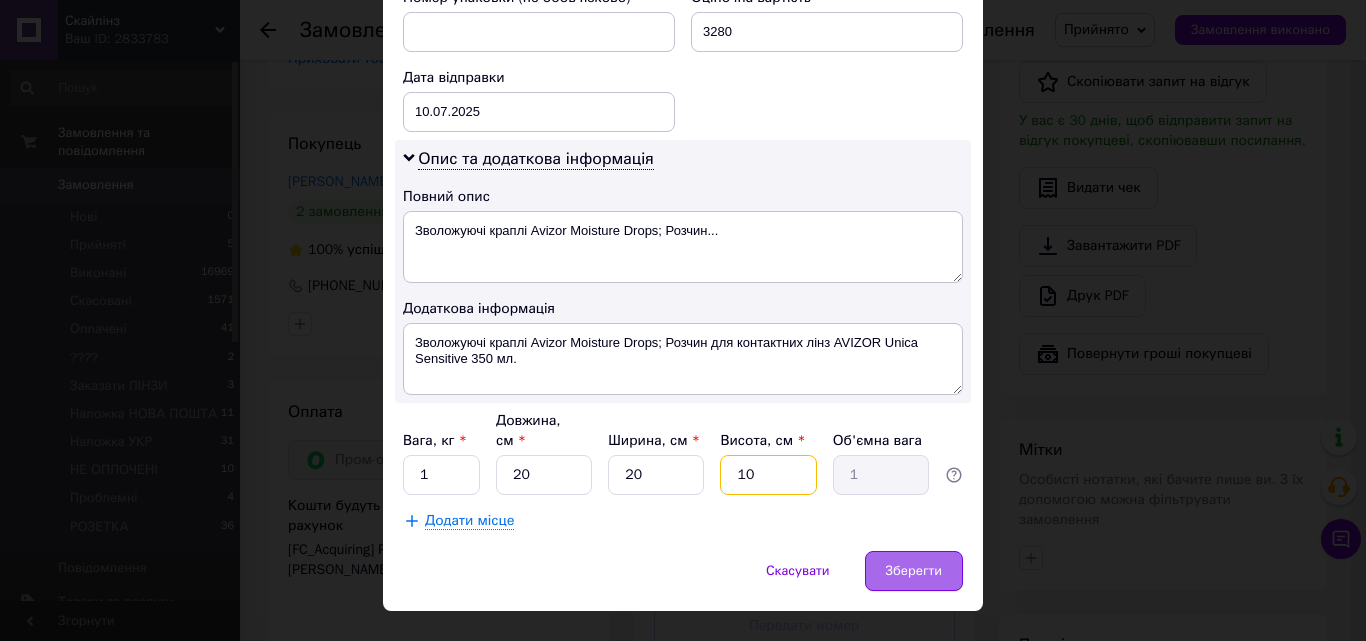type on "10" 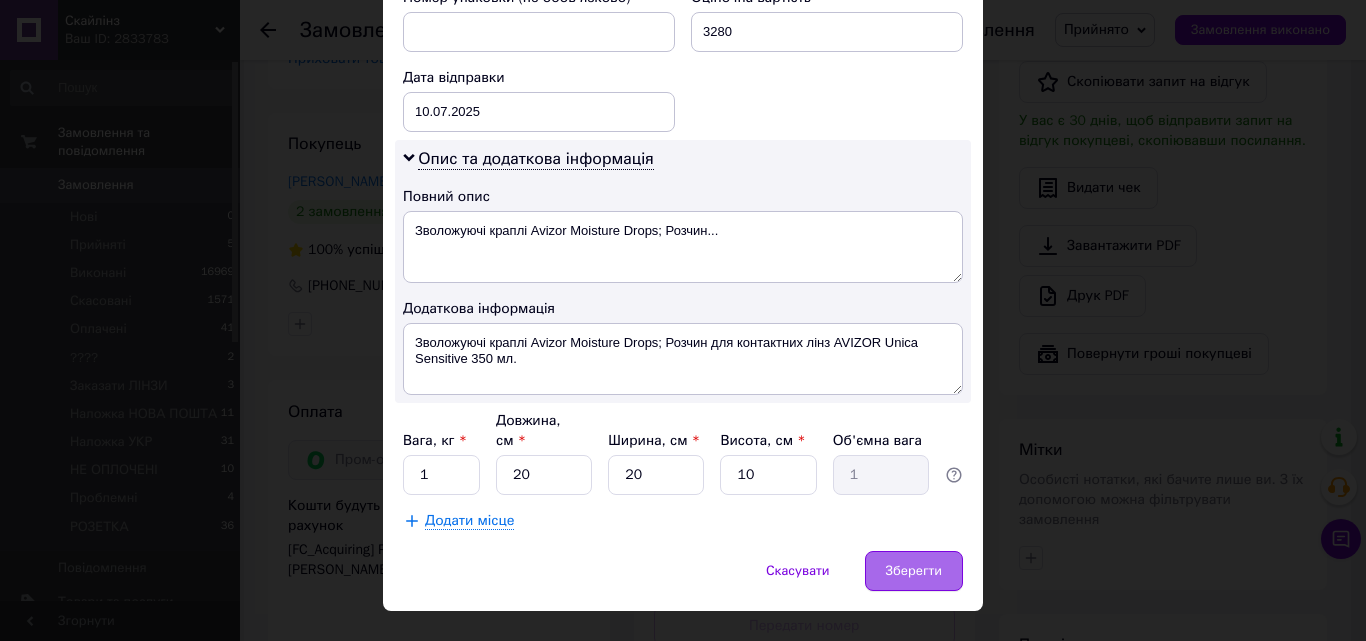click on "Зберегти" at bounding box center (914, 571) 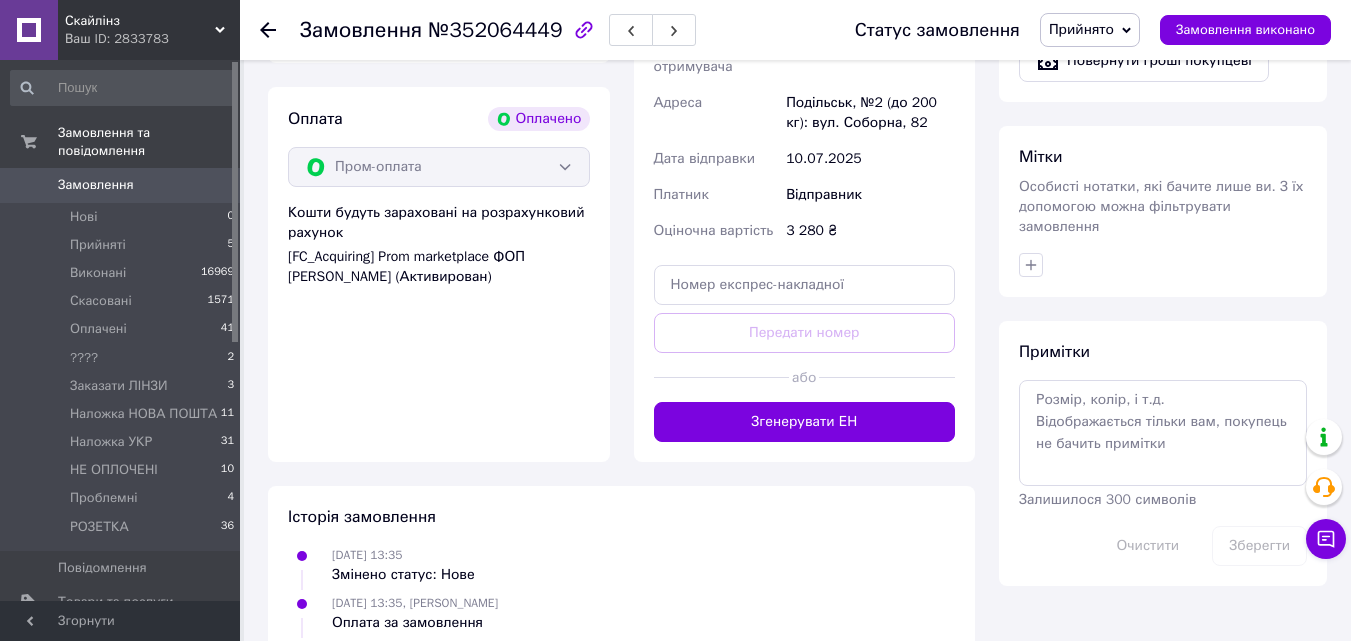 scroll, scrollTop: 900, scrollLeft: 0, axis: vertical 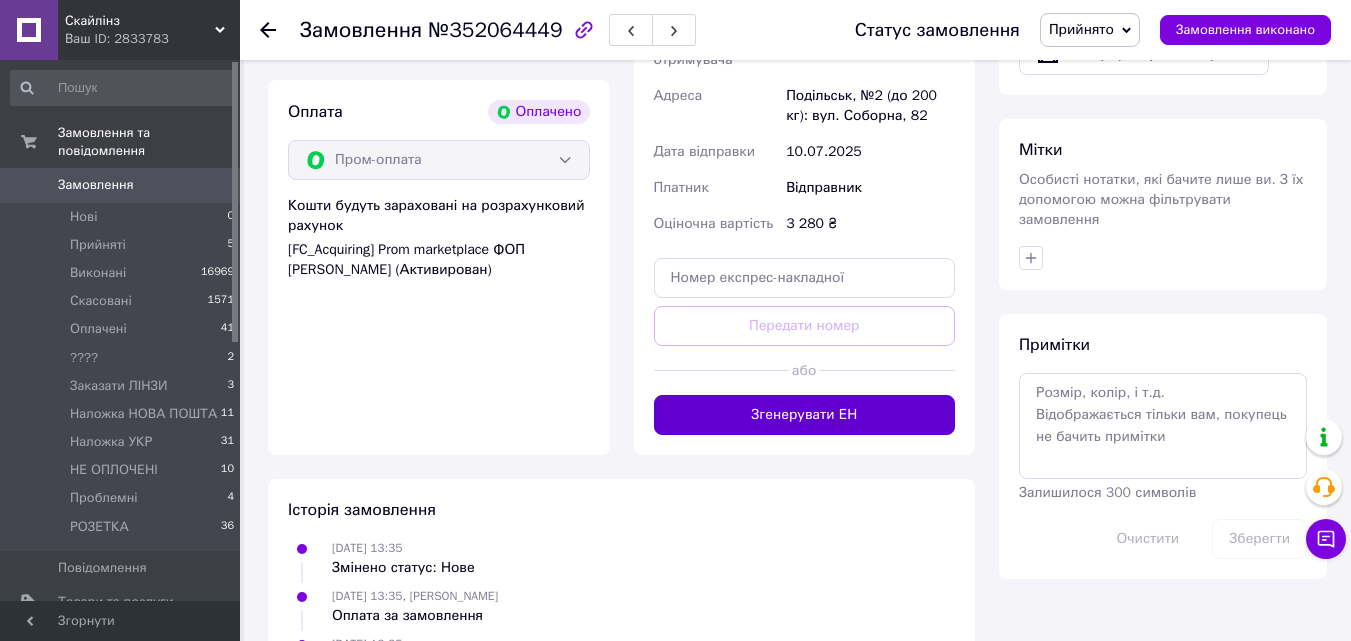 click on "Згенерувати ЕН" at bounding box center [805, 415] 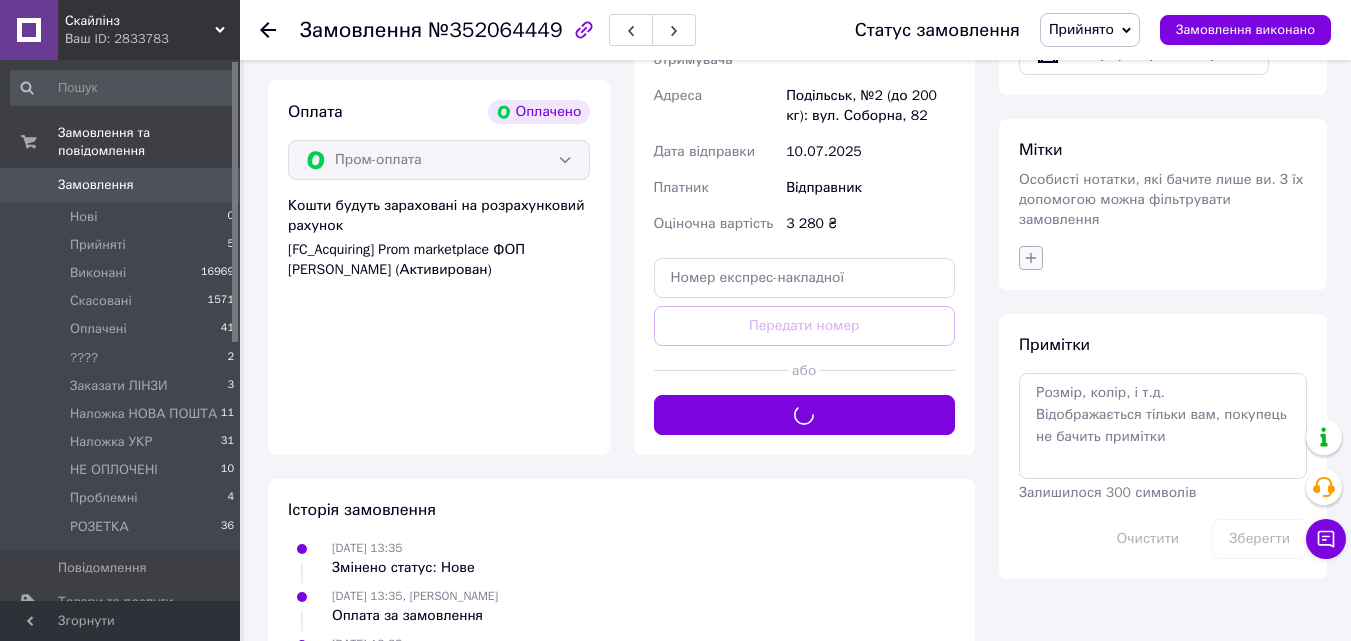 click 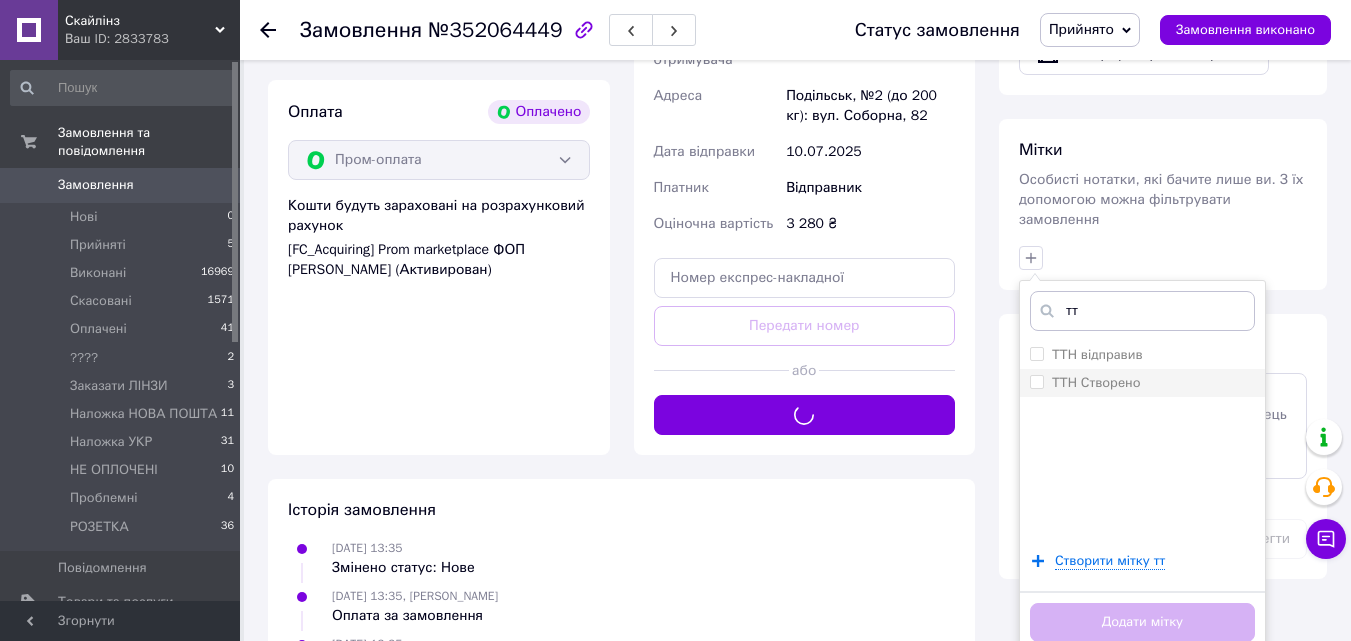 type on "тт" 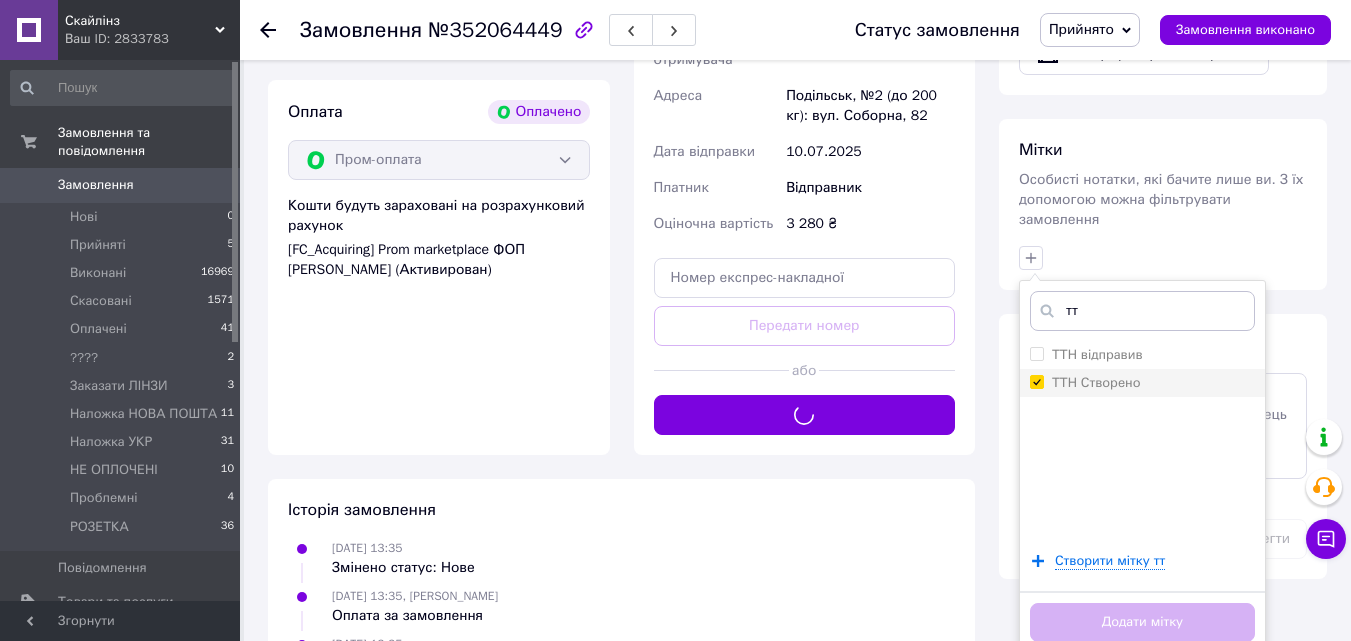 checkbox on "true" 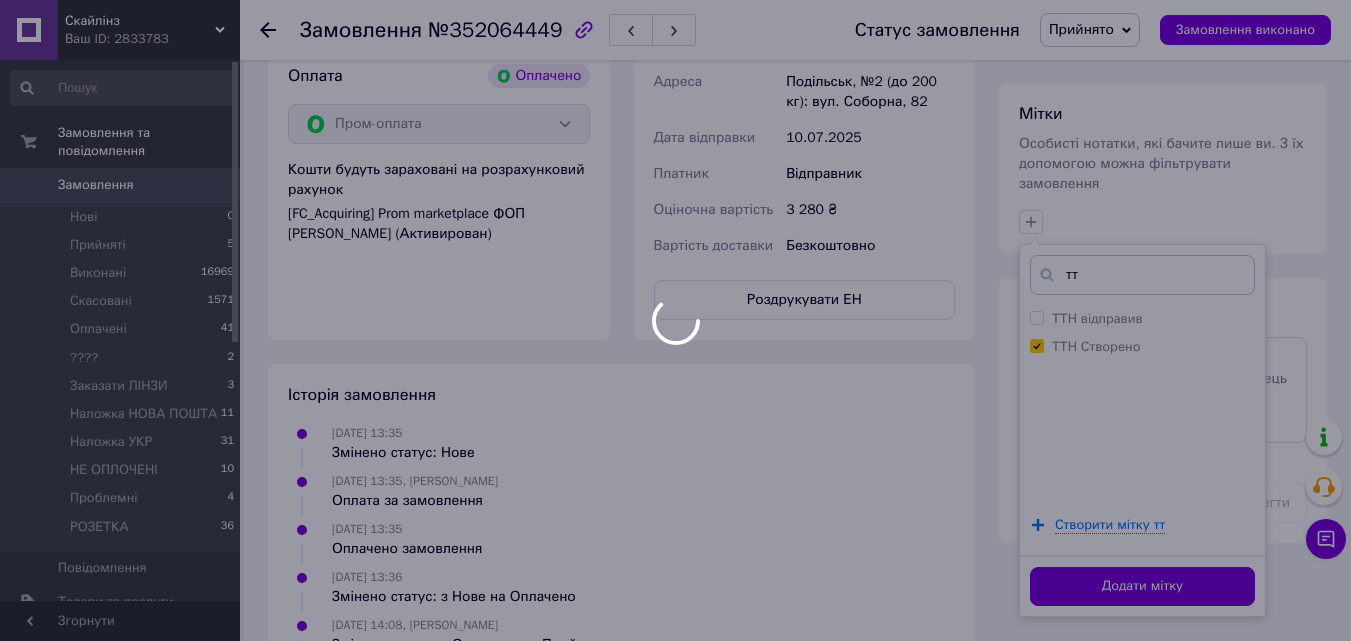 scroll, scrollTop: 1100, scrollLeft: 0, axis: vertical 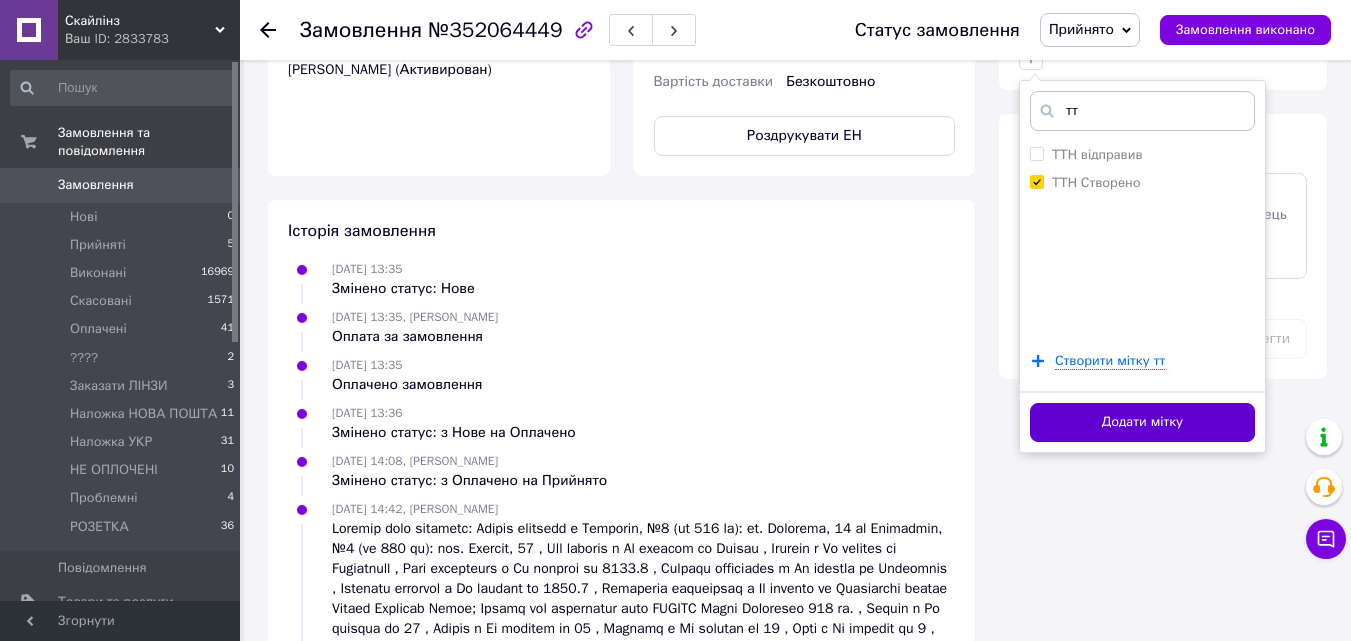 click on "Додати мітку" at bounding box center (1142, 422) 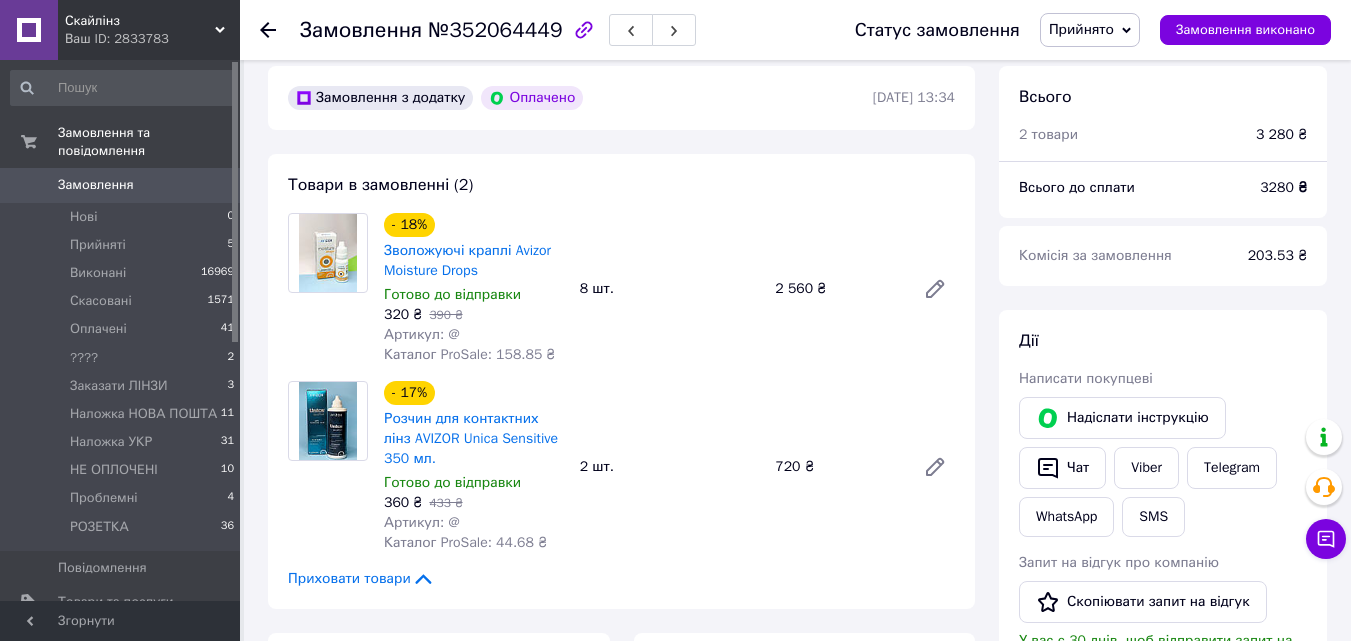 scroll, scrollTop: 0, scrollLeft: 0, axis: both 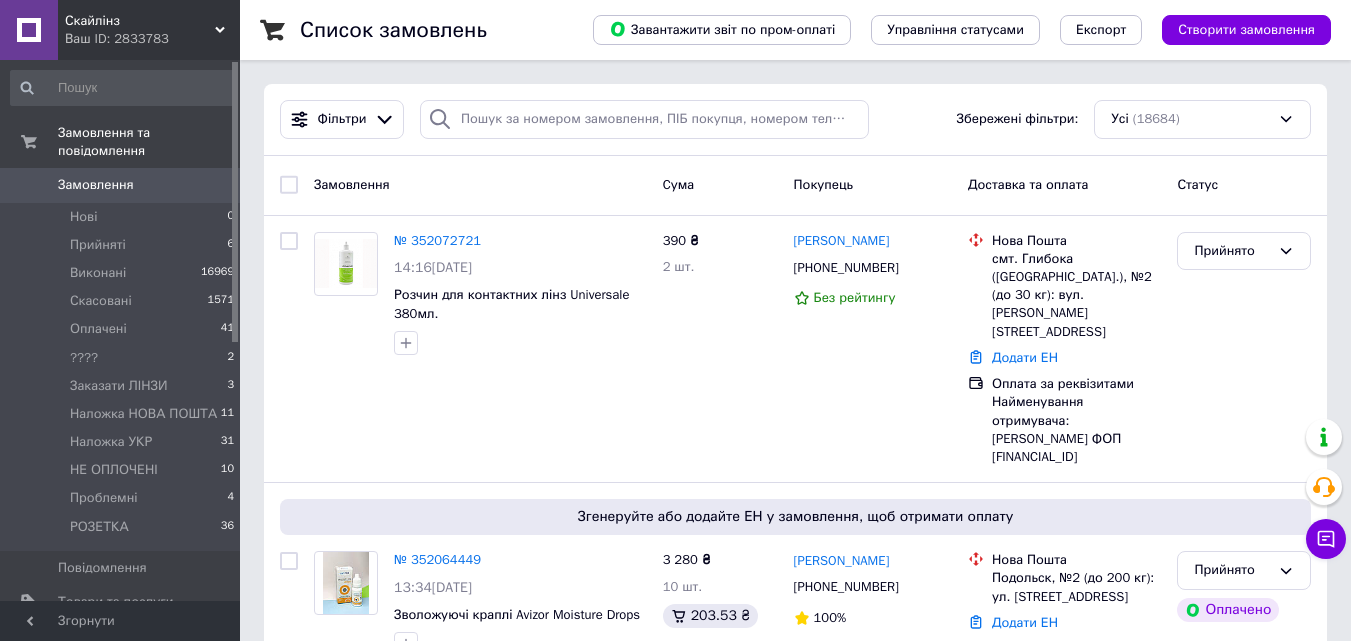 click on "Замовлення" at bounding box center [96, 185] 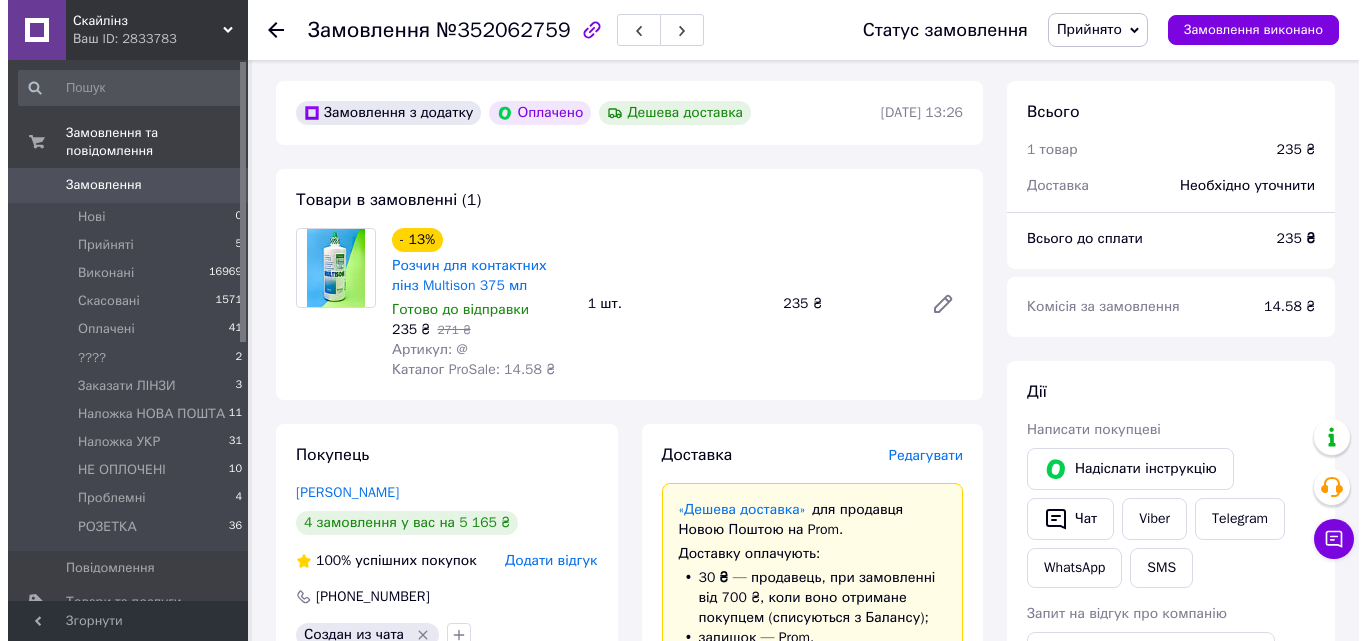 scroll, scrollTop: 100, scrollLeft: 0, axis: vertical 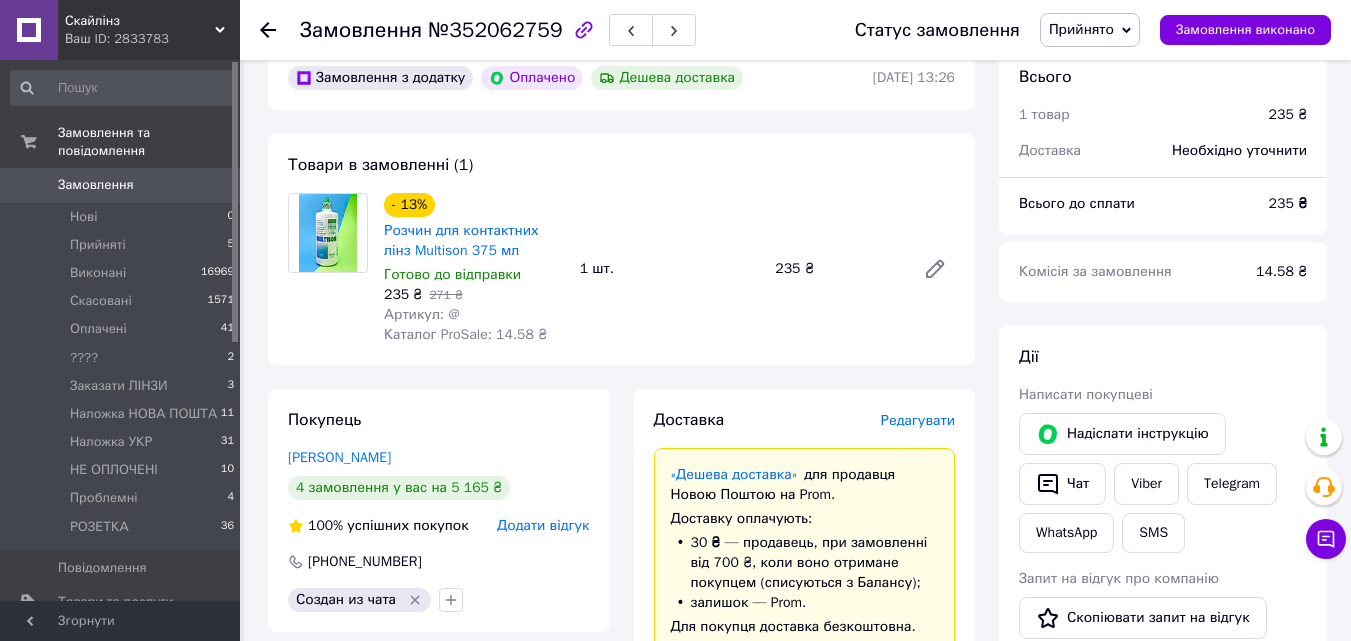click on "Редагувати" at bounding box center (918, 420) 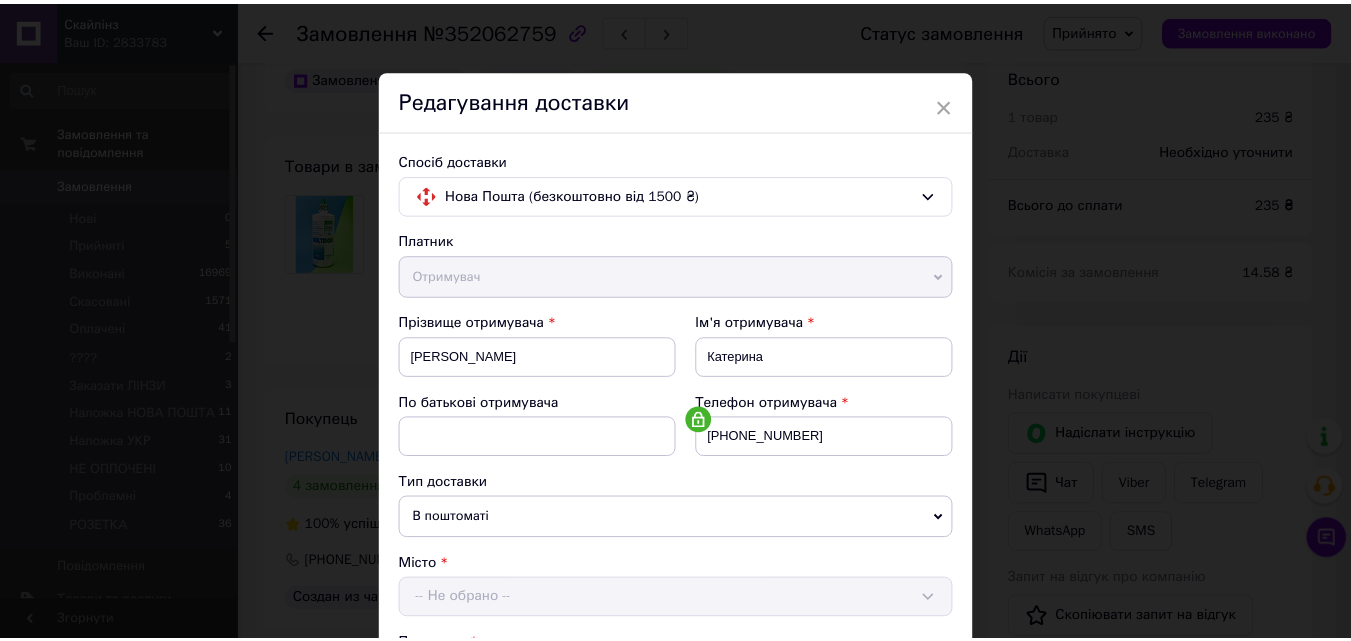 scroll, scrollTop: 687, scrollLeft: 0, axis: vertical 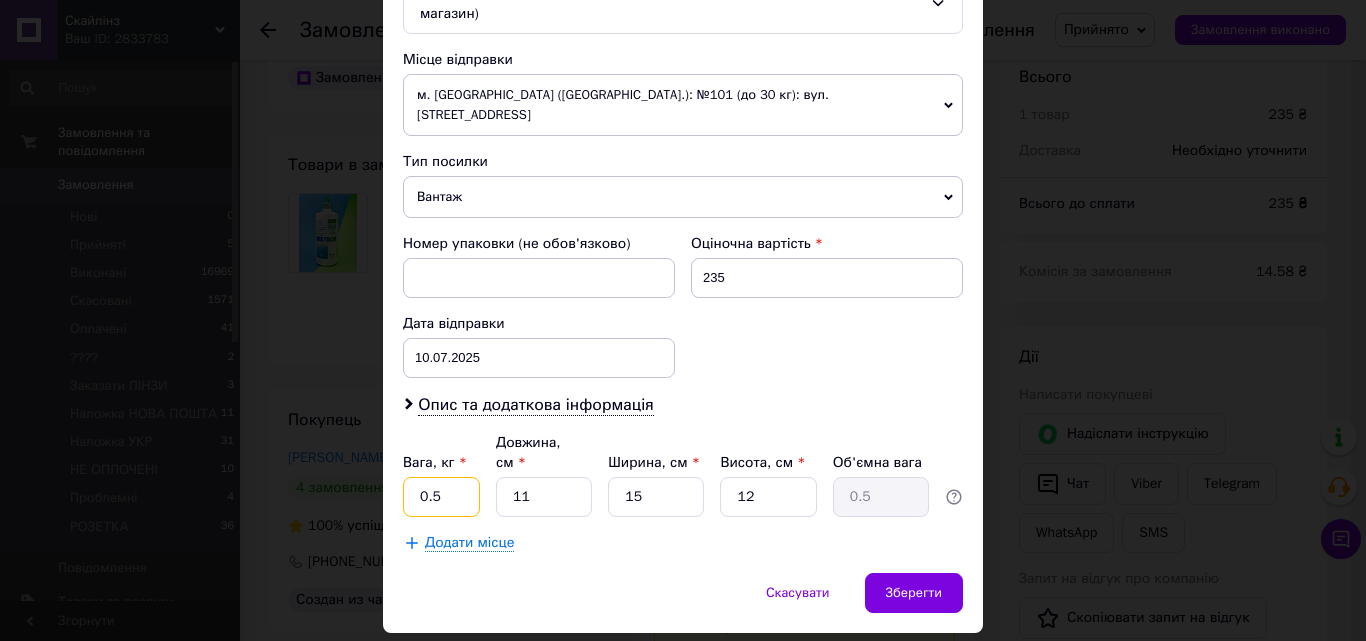 click on "0.5" at bounding box center (441, 497) 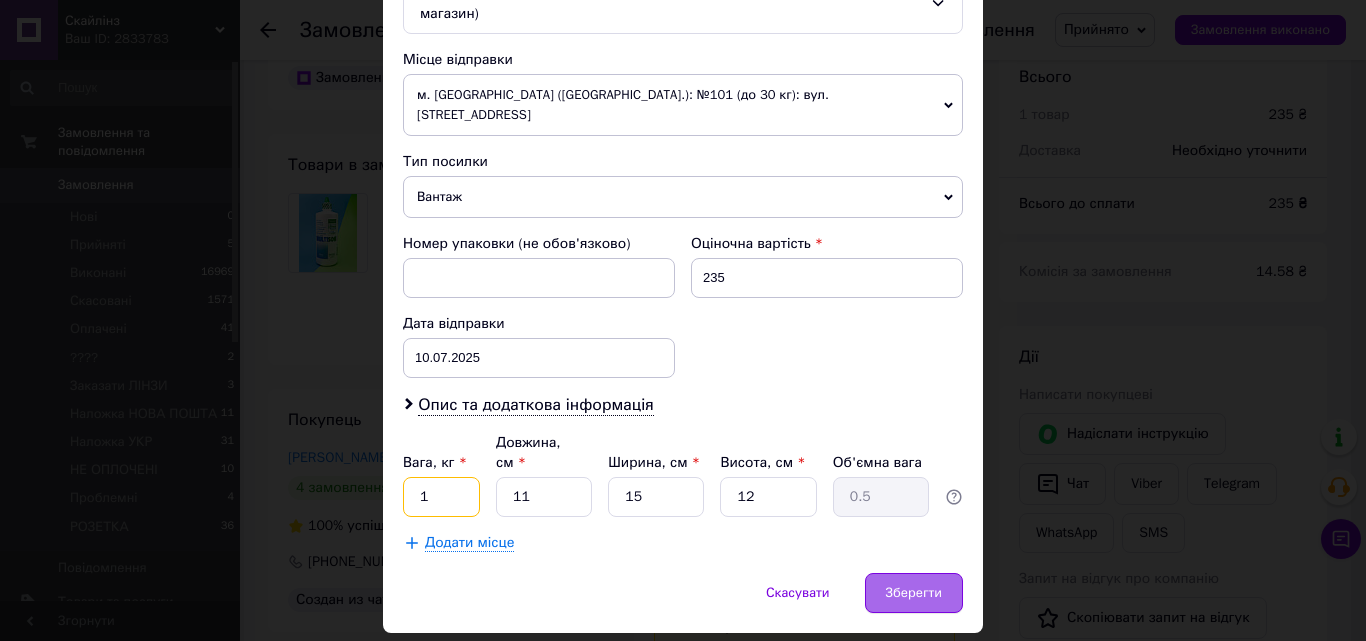 type on "1" 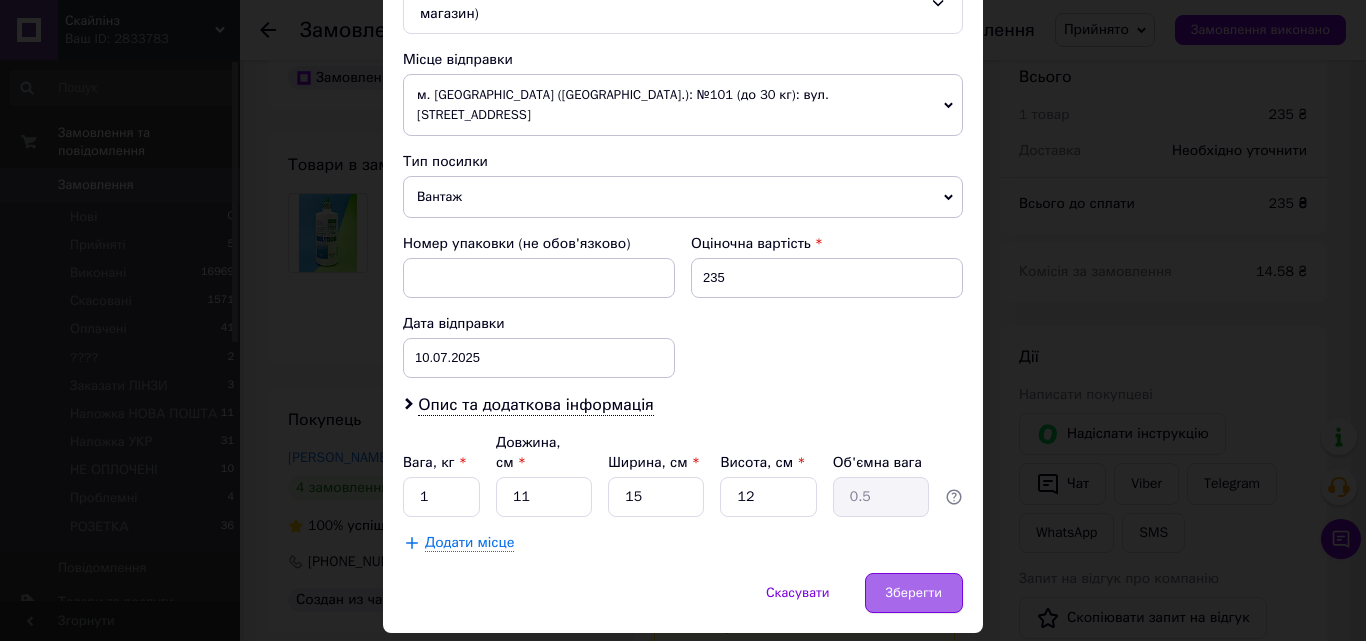 click on "Зберегти" at bounding box center [914, 593] 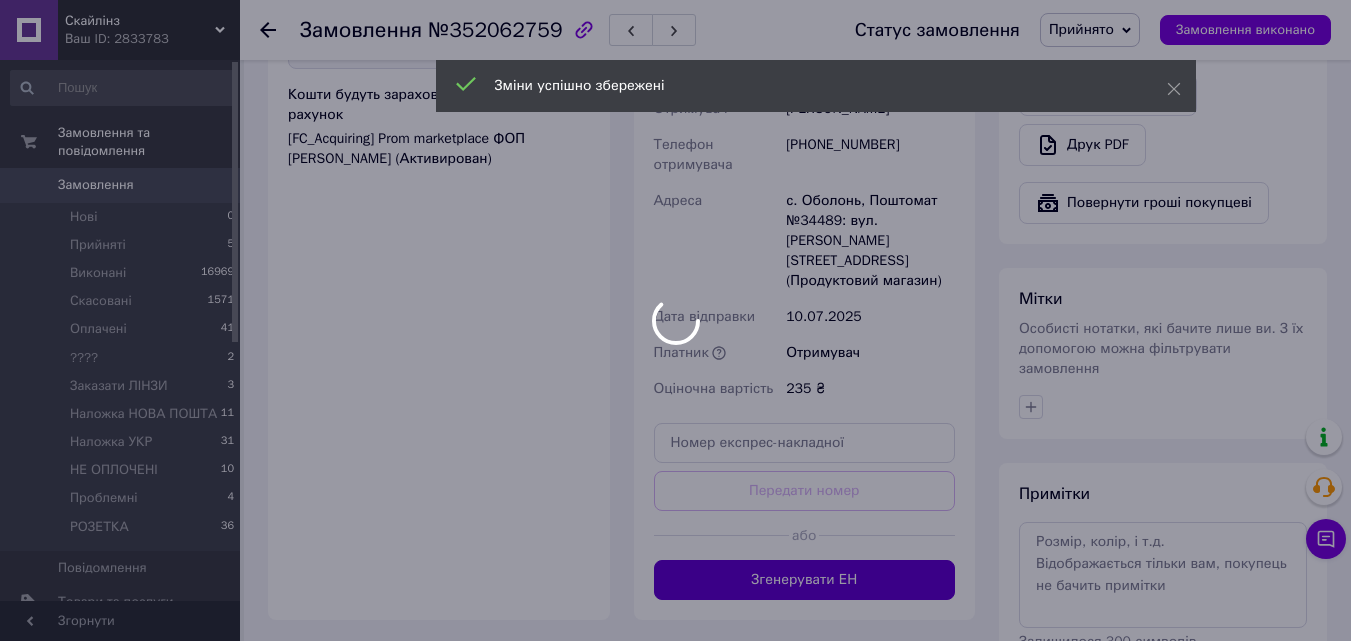 scroll, scrollTop: 800, scrollLeft: 0, axis: vertical 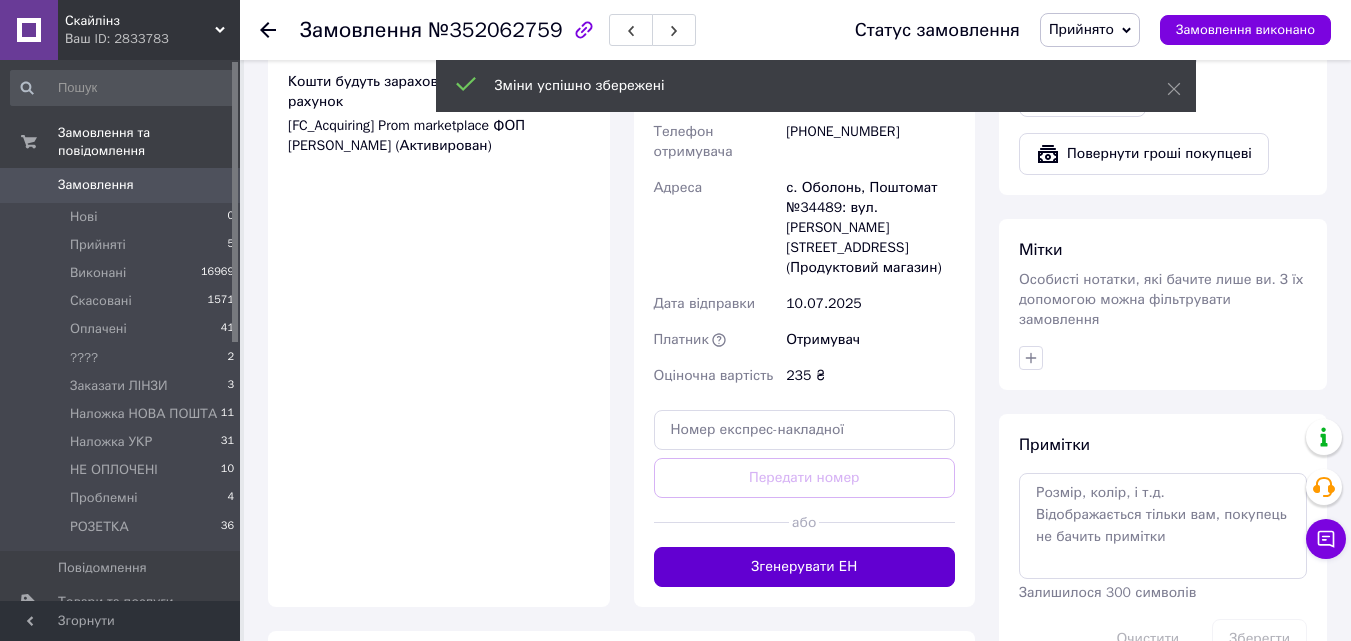 click on "Згенерувати ЕН" at bounding box center [805, 567] 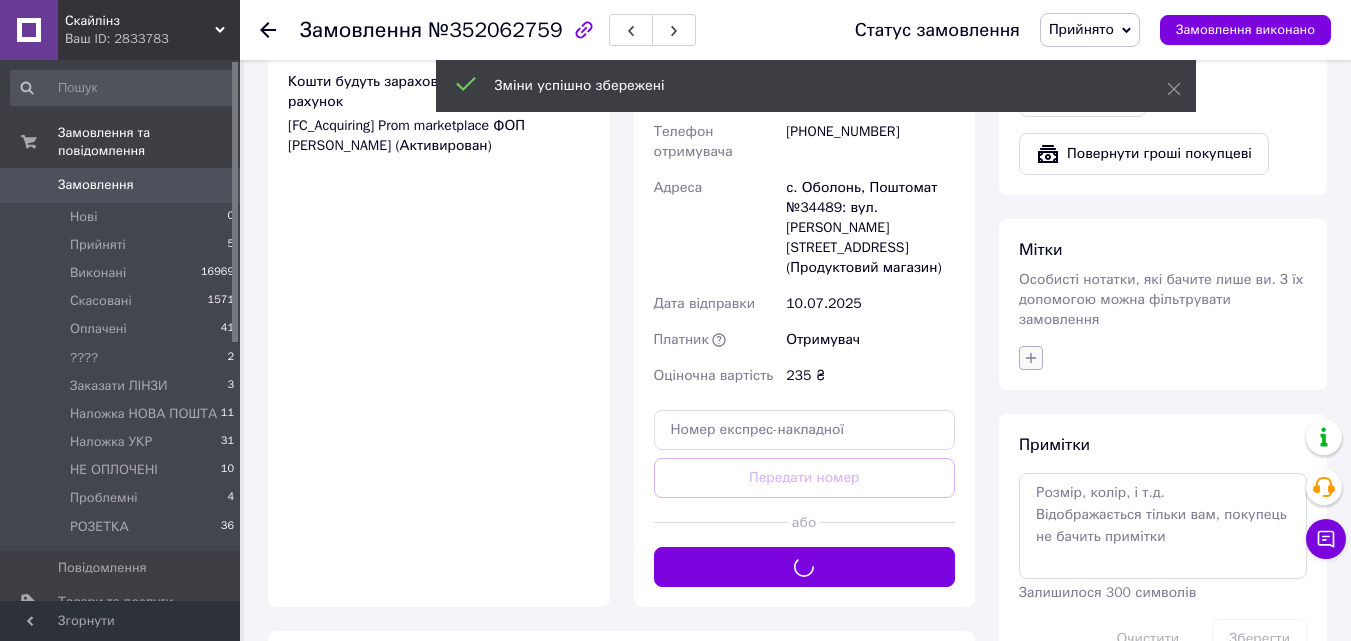 click 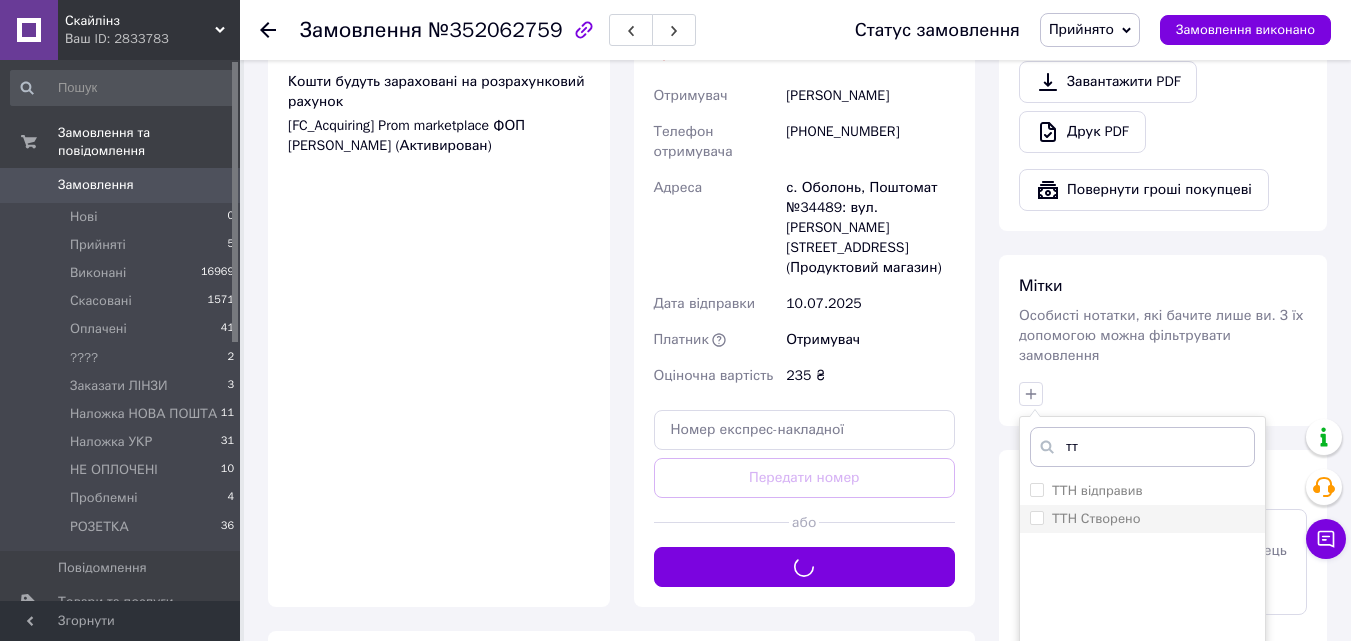 type on "тт" 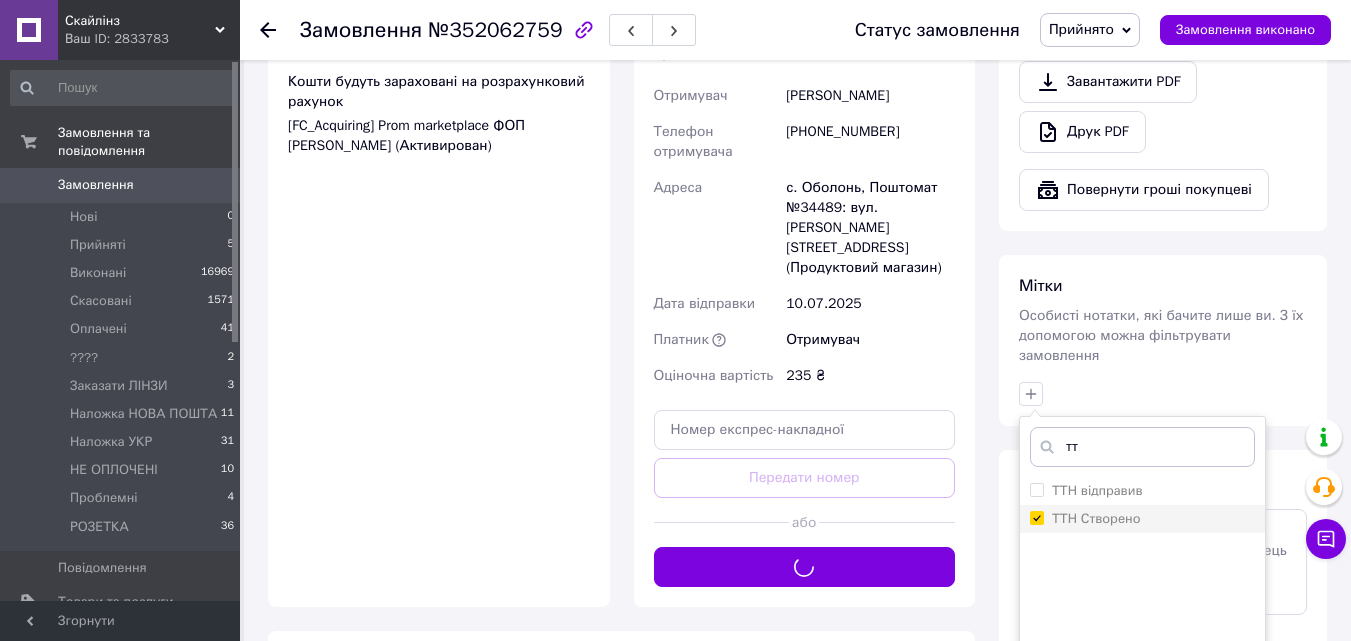 checkbox on "true" 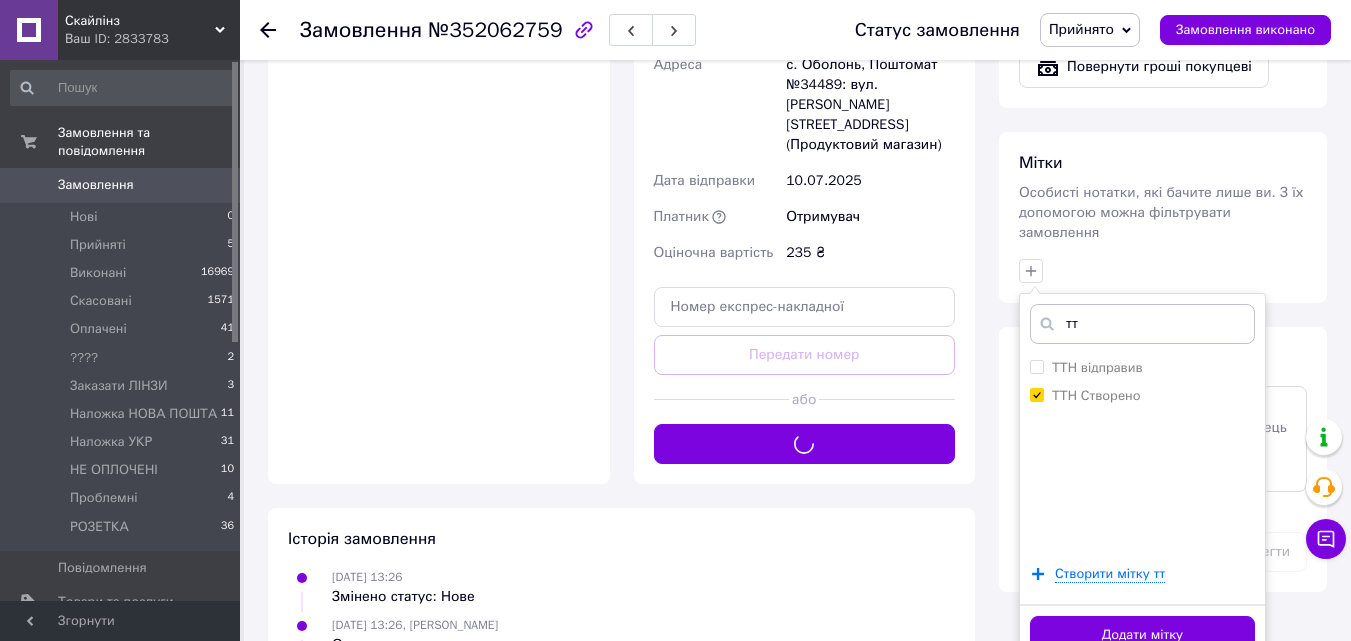 scroll, scrollTop: 1100, scrollLeft: 0, axis: vertical 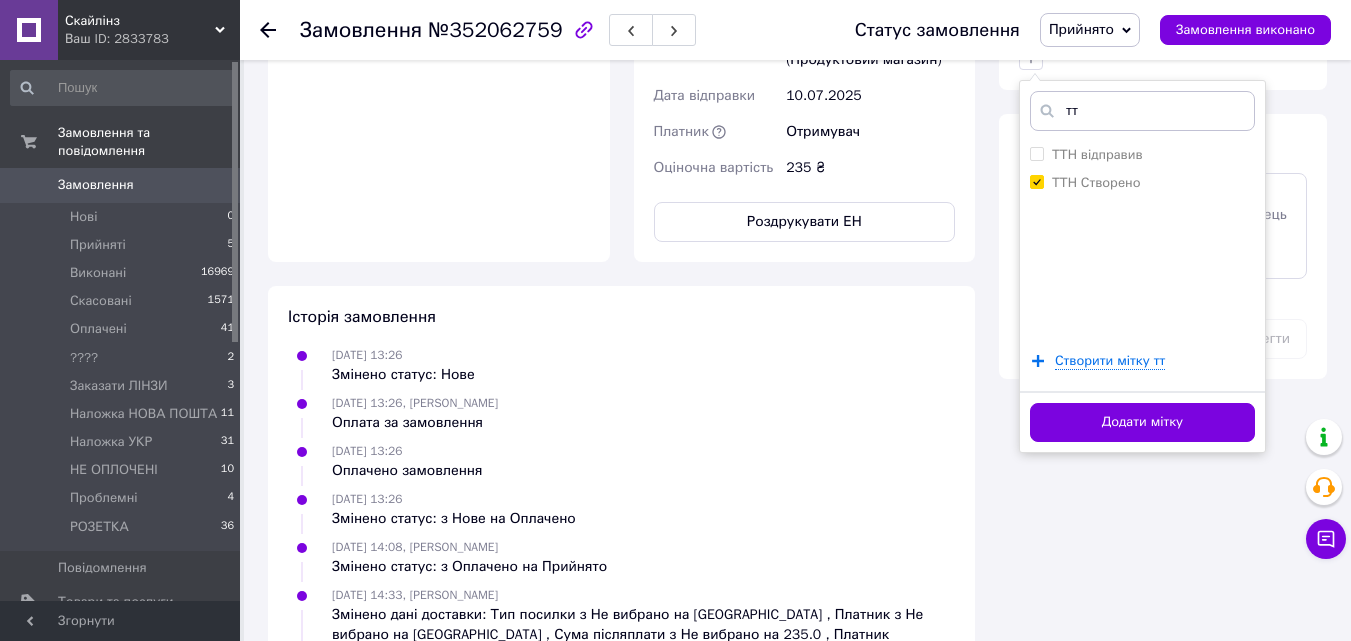 click on "Додати мітку" at bounding box center [1142, 422] 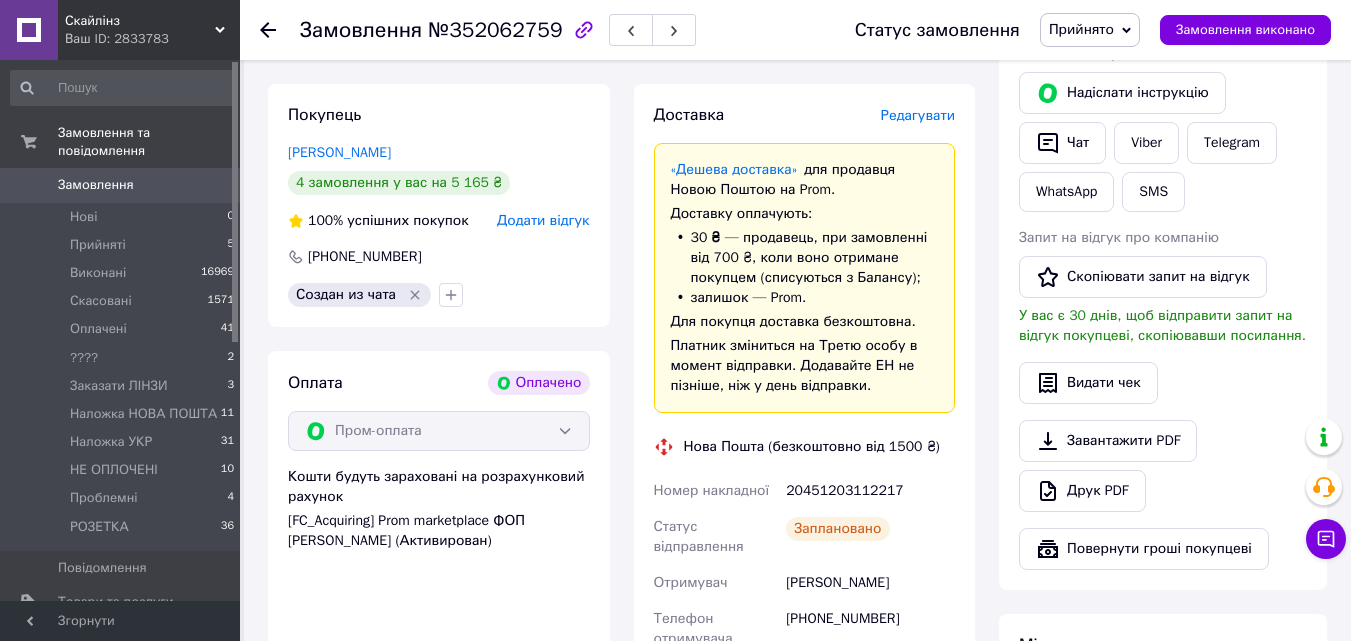 scroll, scrollTop: 200, scrollLeft: 0, axis: vertical 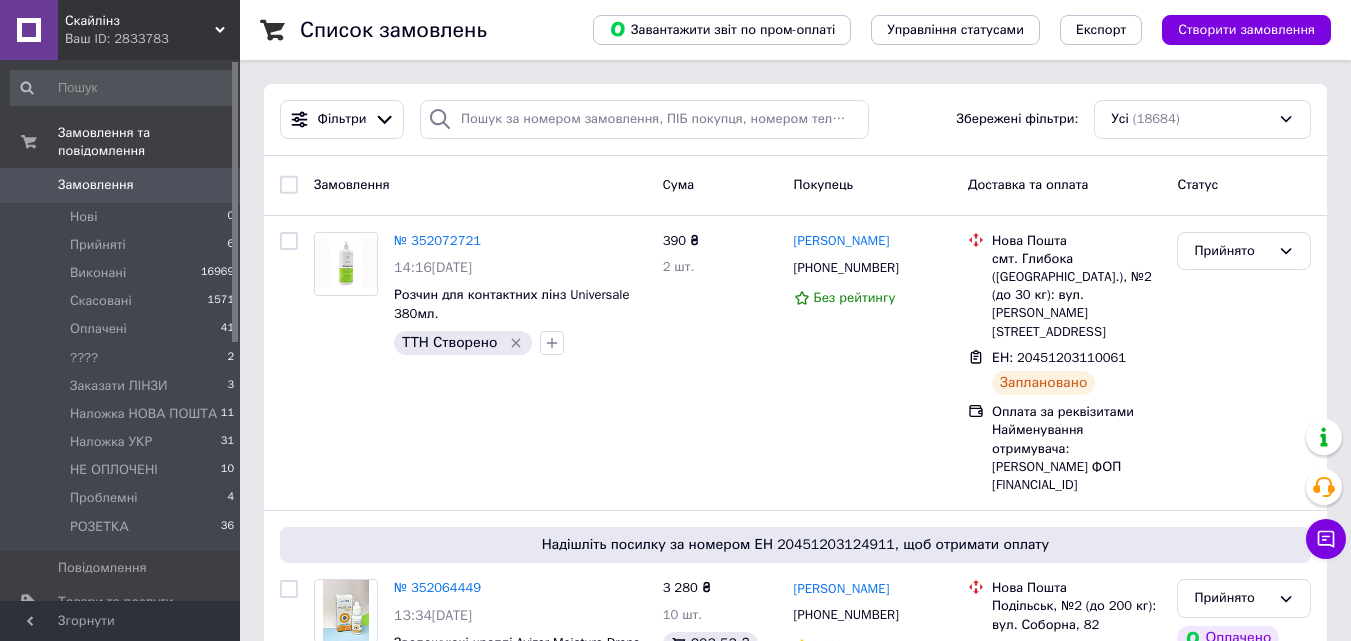 click on "Замовлення" at bounding box center (96, 185) 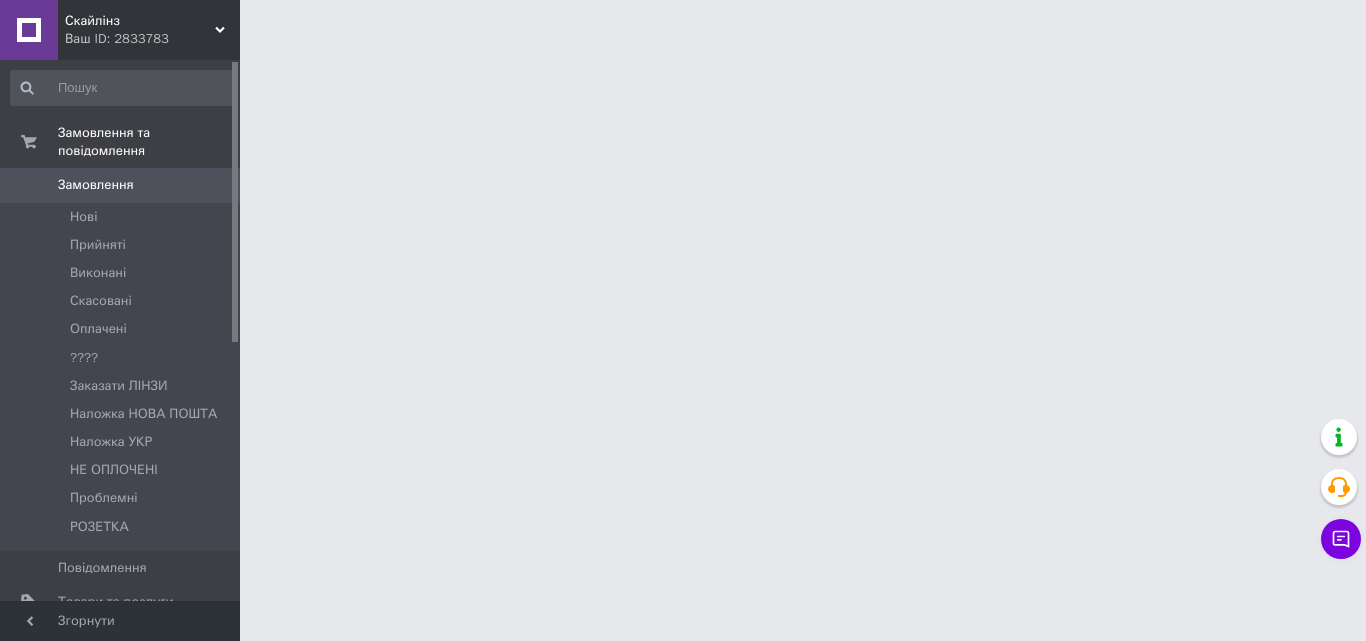 scroll, scrollTop: 0, scrollLeft: 0, axis: both 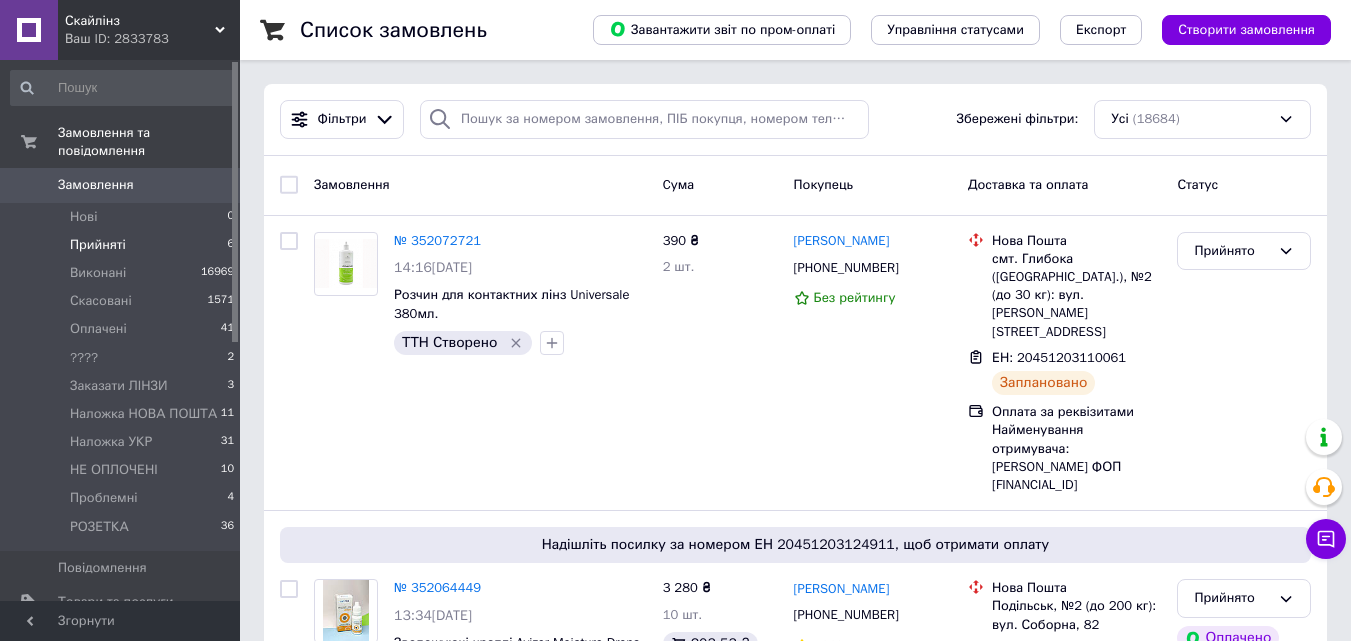 click on "Прийняті" at bounding box center (98, 245) 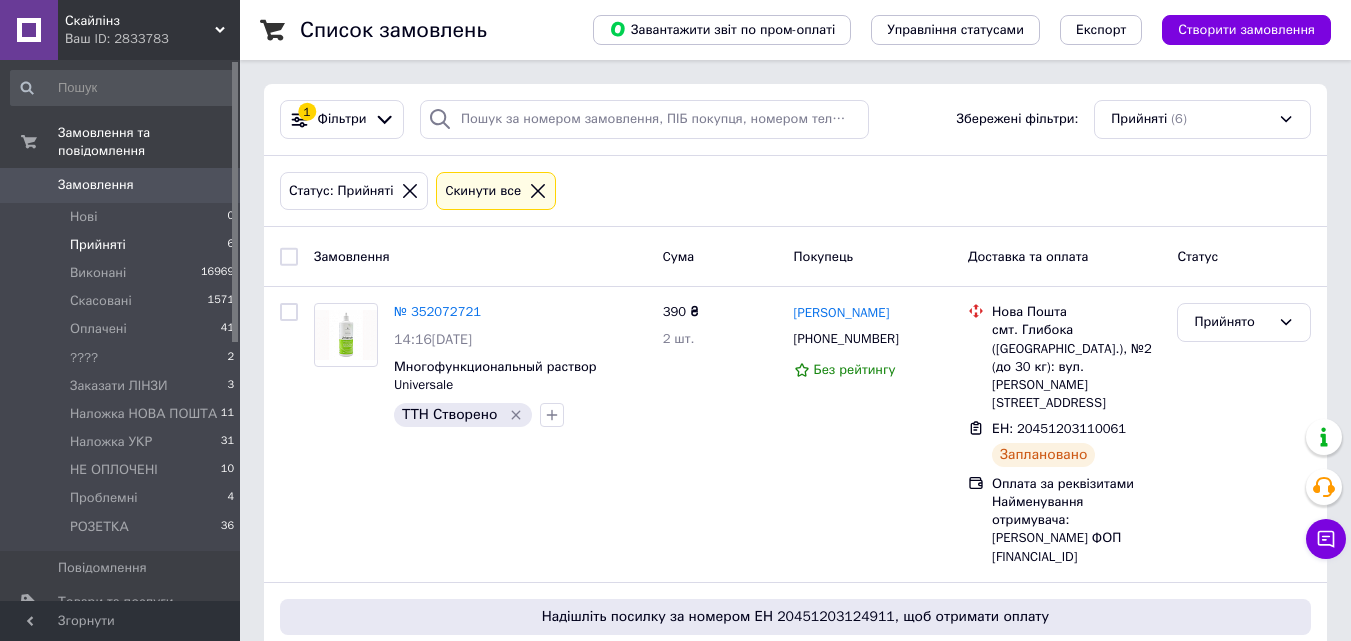 click on "Замовлення" at bounding box center (96, 185) 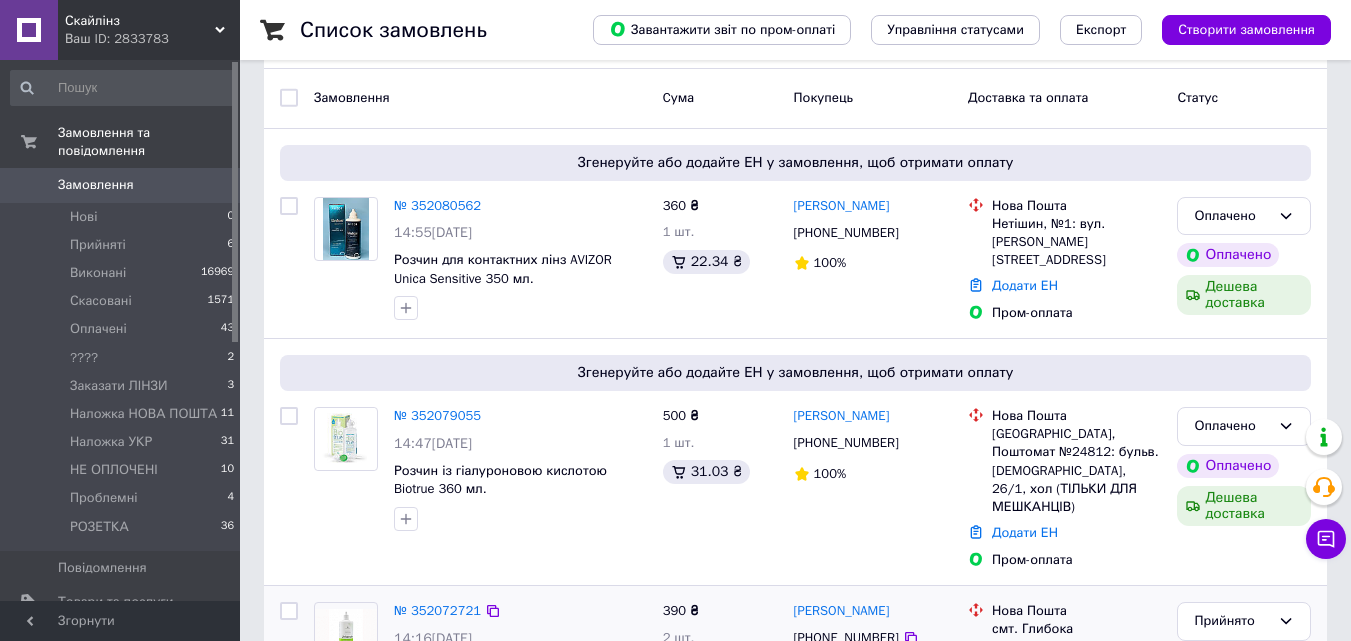scroll, scrollTop: 400, scrollLeft: 0, axis: vertical 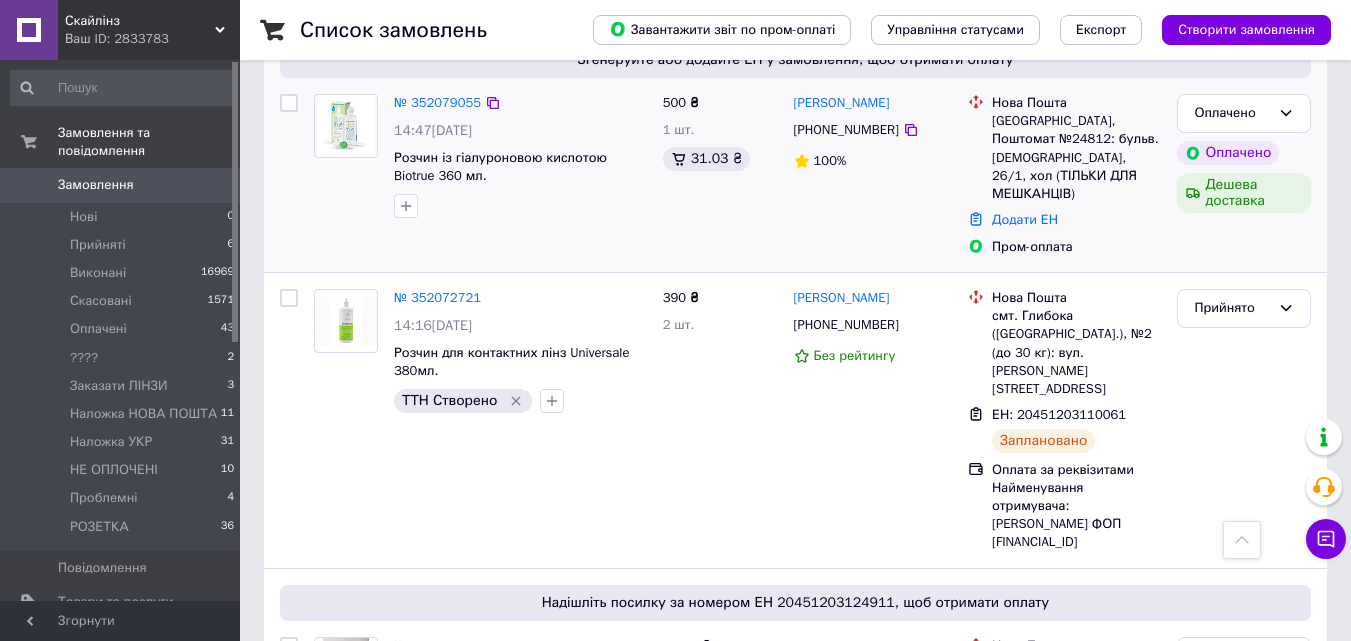 click at bounding box center (289, 103) 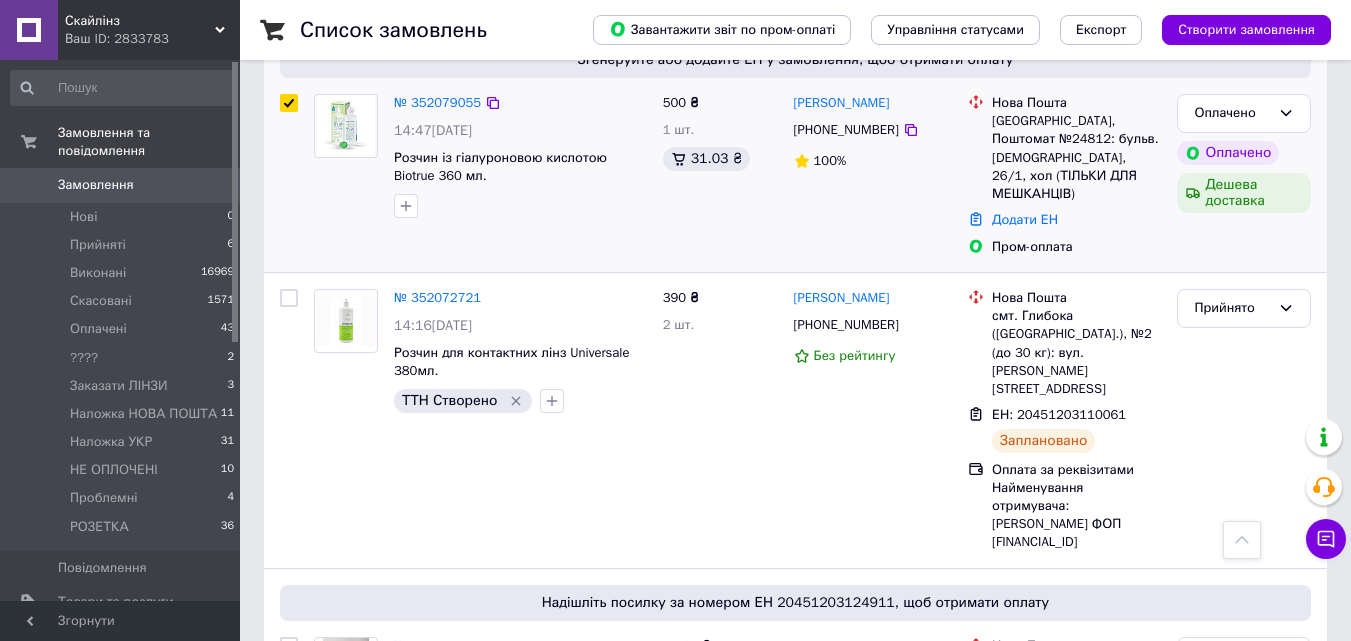 checkbox on "true" 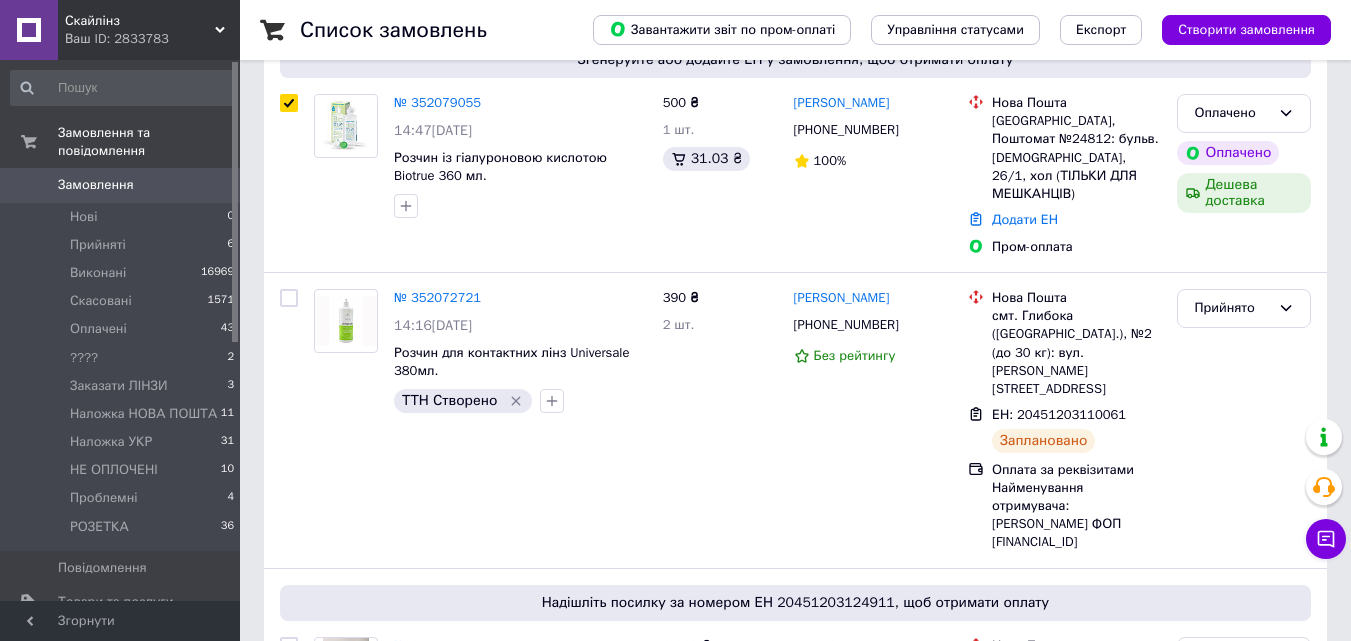 scroll, scrollTop: 200, scrollLeft: 0, axis: vertical 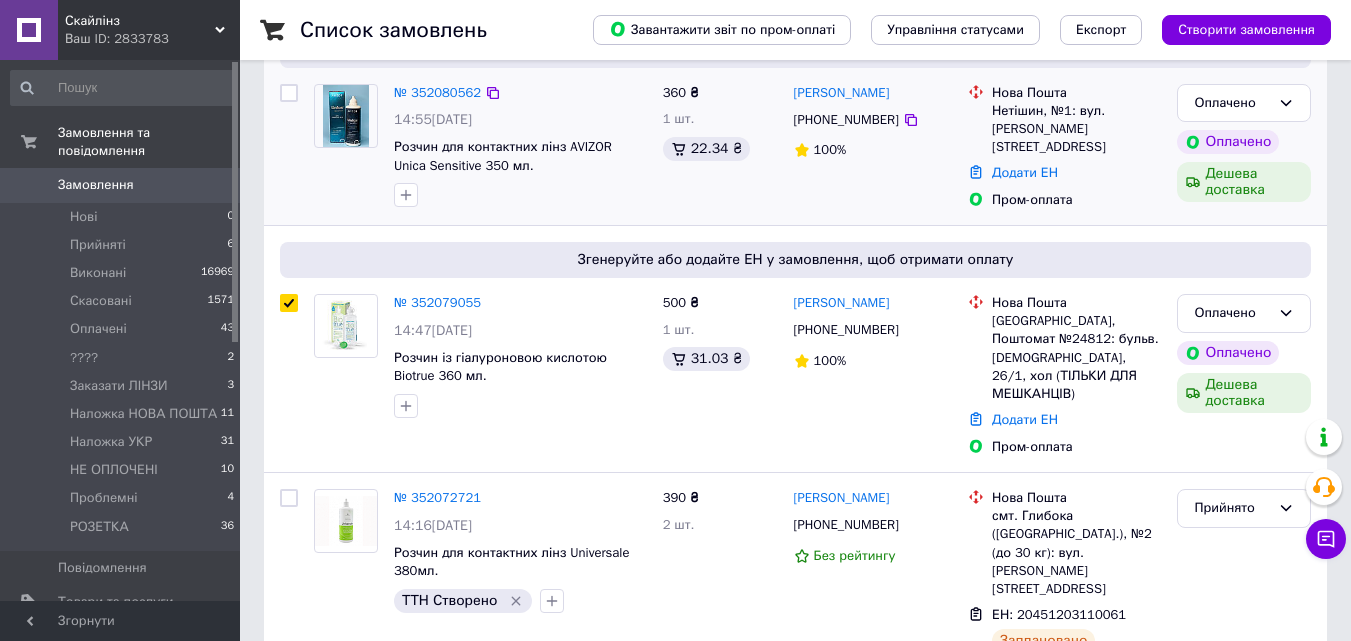 click at bounding box center (289, 93) 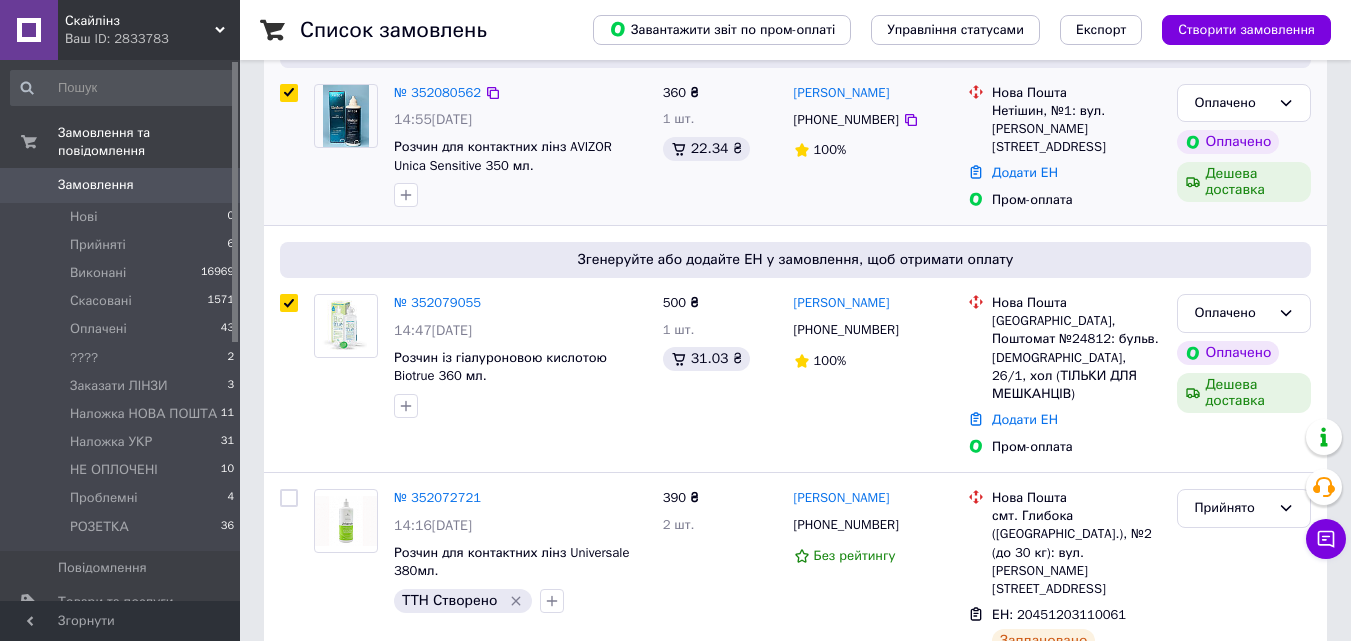 checkbox on "true" 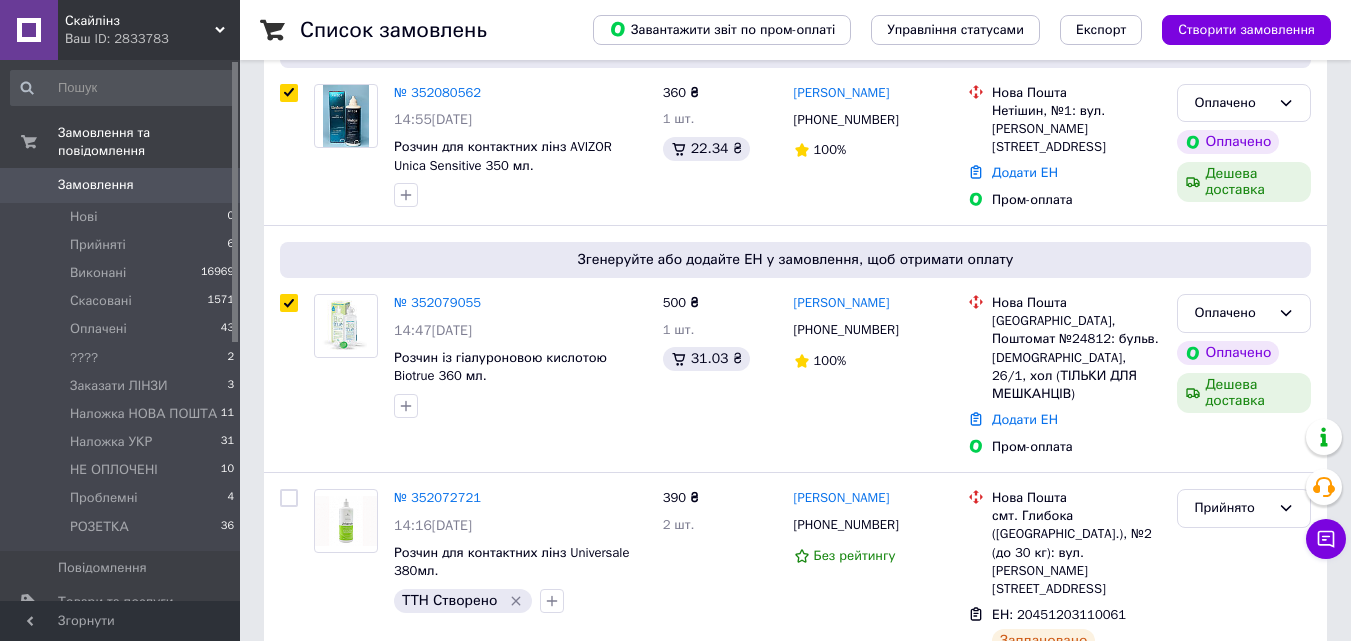 scroll, scrollTop: 0, scrollLeft: 0, axis: both 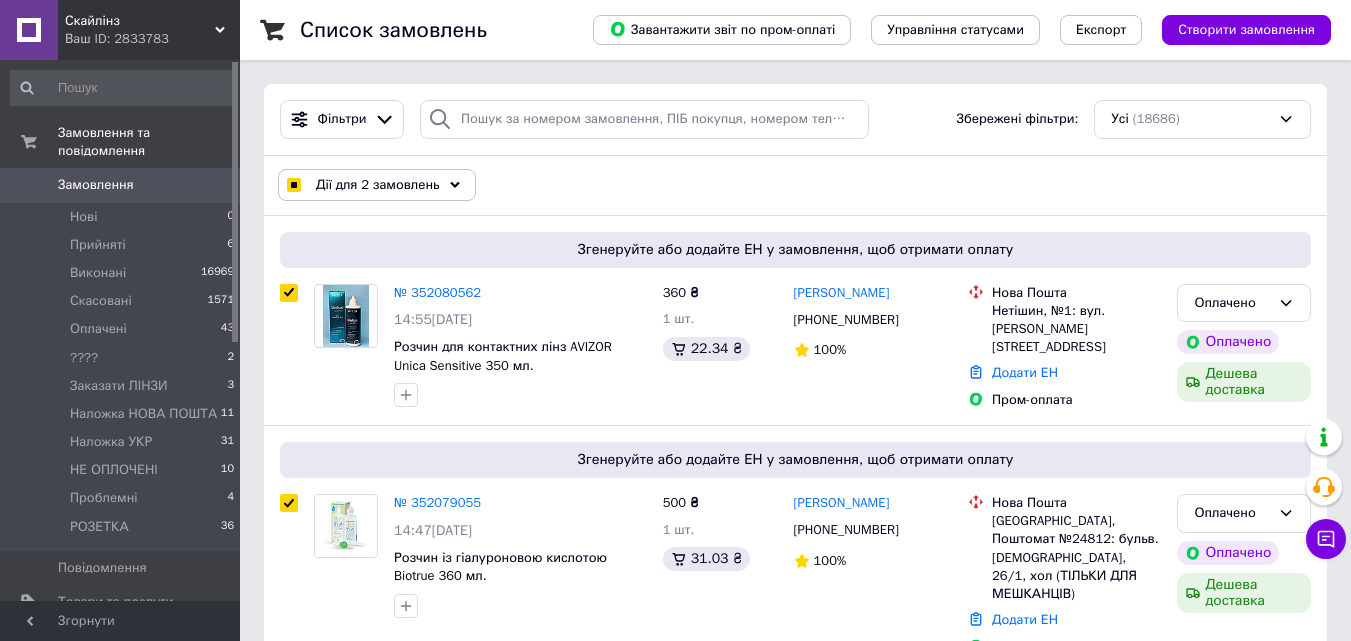 click on "Дії для 2 замовлень" at bounding box center (378, 185) 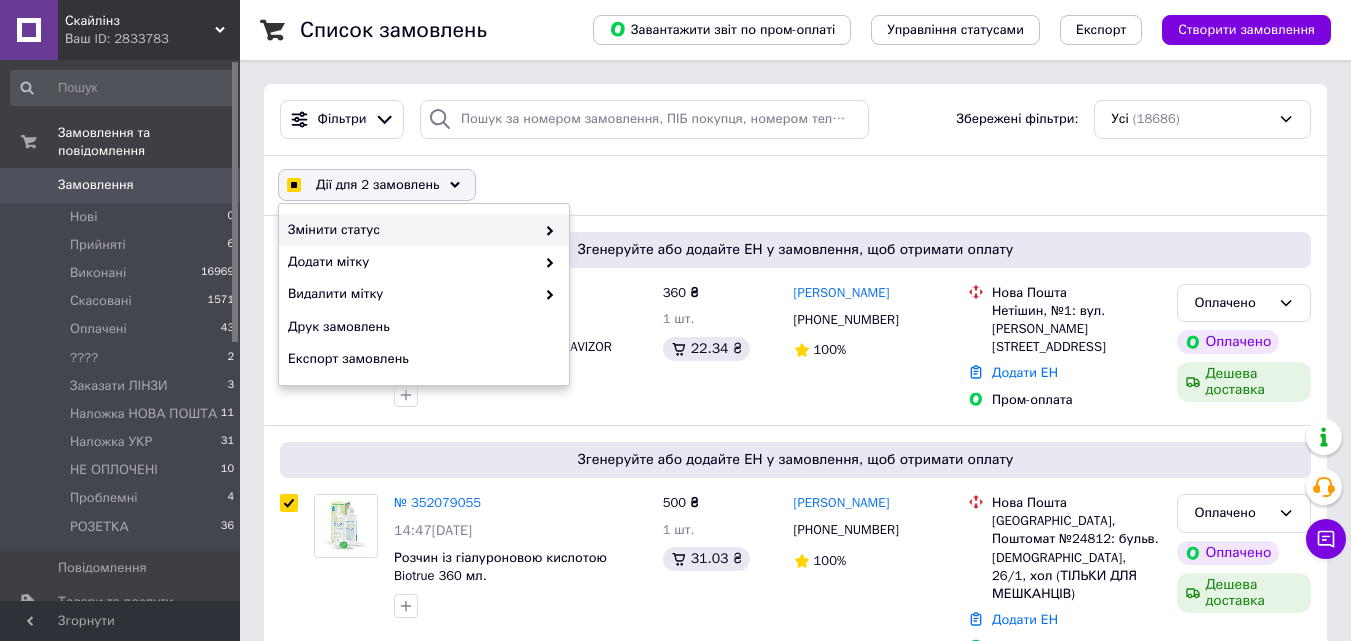 checkbox on "true" 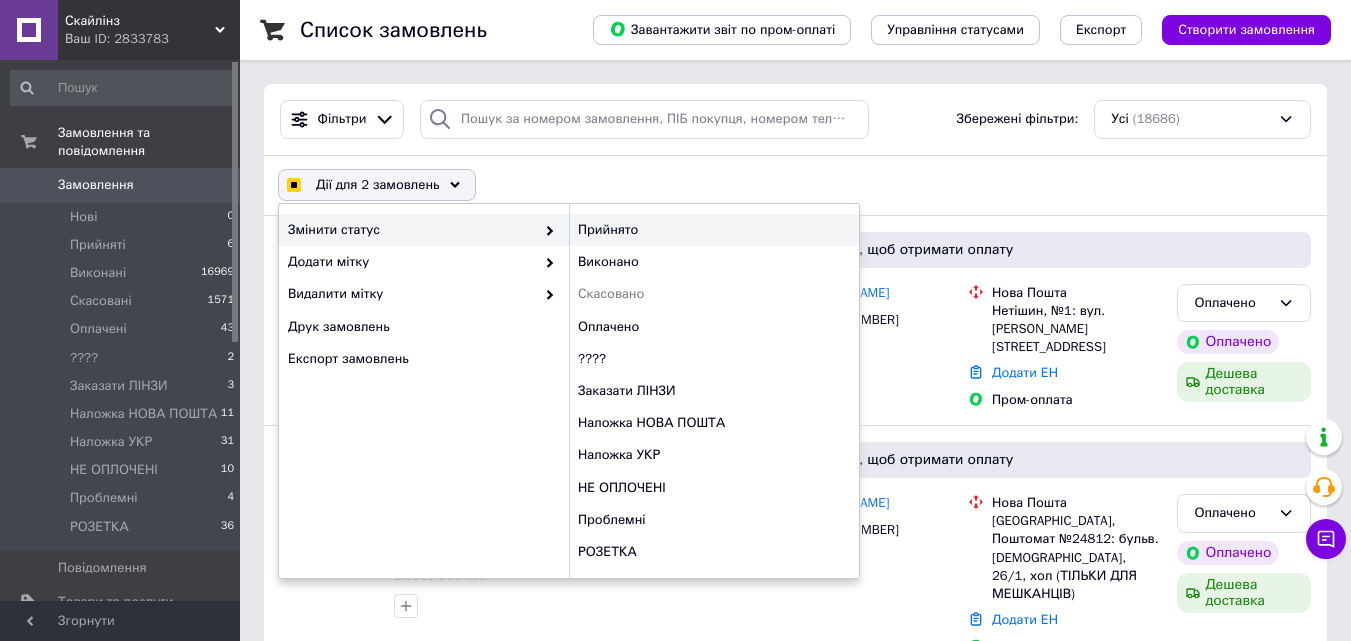 click on "Прийнято" at bounding box center [714, 230] 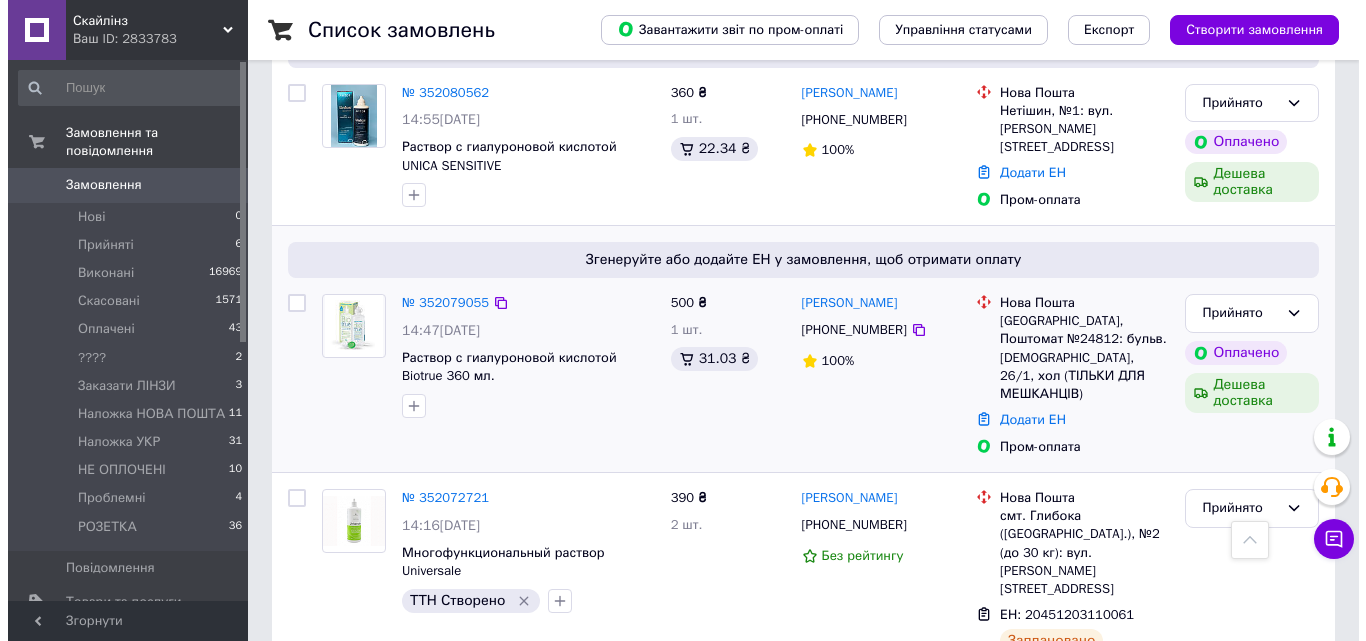 scroll, scrollTop: 0, scrollLeft: 0, axis: both 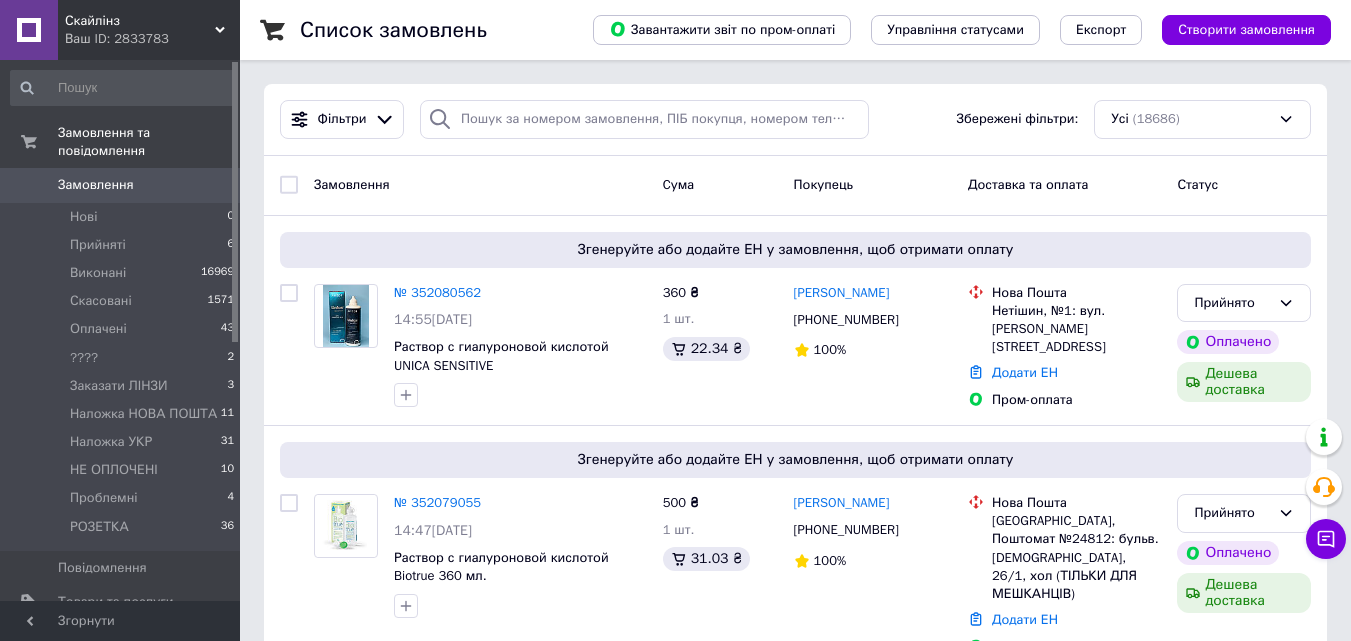 click at bounding box center (123, 88) 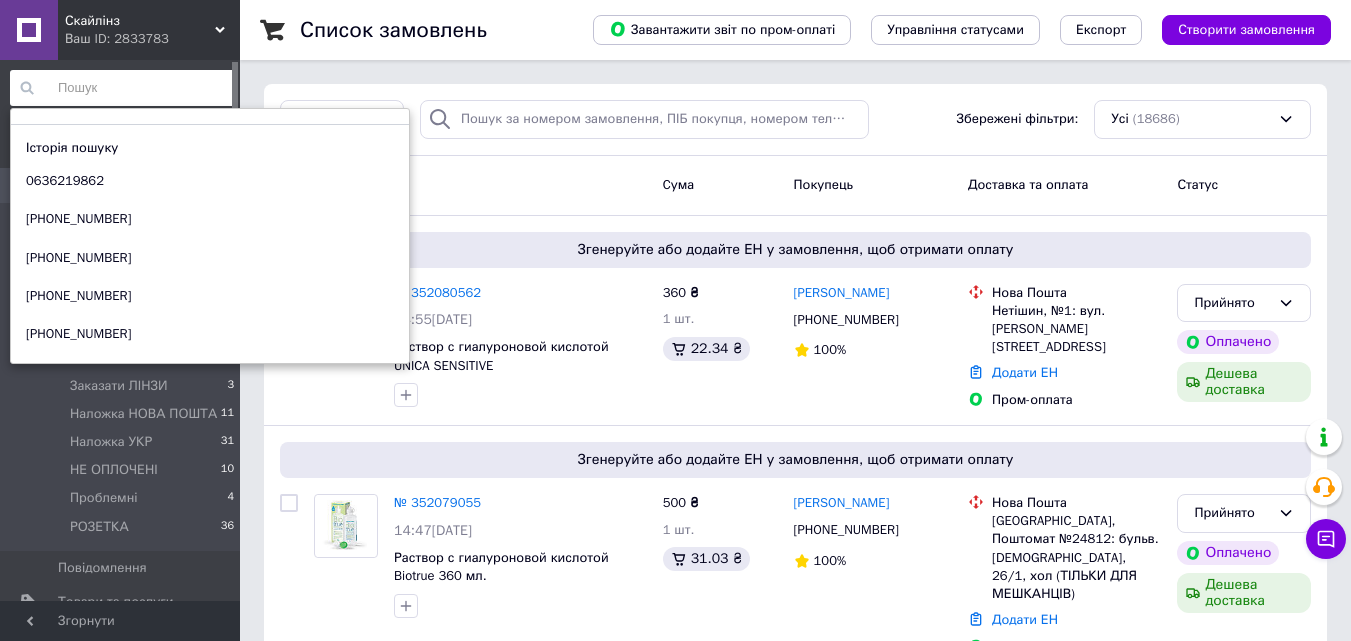 paste on "+380 (98) 978-72-79" 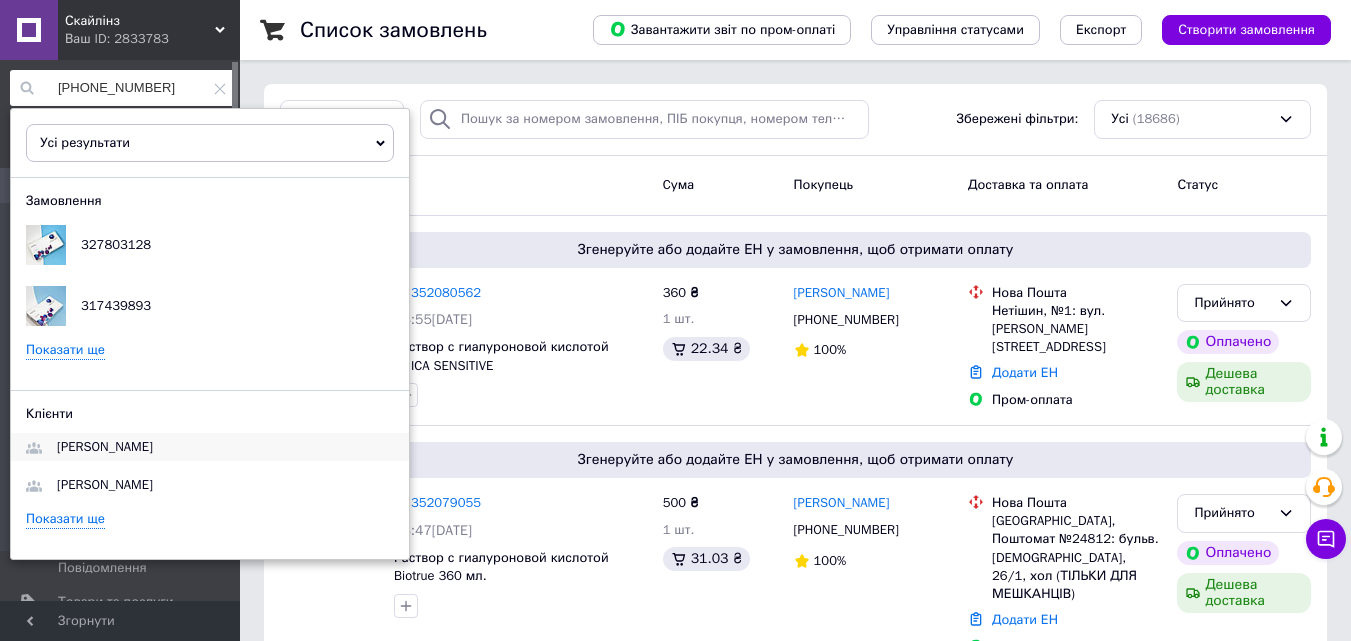 type on "+380 (98) 978-72-79" 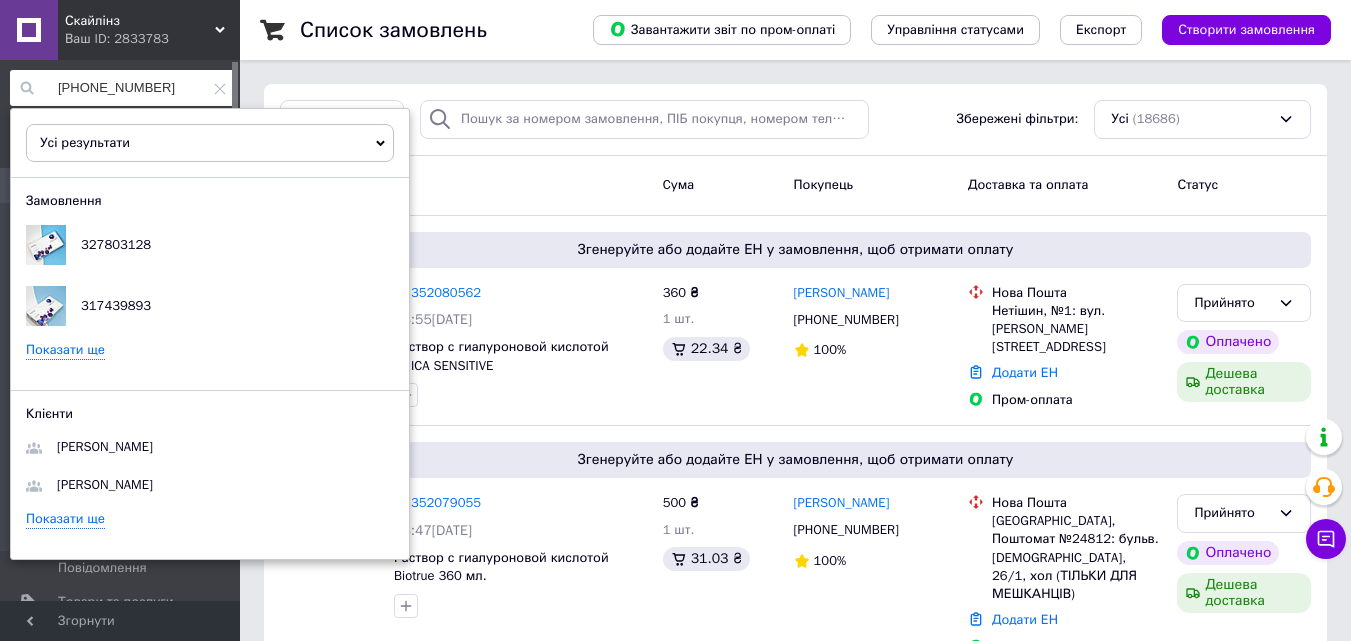 click at bounding box center (220, 88) 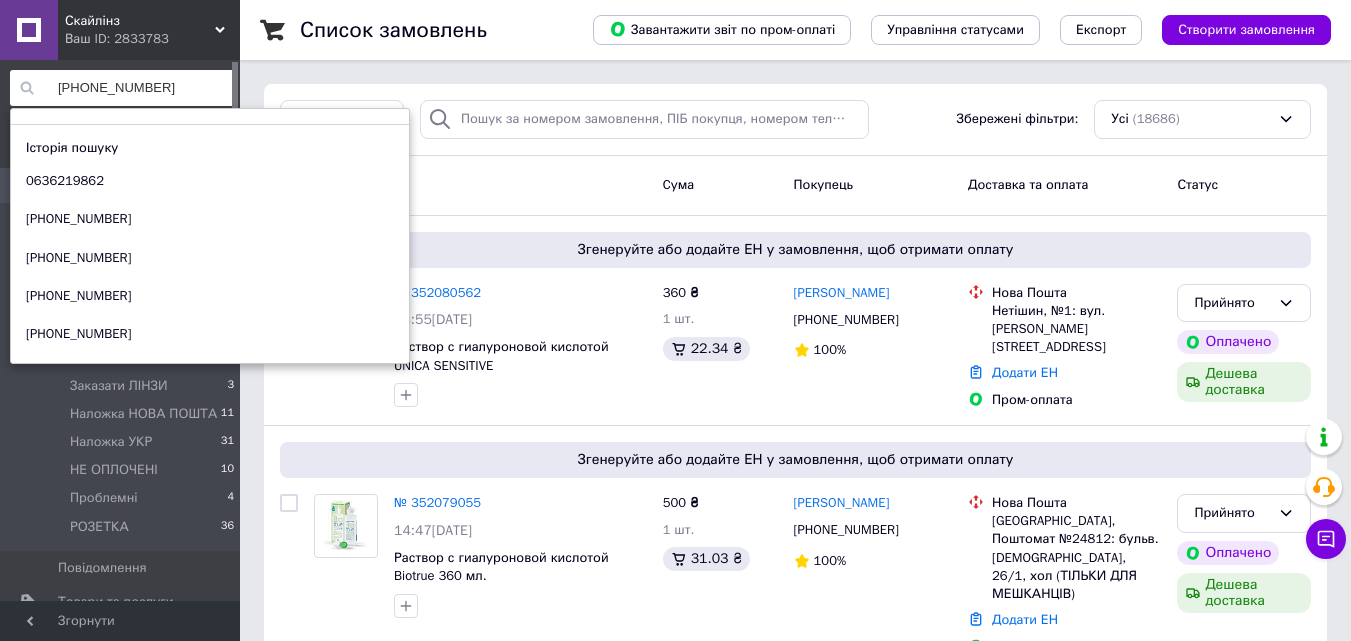type 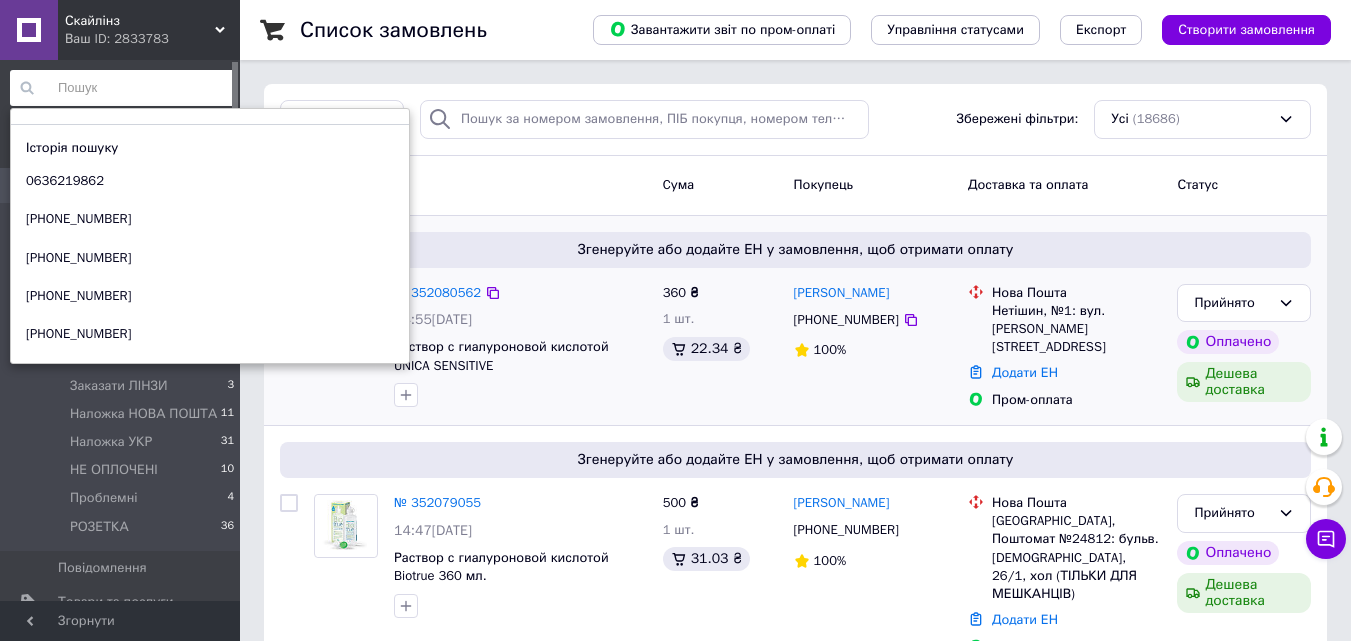 click on "№ 352080562" at bounding box center (520, 293) 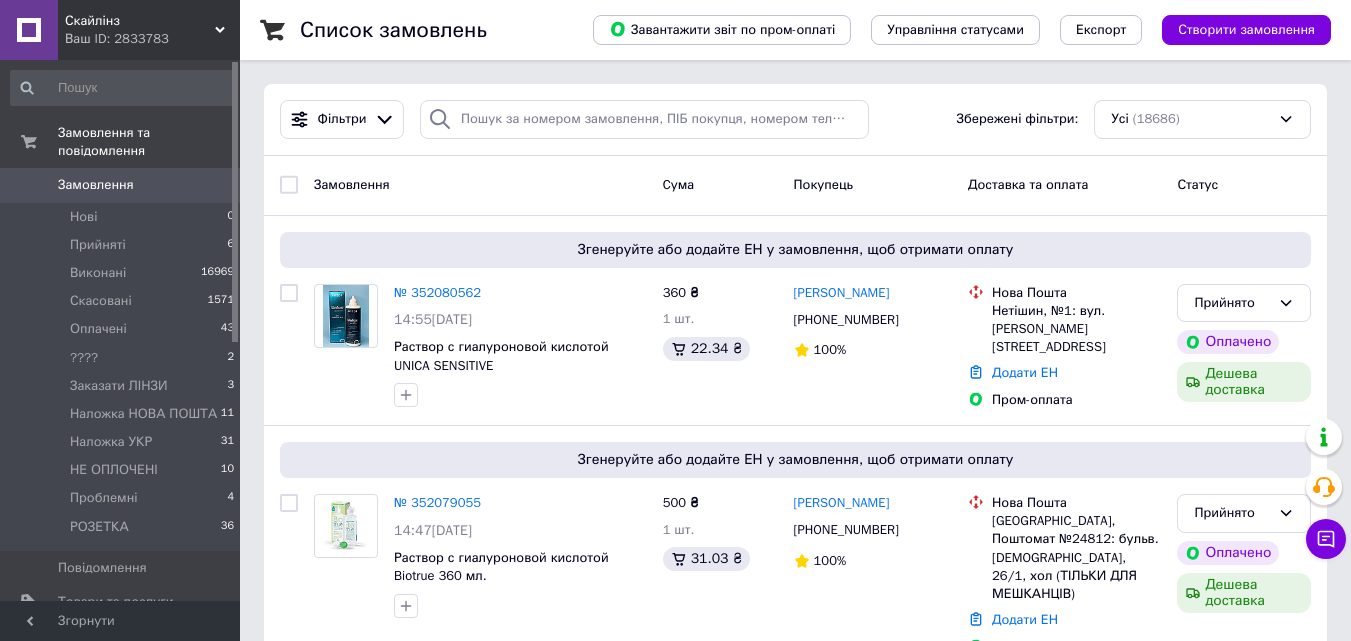 click on "Замовлення" at bounding box center [96, 185] 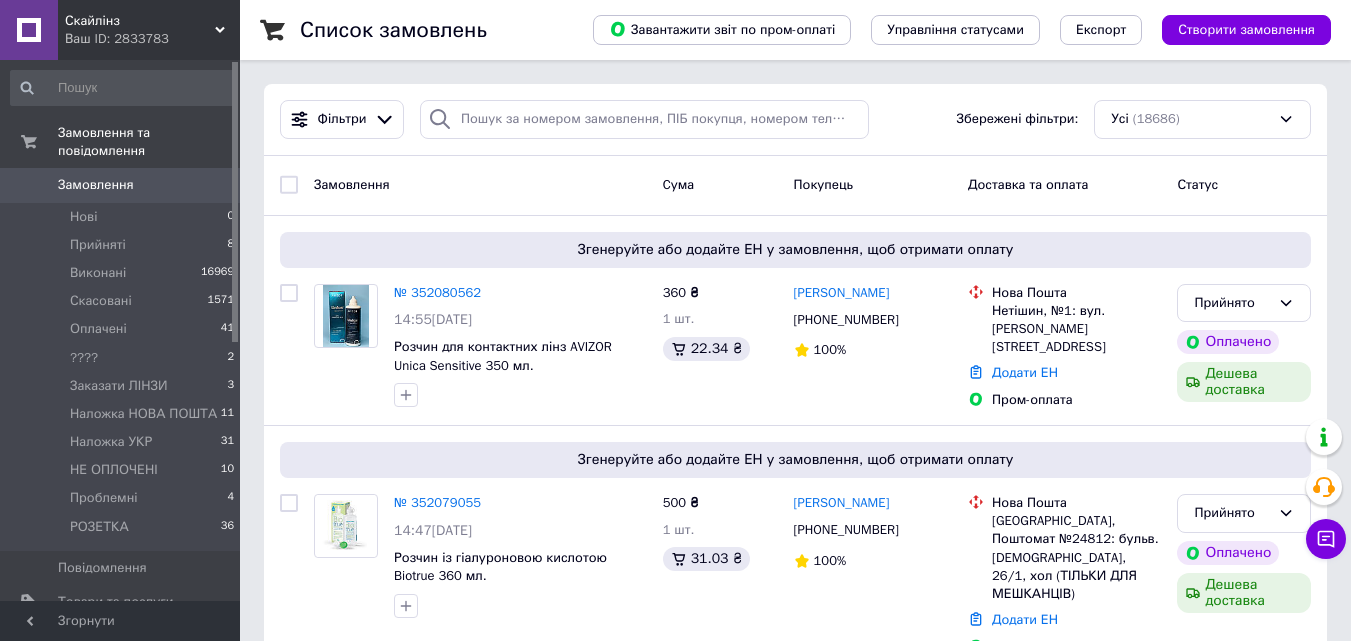 click on "Замовлення" at bounding box center [96, 185] 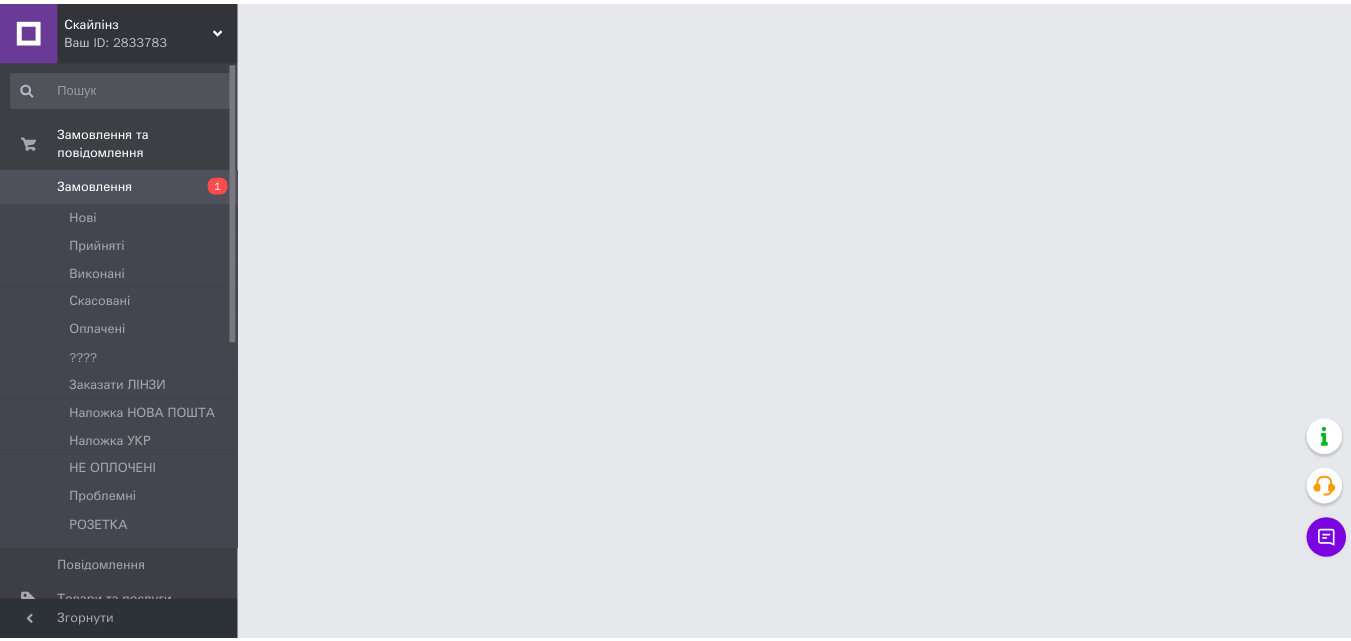scroll, scrollTop: 0, scrollLeft: 0, axis: both 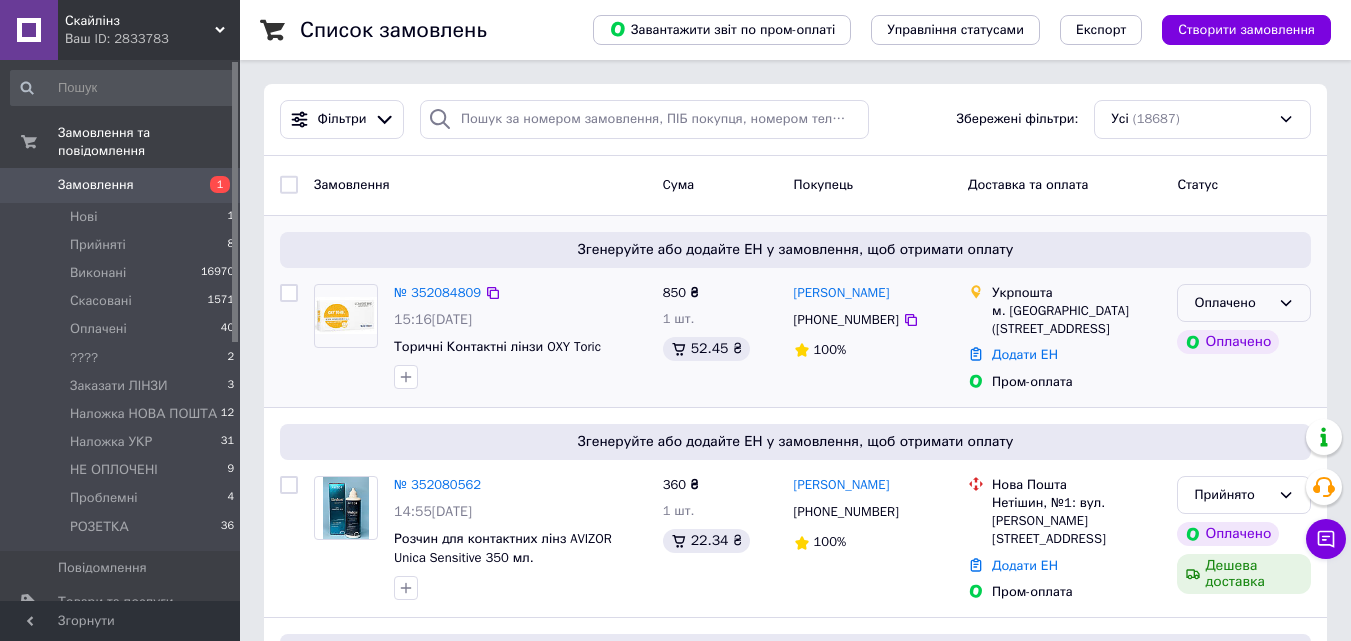 click on "Оплачено" at bounding box center [1244, 303] 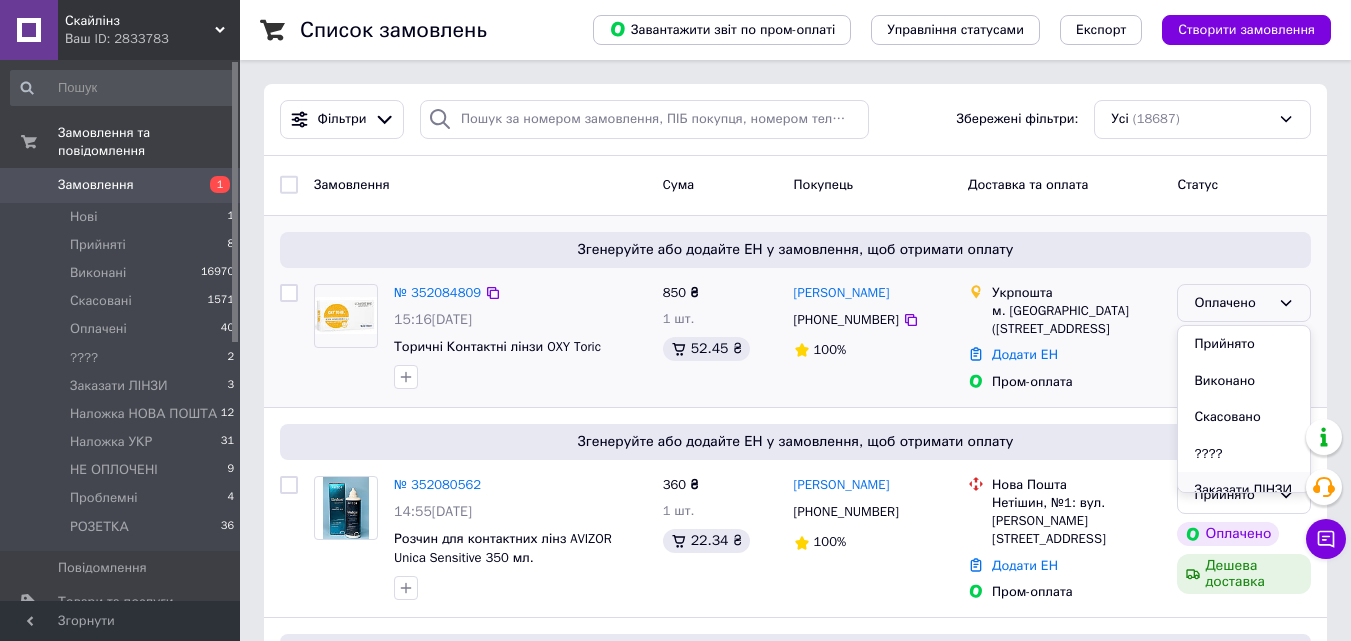 scroll, scrollTop: 100, scrollLeft: 0, axis: vertical 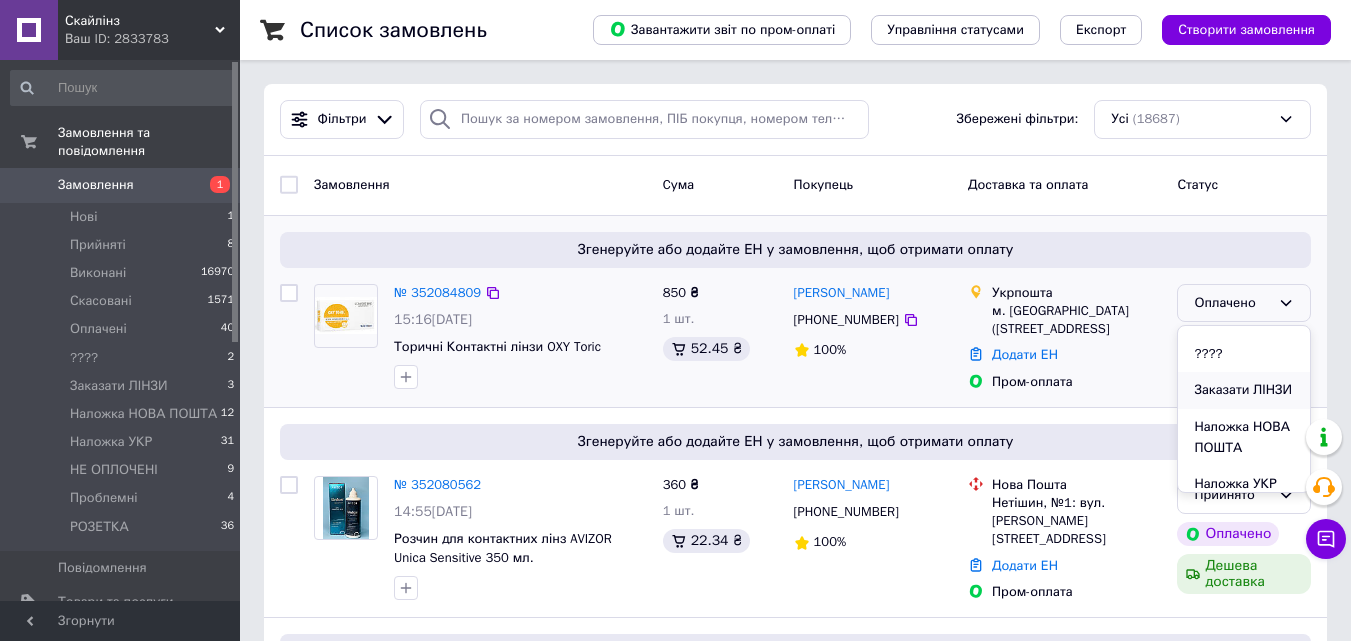 click on "Заказати ЛІНЗИ" at bounding box center [1244, 390] 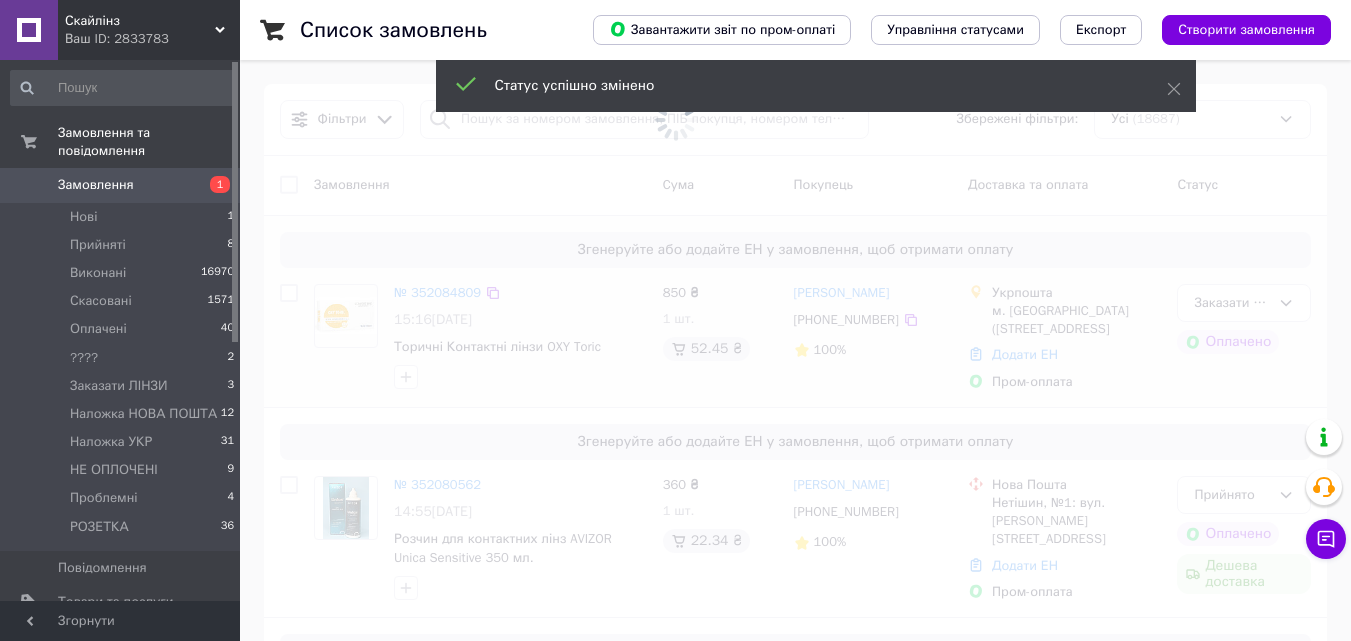 scroll, scrollTop: 200, scrollLeft: 0, axis: vertical 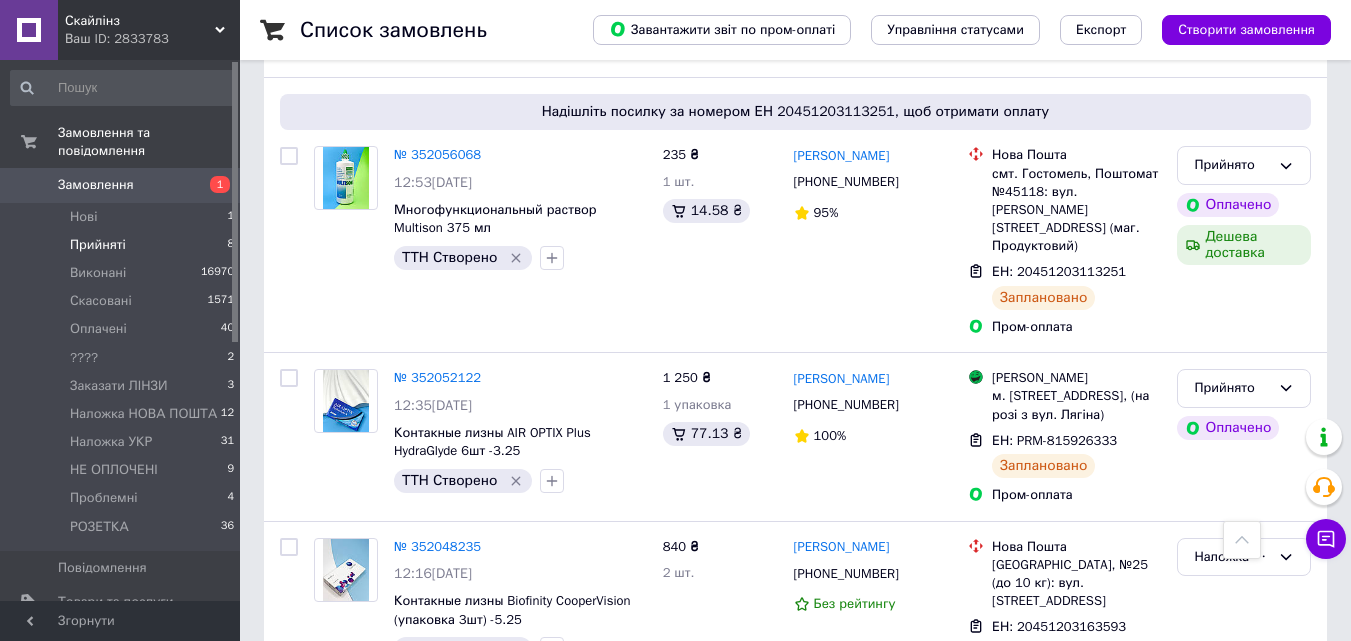 click on "Прийняті" at bounding box center [98, 245] 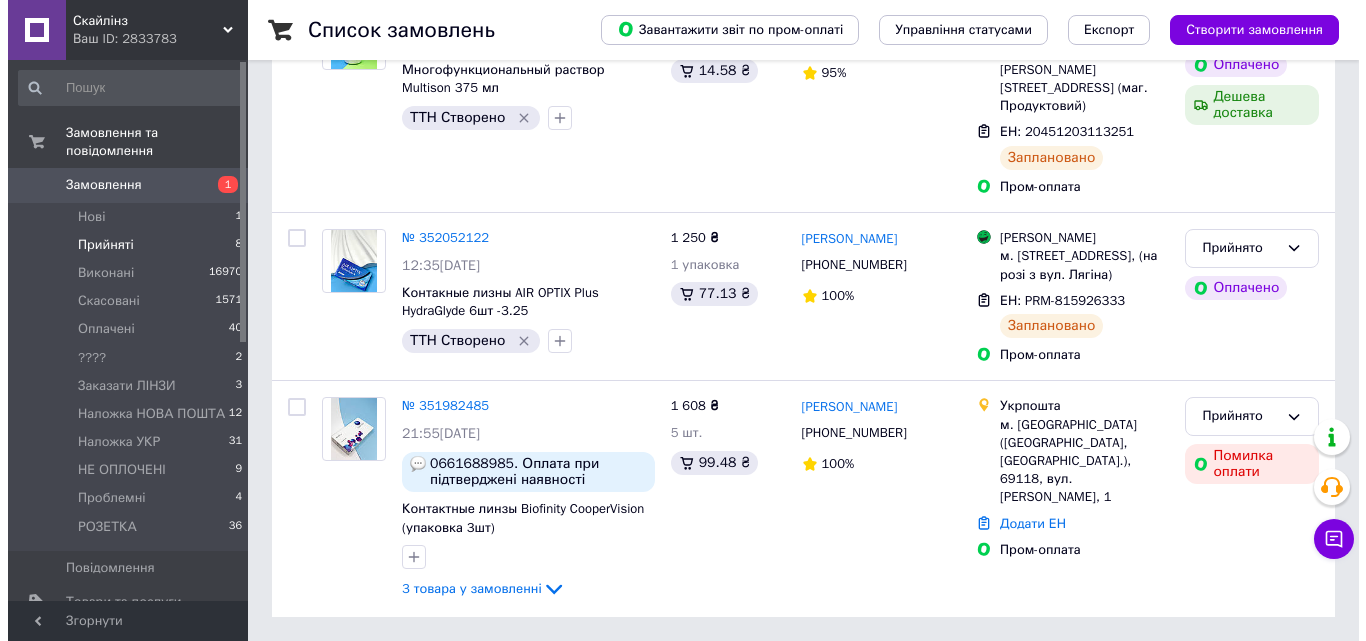 scroll, scrollTop: 0, scrollLeft: 0, axis: both 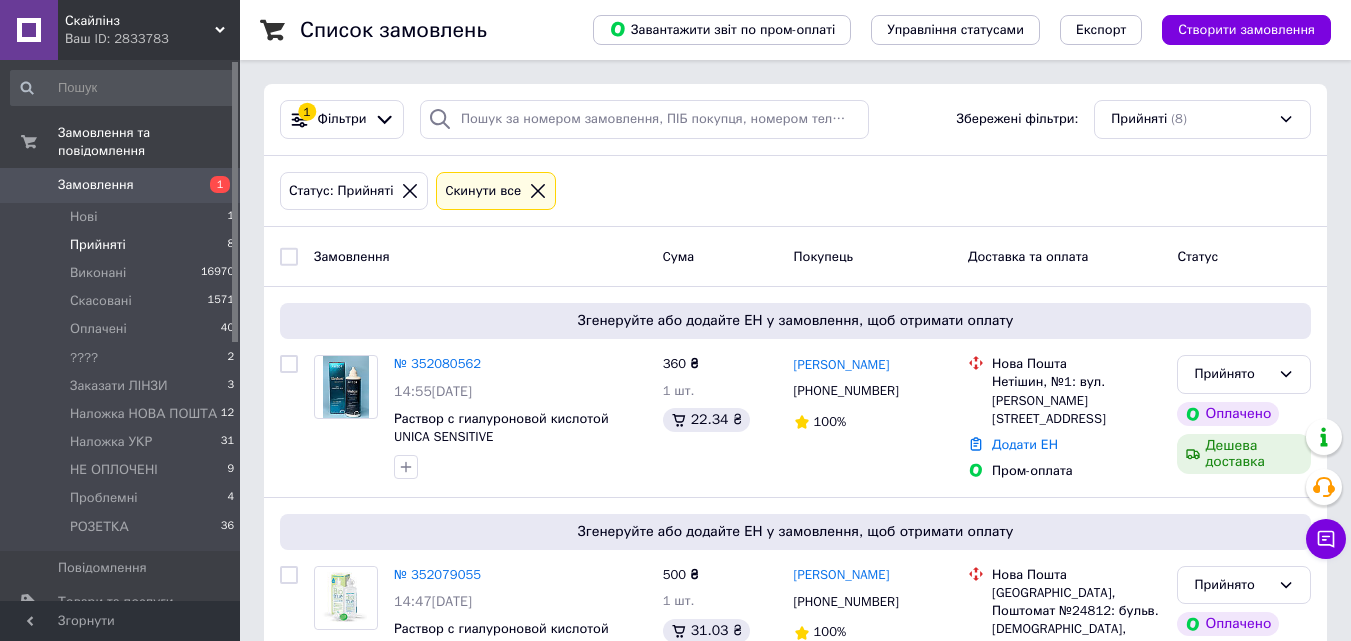 click on "Замовлення 1" at bounding box center [123, 185] 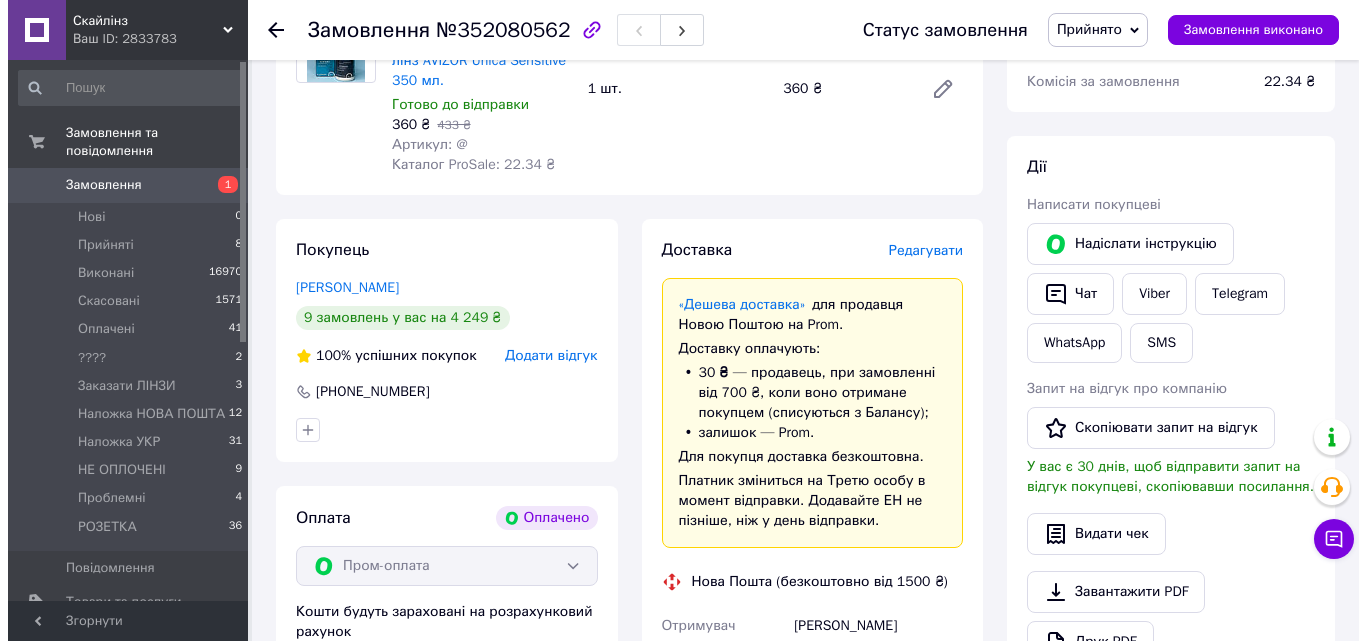 scroll, scrollTop: 300, scrollLeft: 0, axis: vertical 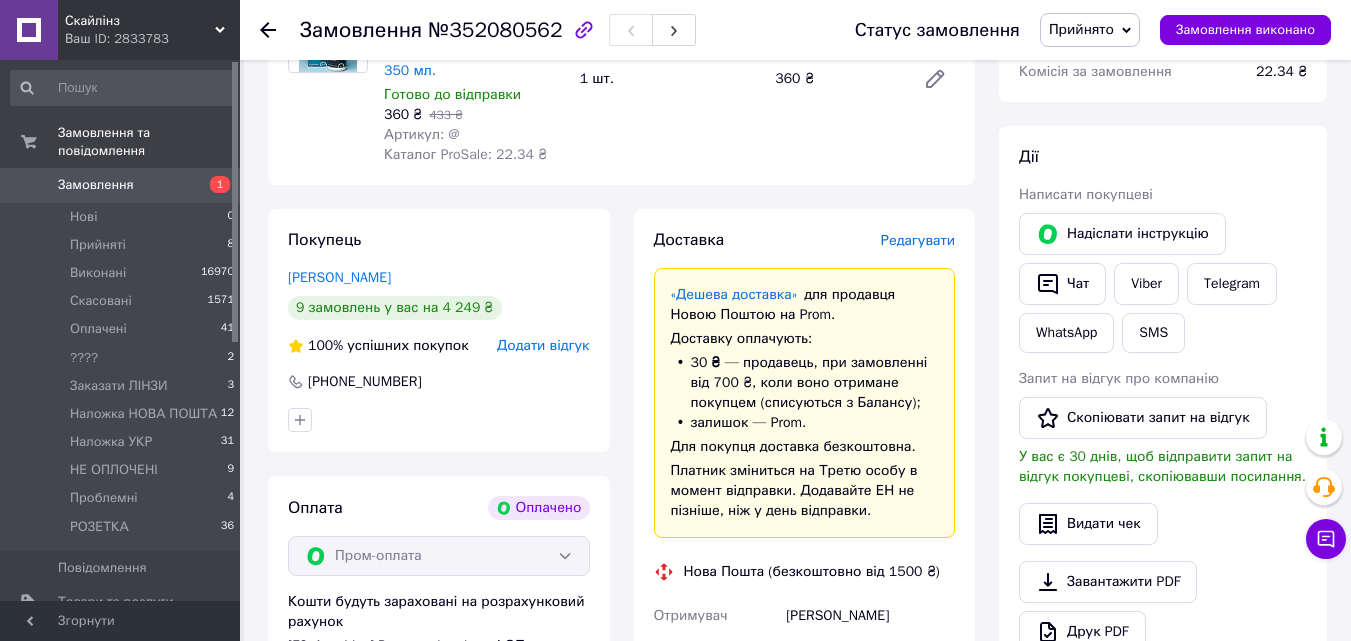click on "Редагувати" at bounding box center (918, 240) 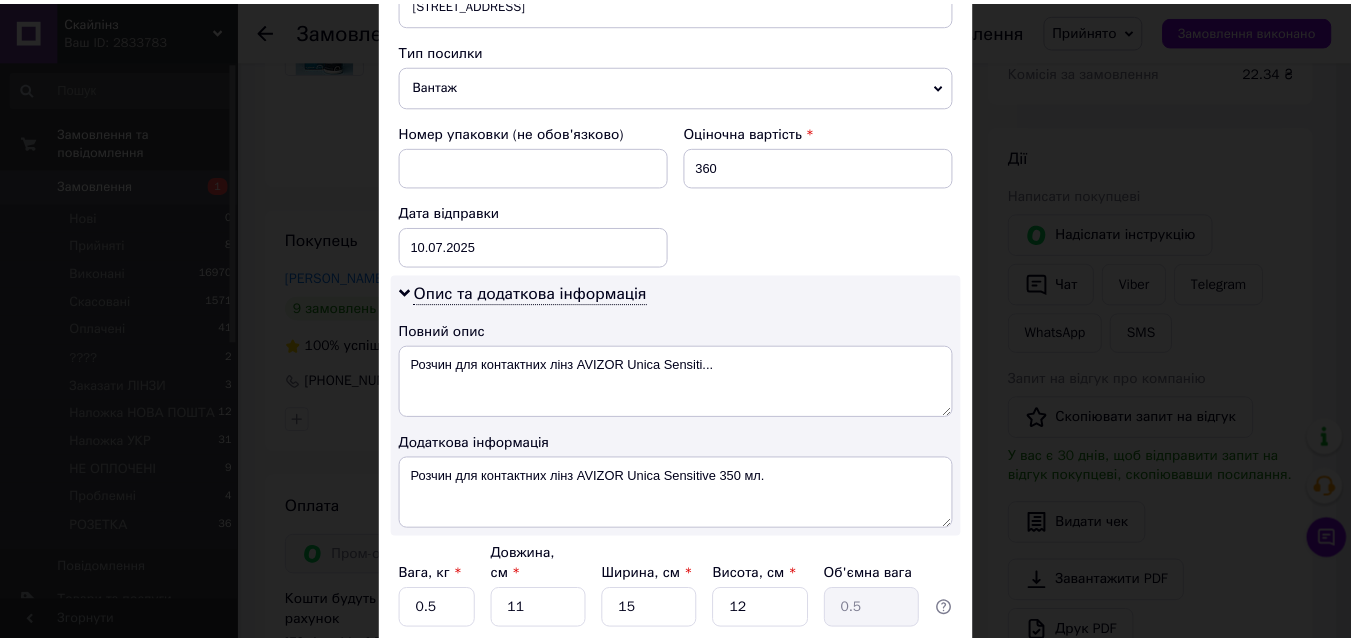 scroll, scrollTop: 911, scrollLeft: 0, axis: vertical 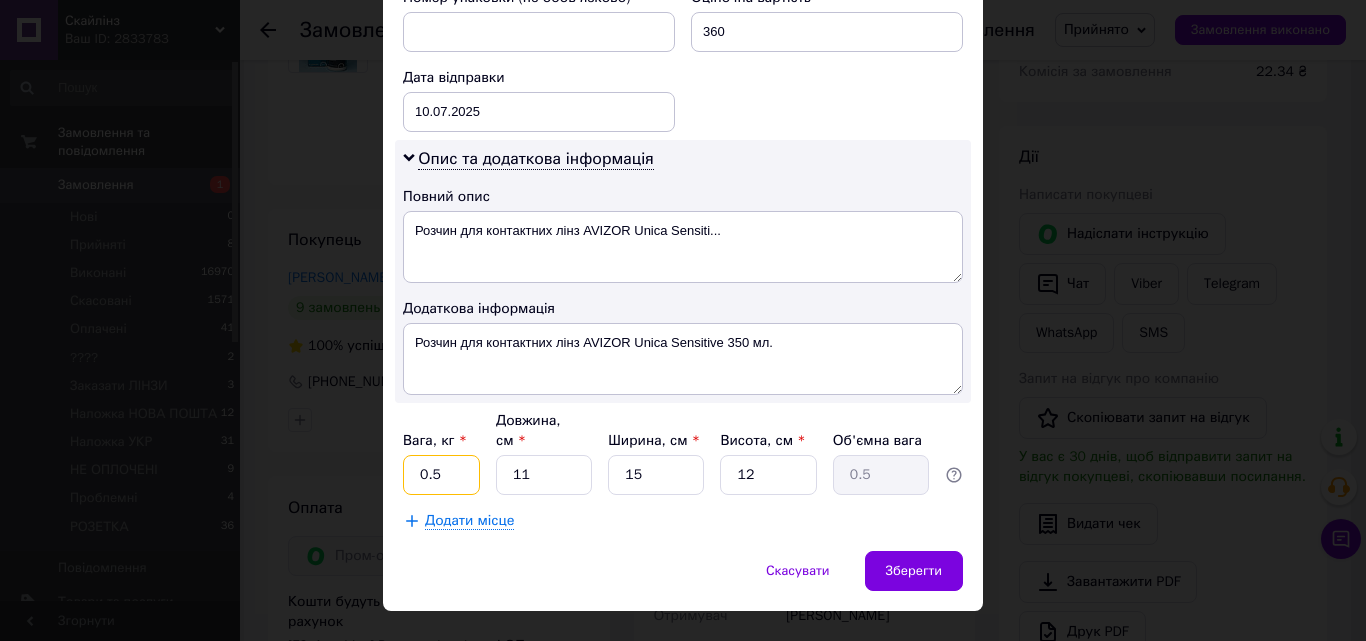 click on "0.5" at bounding box center [441, 475] 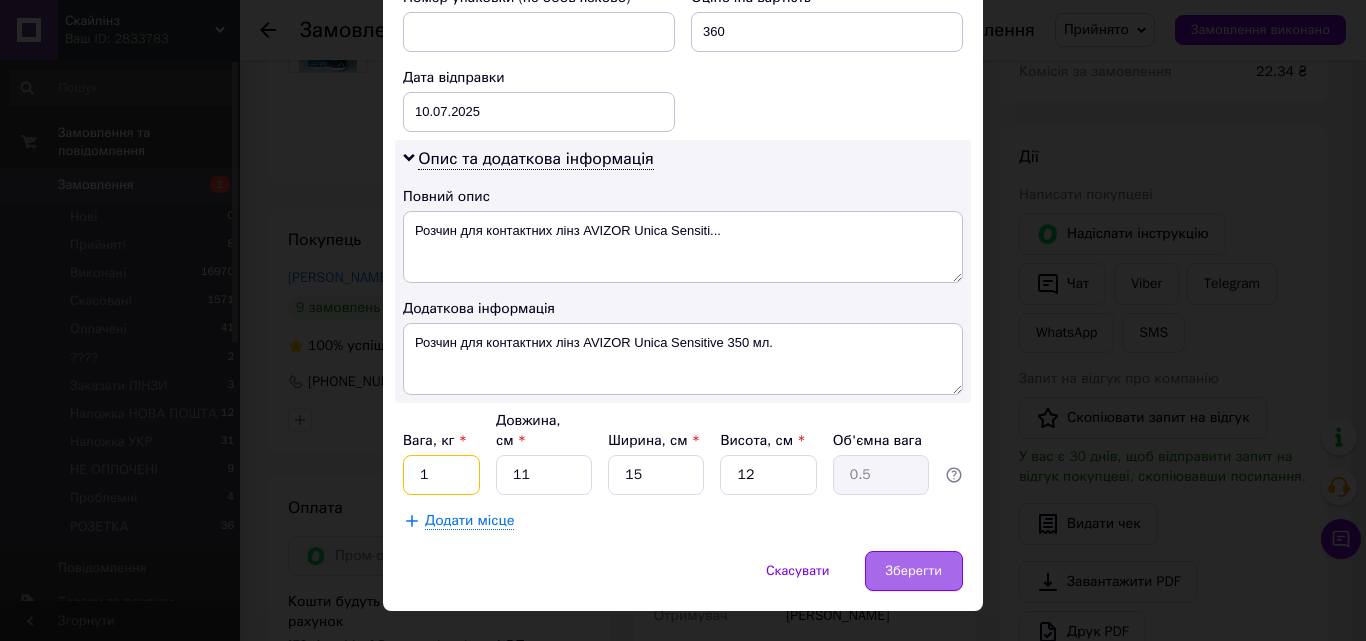 type on "1" 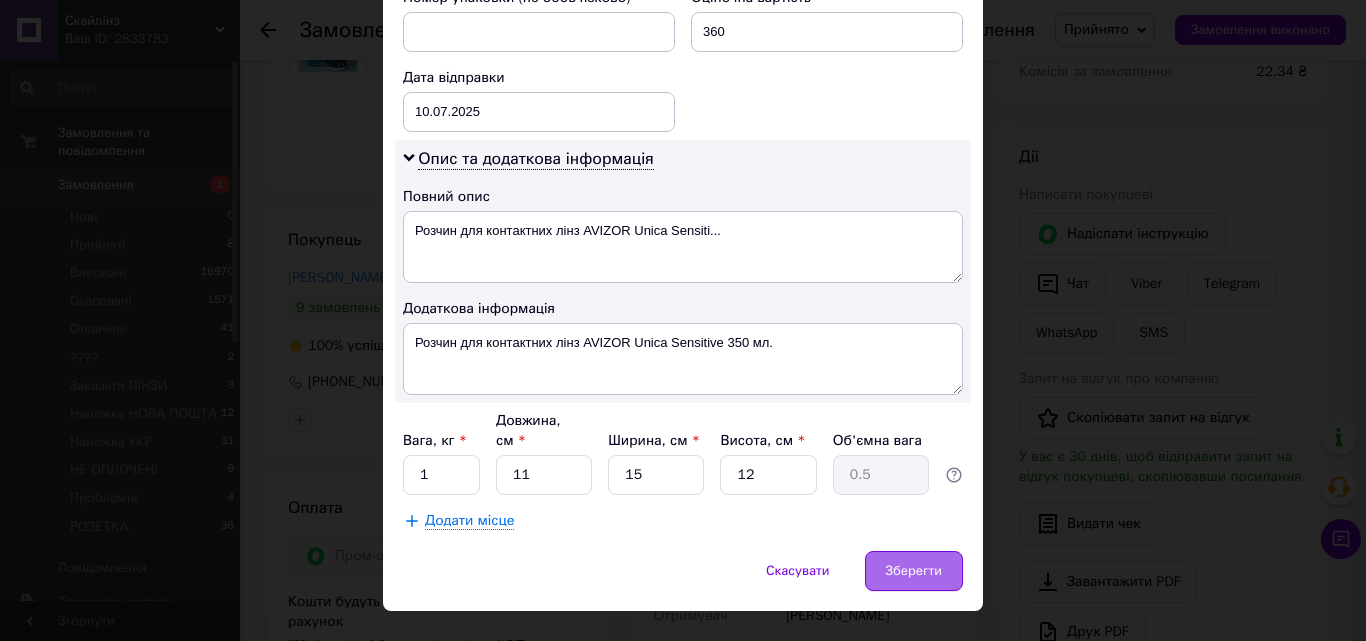 click on "Зберегти" at bounding box center [914, 571] 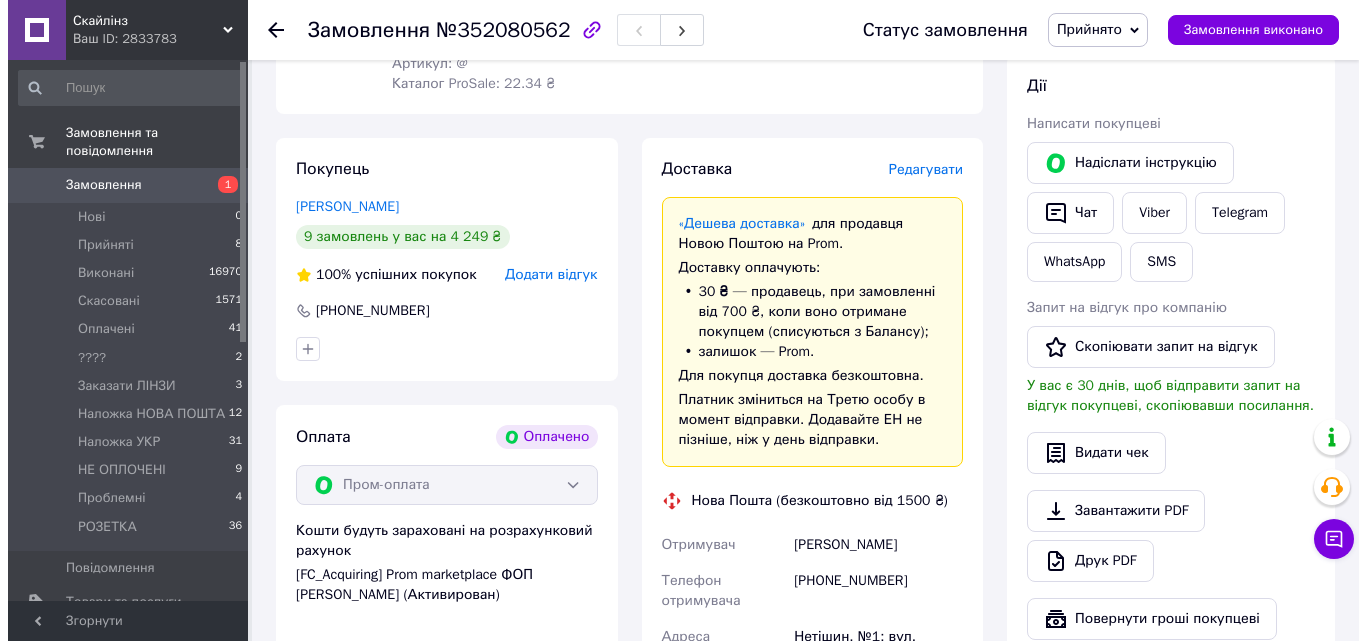 scroll, scrollTop: 400, scrollLeft: 0, axis: vertical 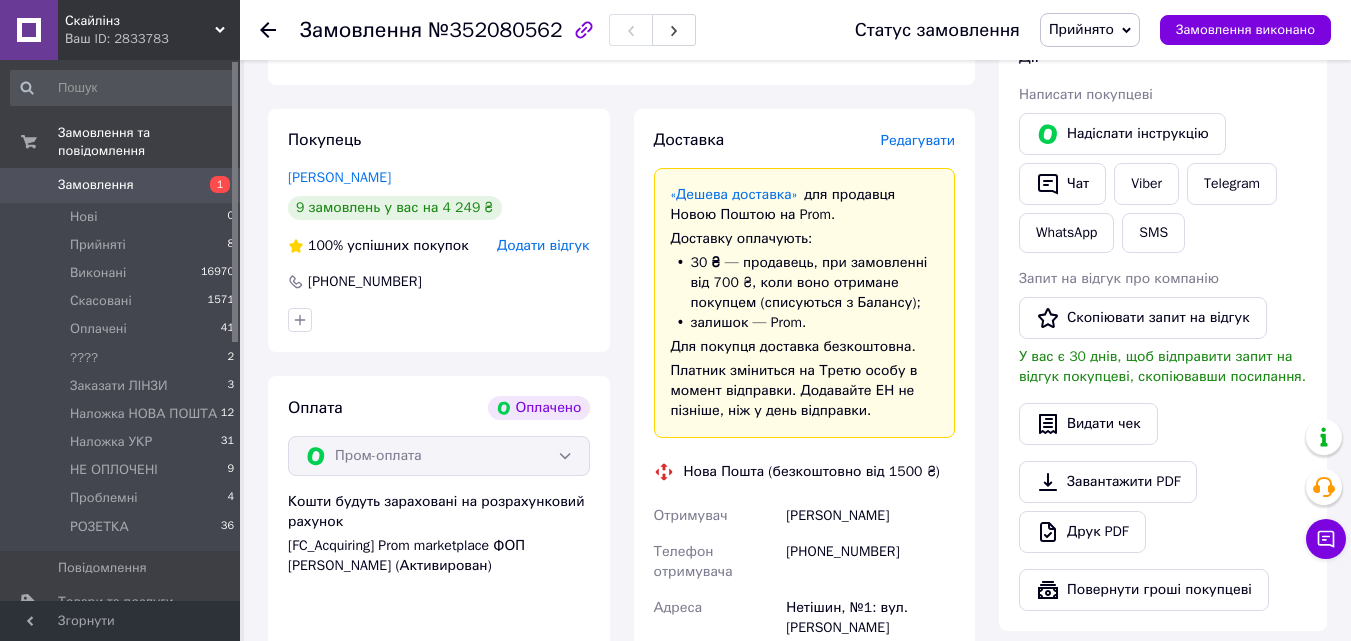 click on "Редагувати" at bounding box center [918, 140] 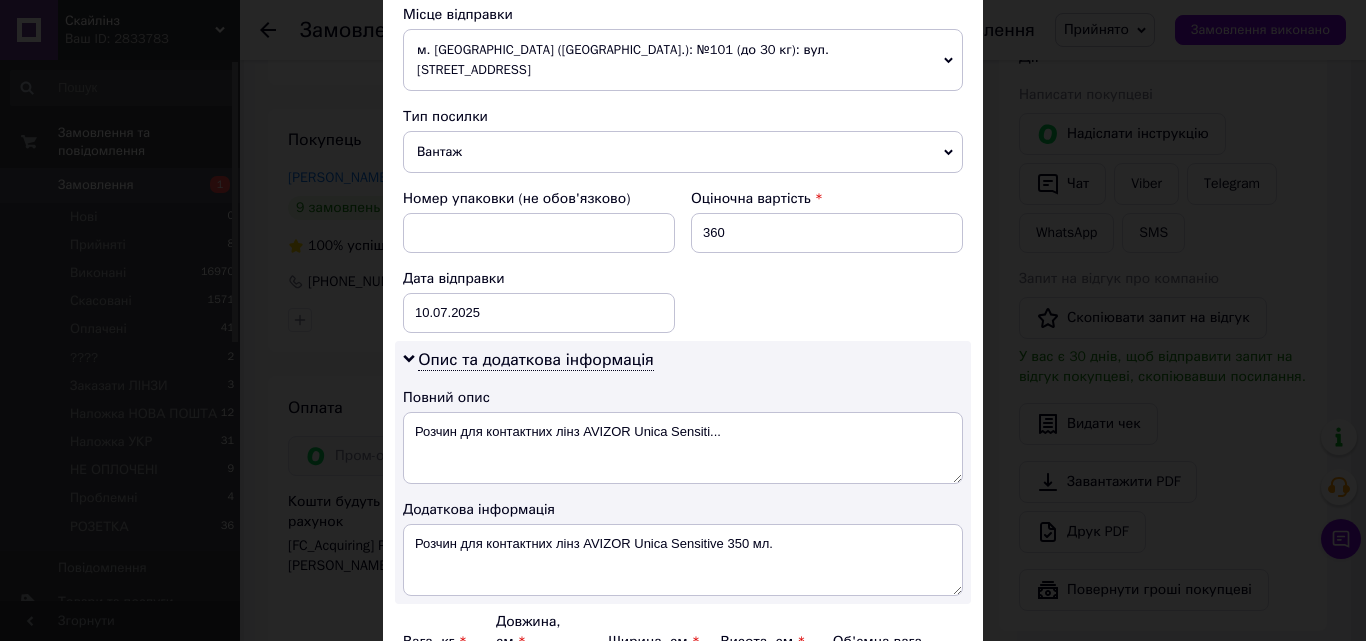 scroll, scrollTop: 800, scrollLeft: 0, axis: vertical 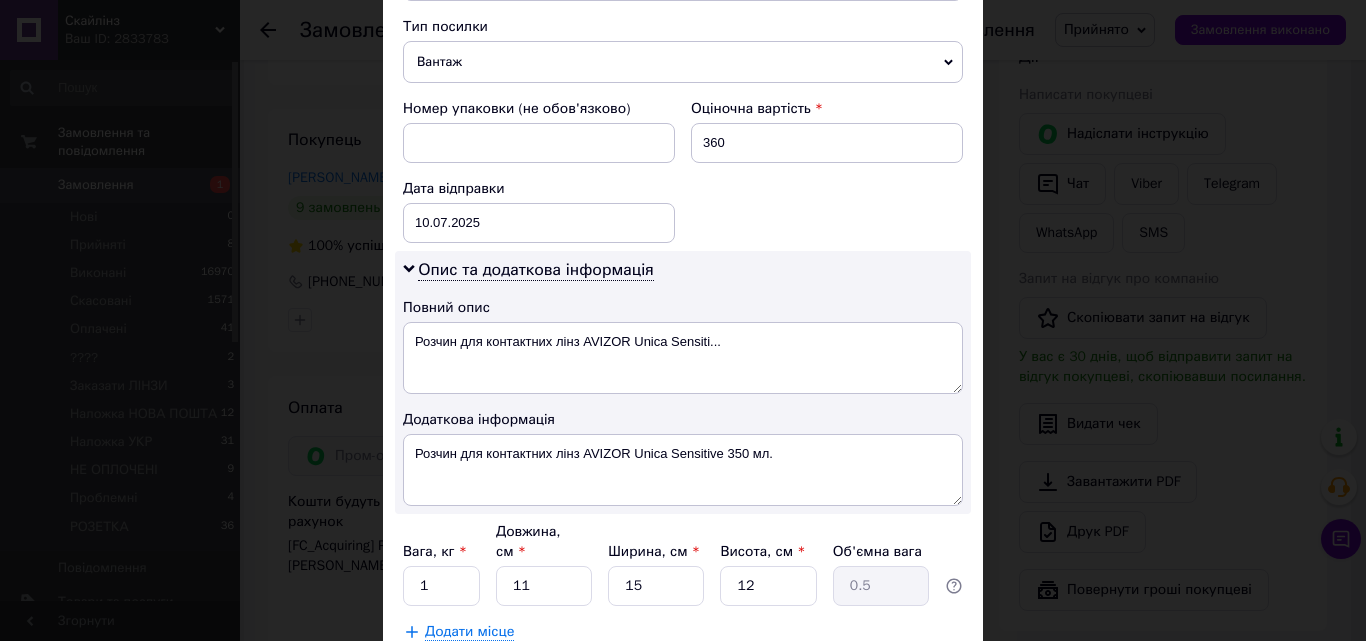 click on "× Редагування доставки Спосіб доставки Нова Пошта (безкоштовно від 1500 ₴) Платник Отримувач Відправник Прізвище отримувача [PERSON_NAME] Ім'я отримувача [PERSON_NAME] батькові отримувача Телефон отримувача [PHONE_NUMBER] Тип доставки У відділенні Кур'єром В поштоматі Місто Нетішин Відділення №1: вул. [PERSON_NAME], 3 Місце відправки м. [GEOGRAPHIC_DATA] ([GEOGRAPHIC_DATA].): №101 (до 30 кг): вул. Зелена, 115Б Немає збігів. Спробуйте змінити умови пошуку Додати ще місце відправки Тип посилки Вантаж Документи Номер упаковки (не обов'язково) Оціночна вартість 360 Дата відправки [DATE] < 2025 > < > Пн" at bounding box center [683, 320] 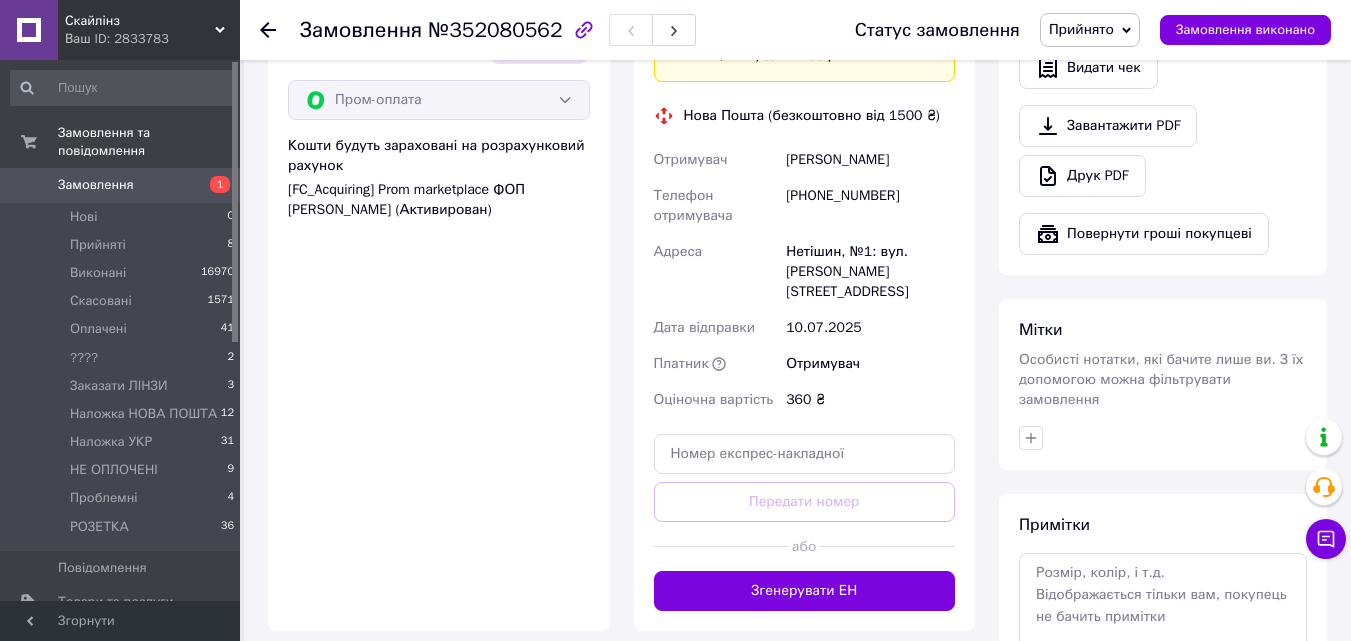 scroll, scrollTop: 900, scrollLeft: 0, axis: vertical 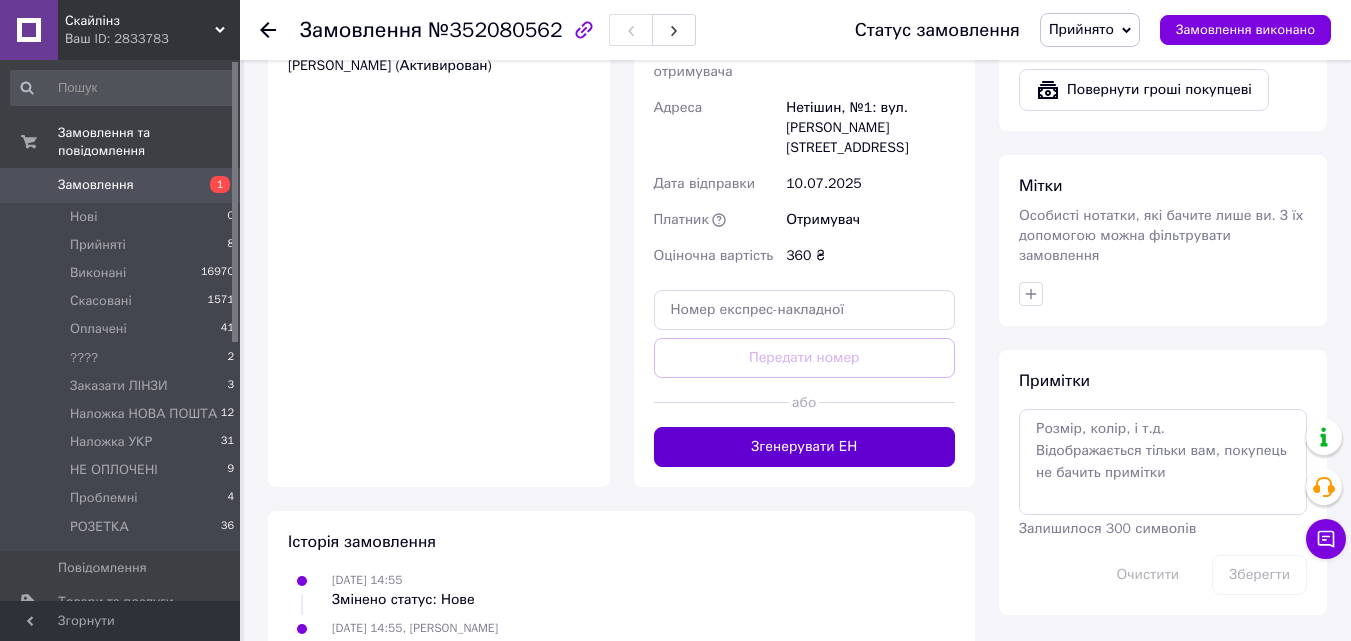 click on "Згенерувати ЕН" at bounding box center (805, 447) 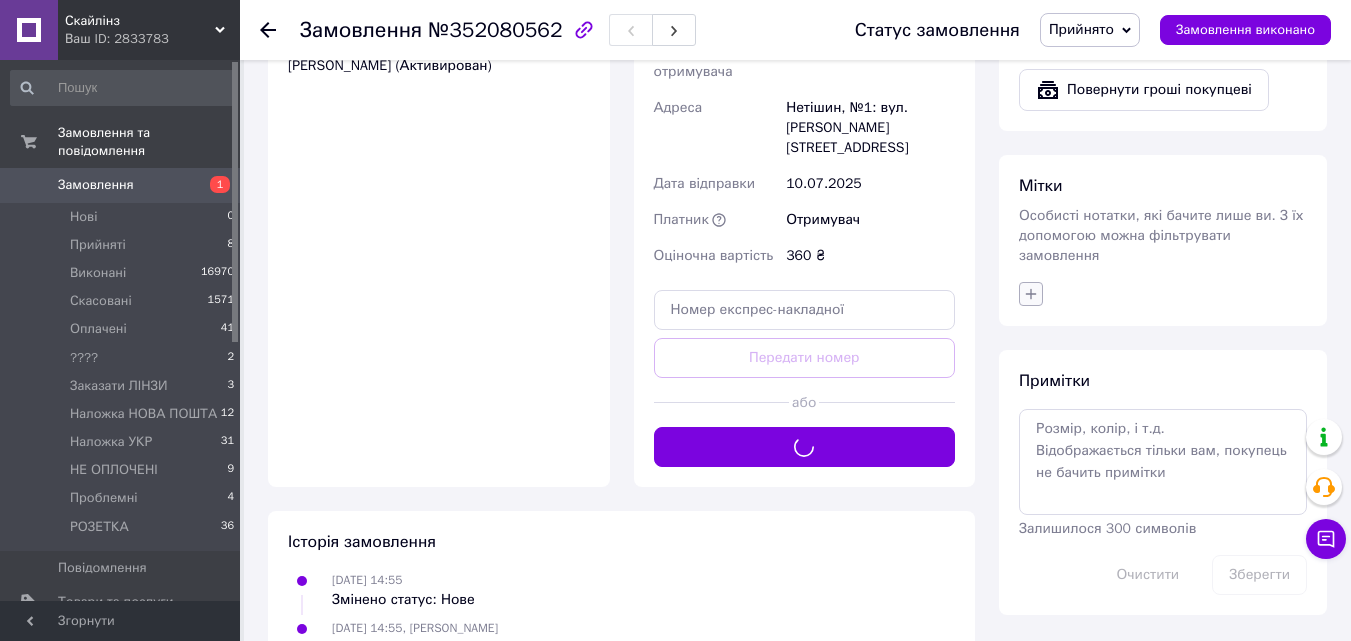 click 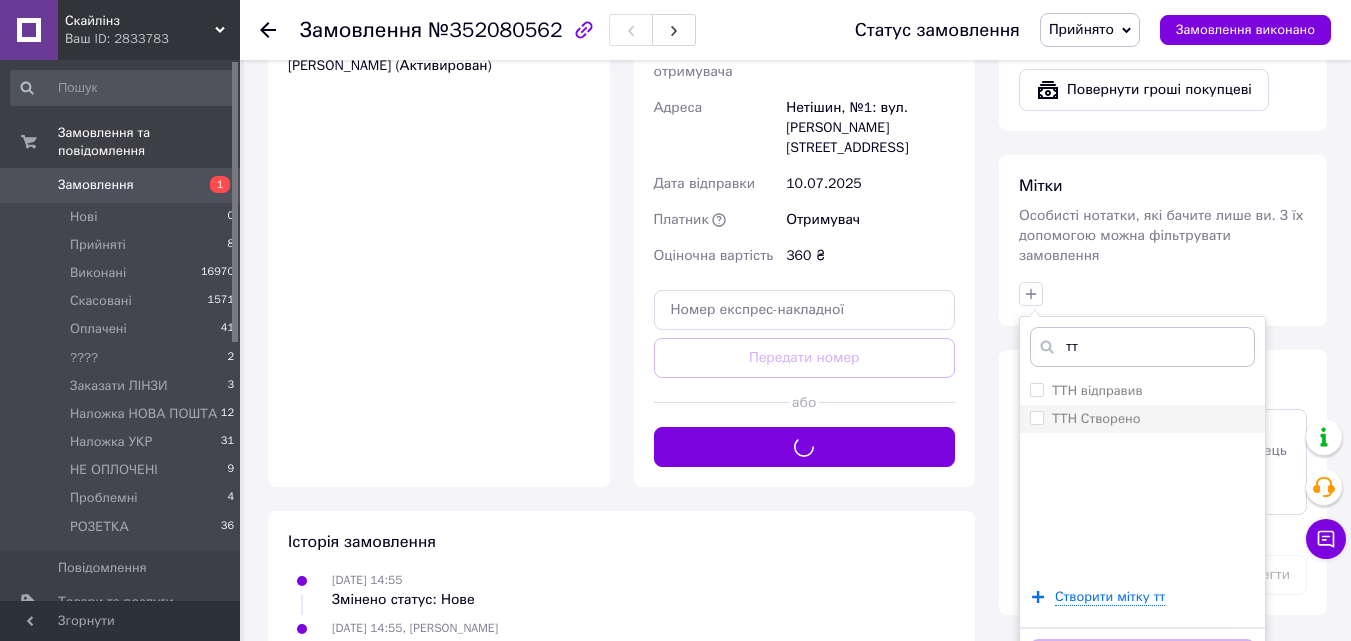 type on "тт" 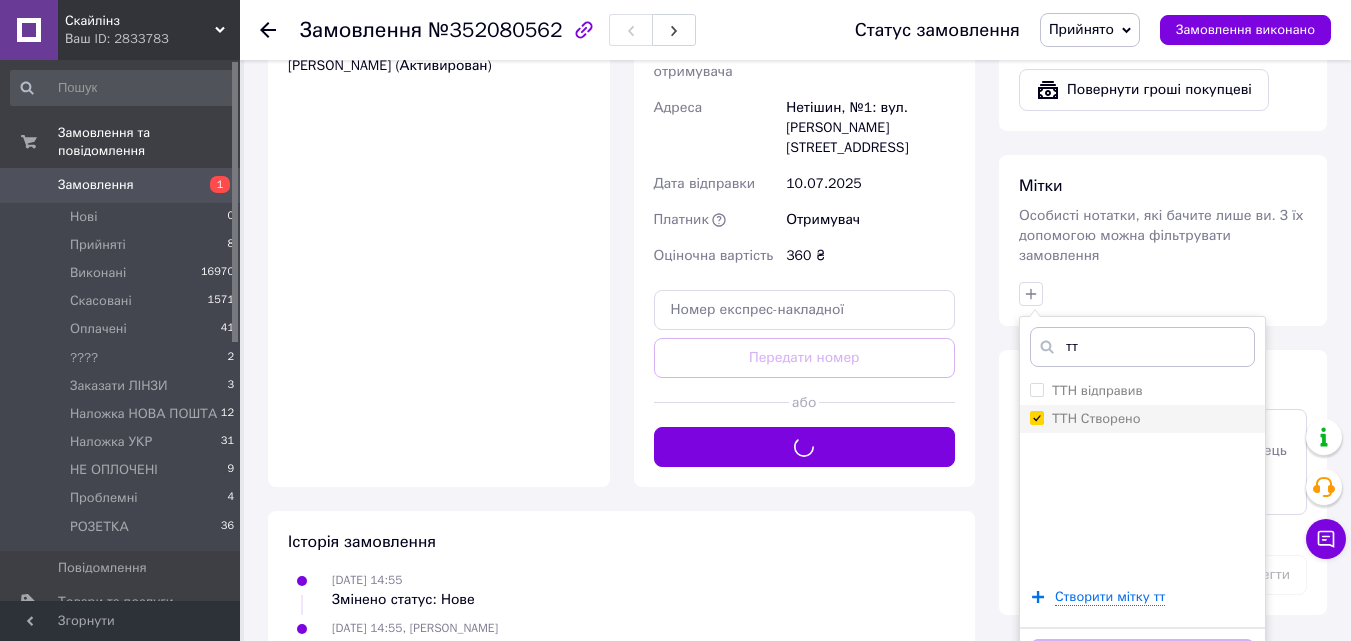 checkbox on "true" 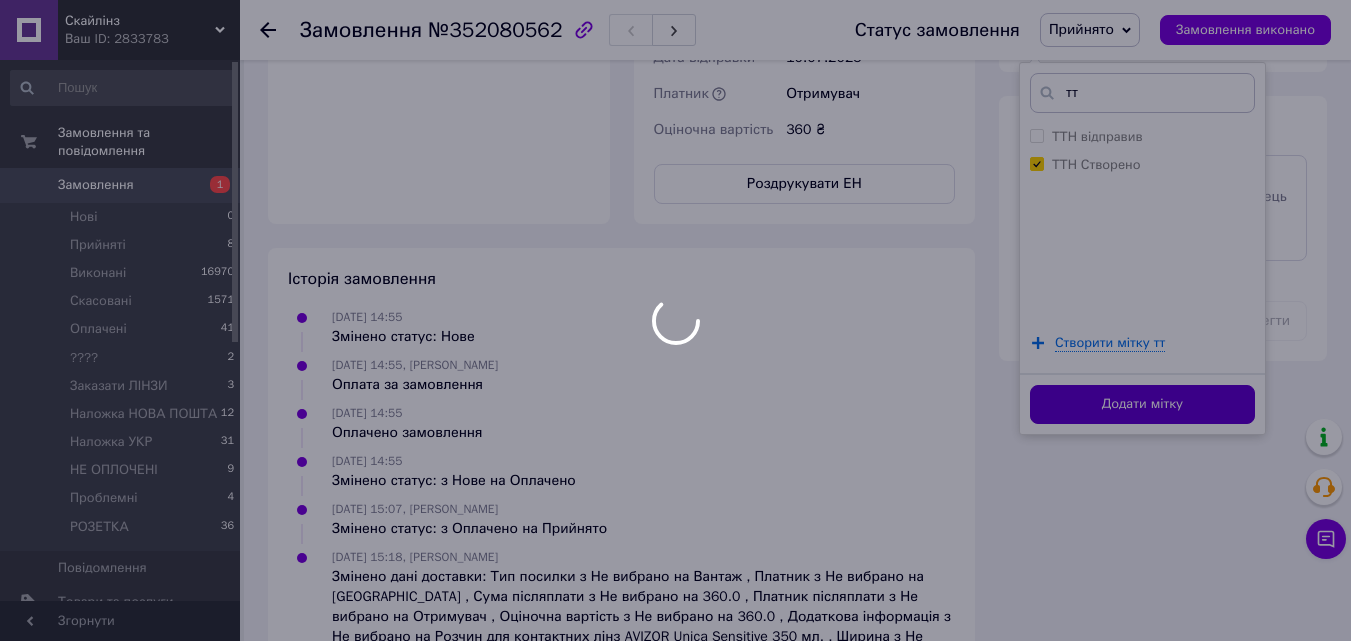 scroll, scrollTop: 1200, scrollLeft: 0, axis: vertical 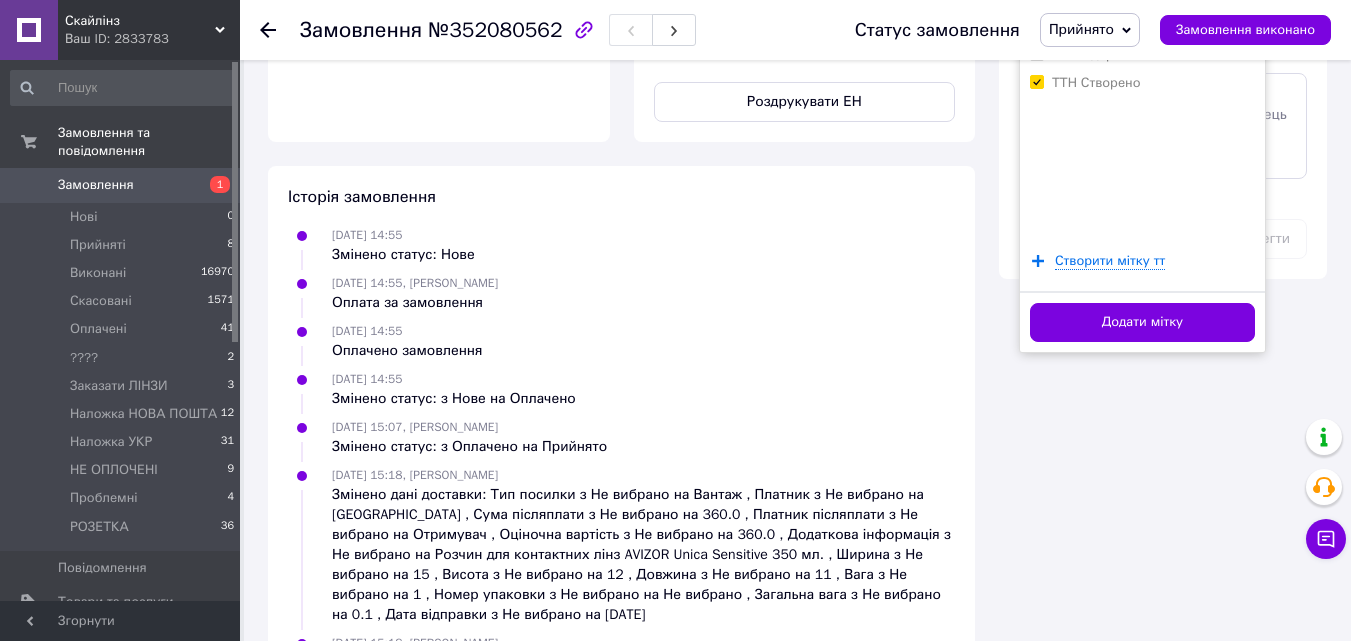 click on "Додати мітку" at bounding box center (1142, 322) 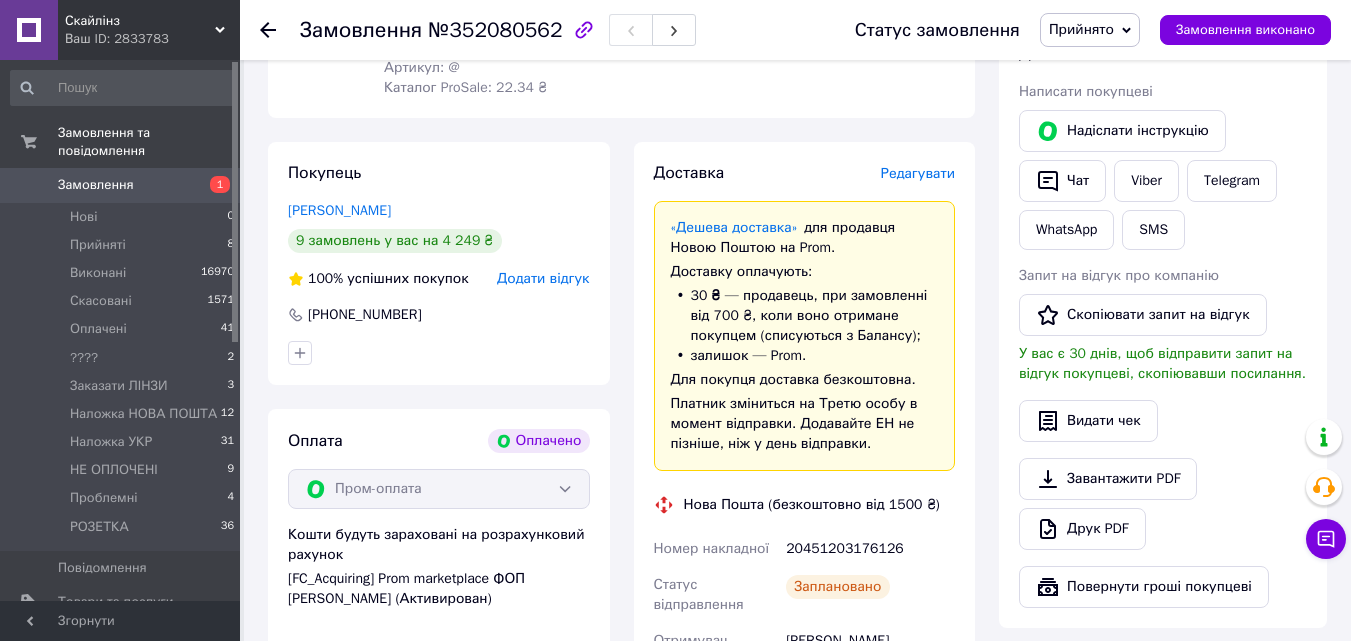 scroll, scrollTop: 0, scrollLeft: 0, axis: both 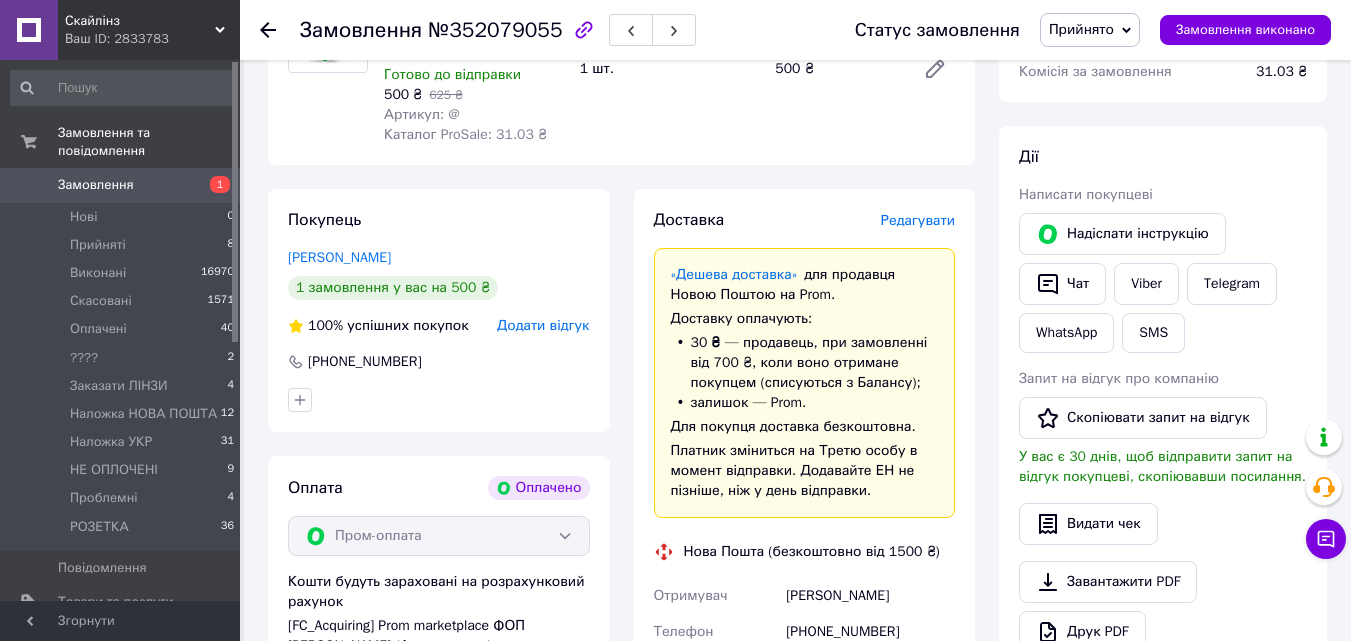 click on "Редагувати" at bounding box center [918, 220] 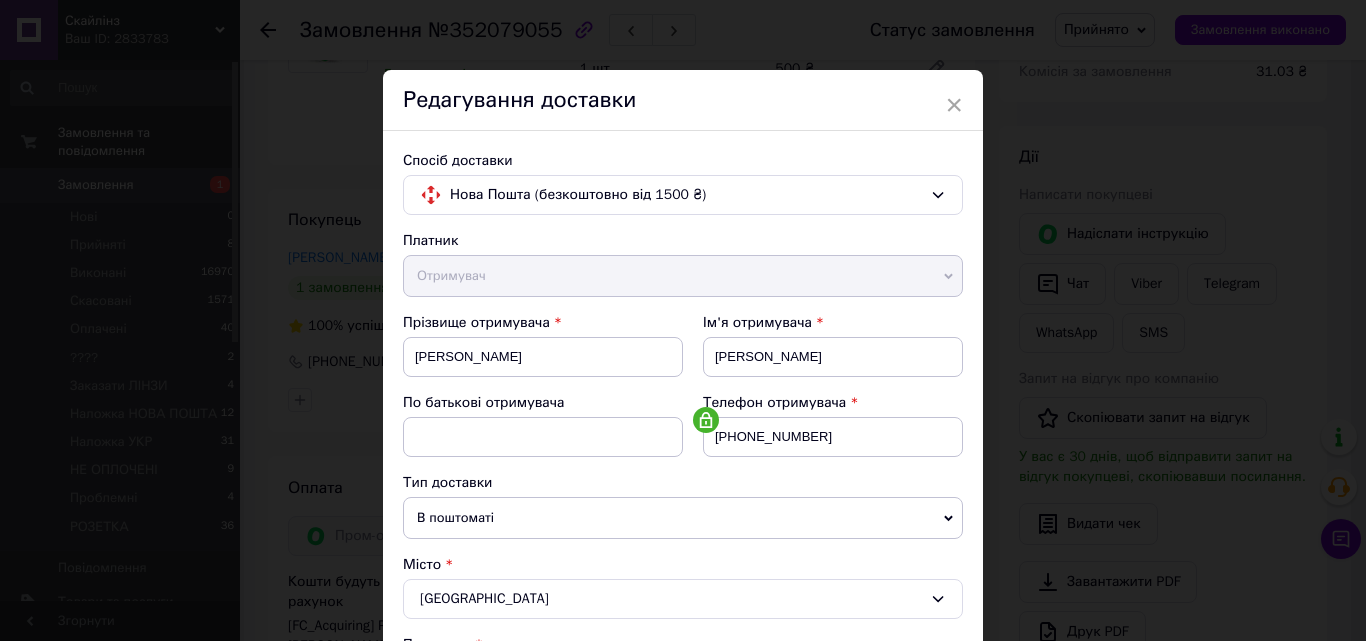 scroll, scrollTop: 687, scrollLeft: 0, axis: vertical 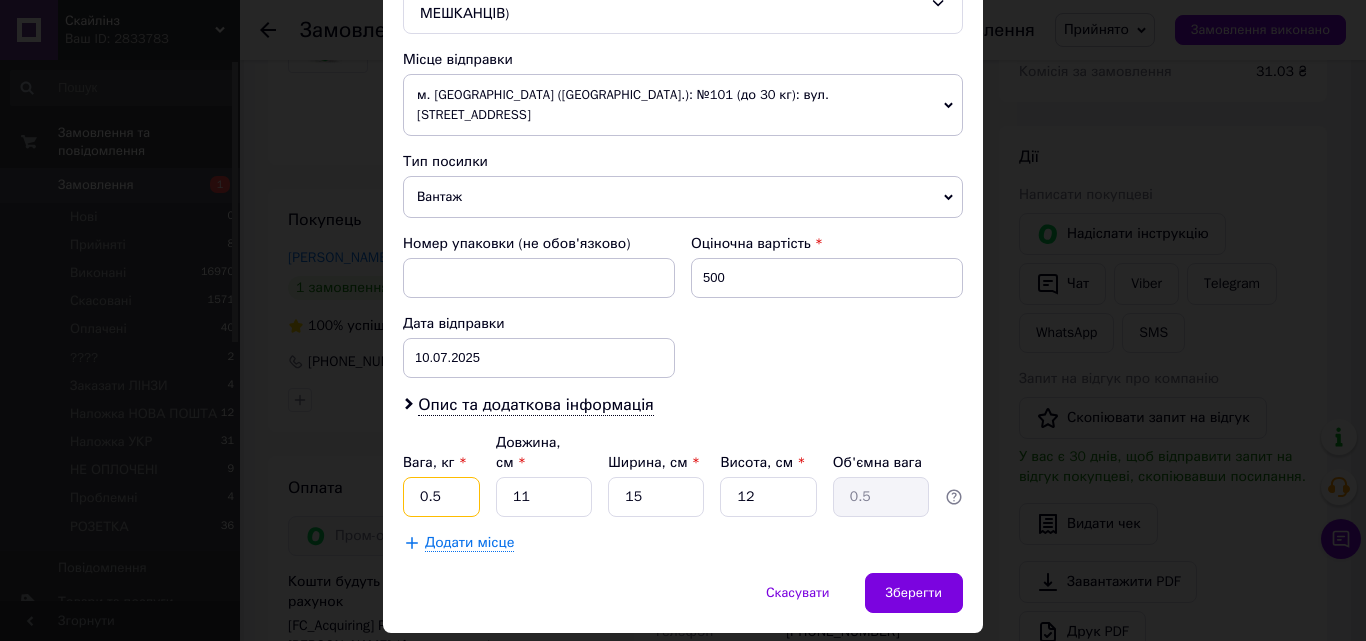 click on "0.5" at bounding box center [441, 497] 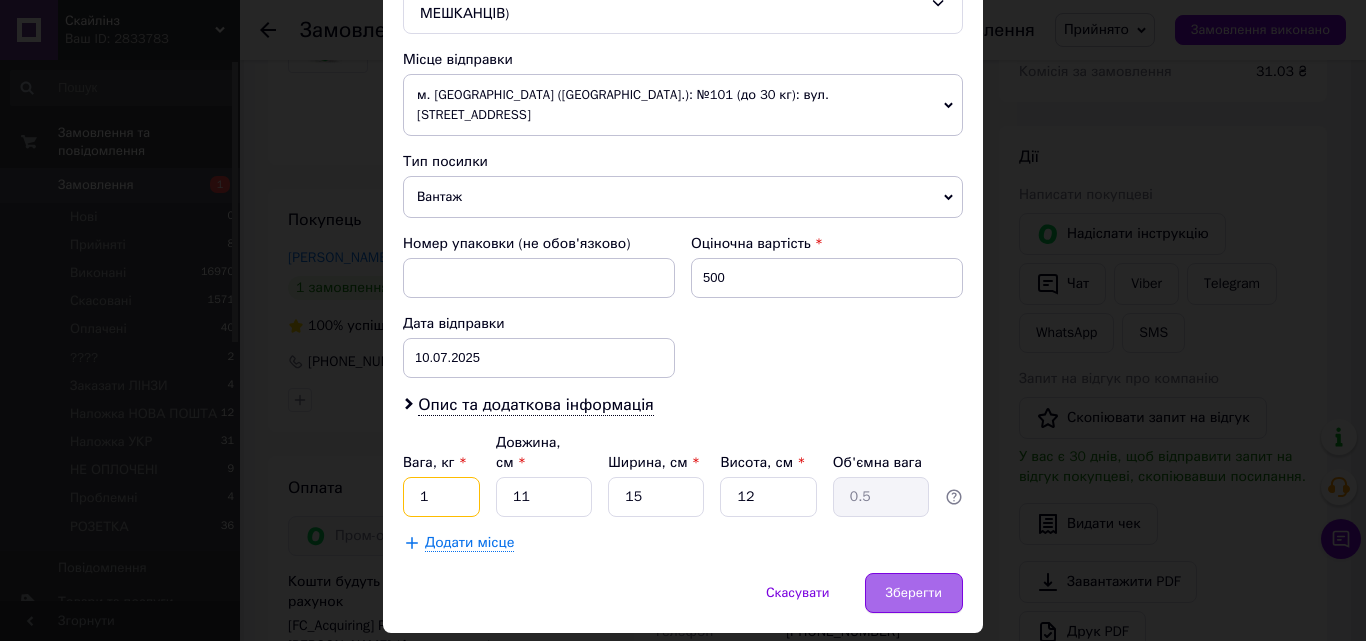 type on "1" 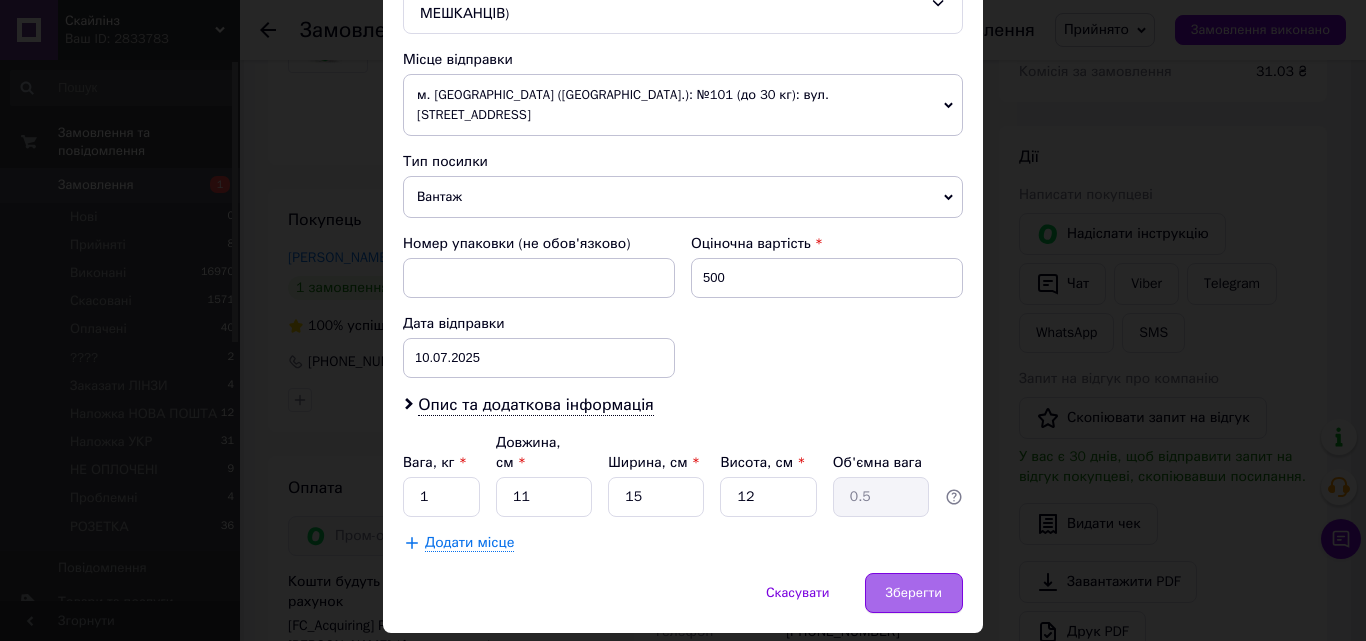 click on "Зберегти" at bounding box center [914, 593] 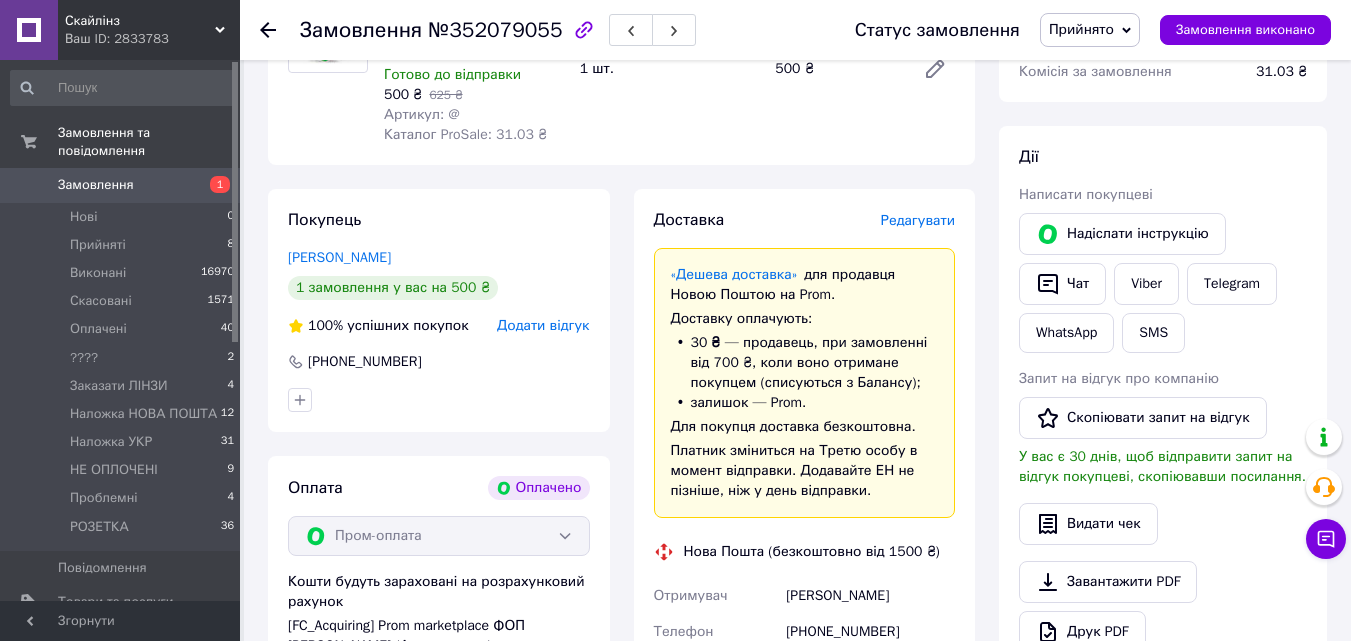 click on "Редагувати" at bounding box center [918, 220] 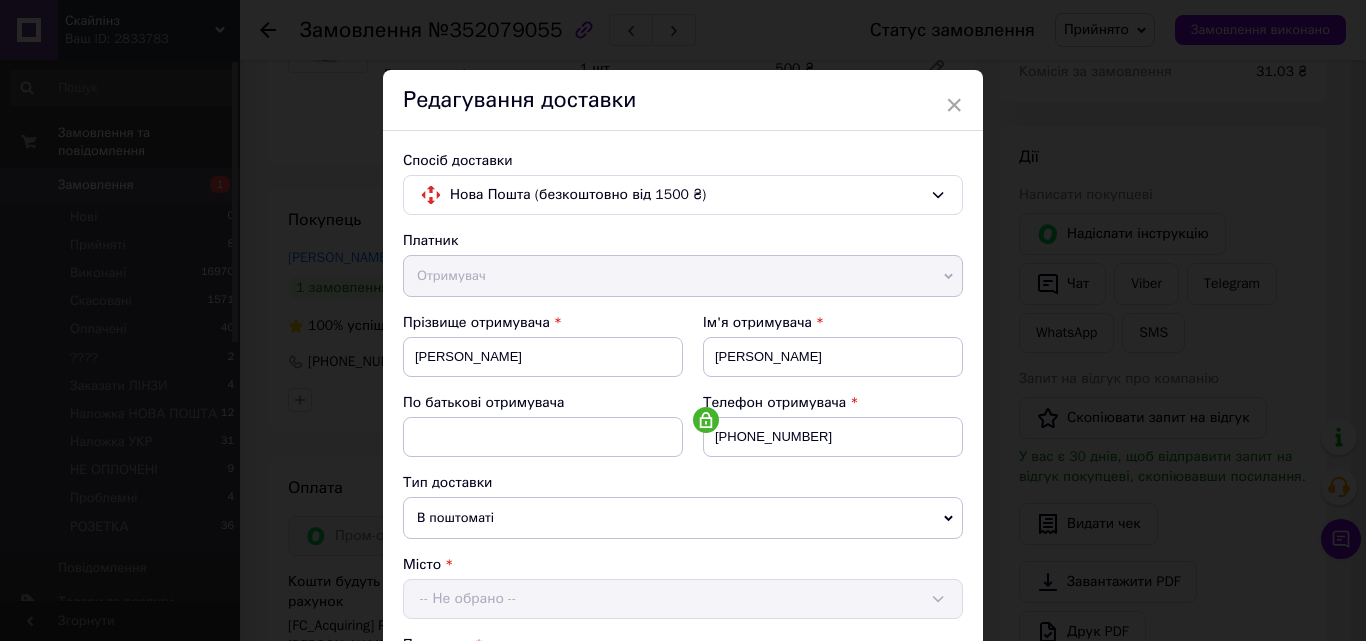 scroll, scrollTop: 687, scrollLeft: 0, axis: vertical 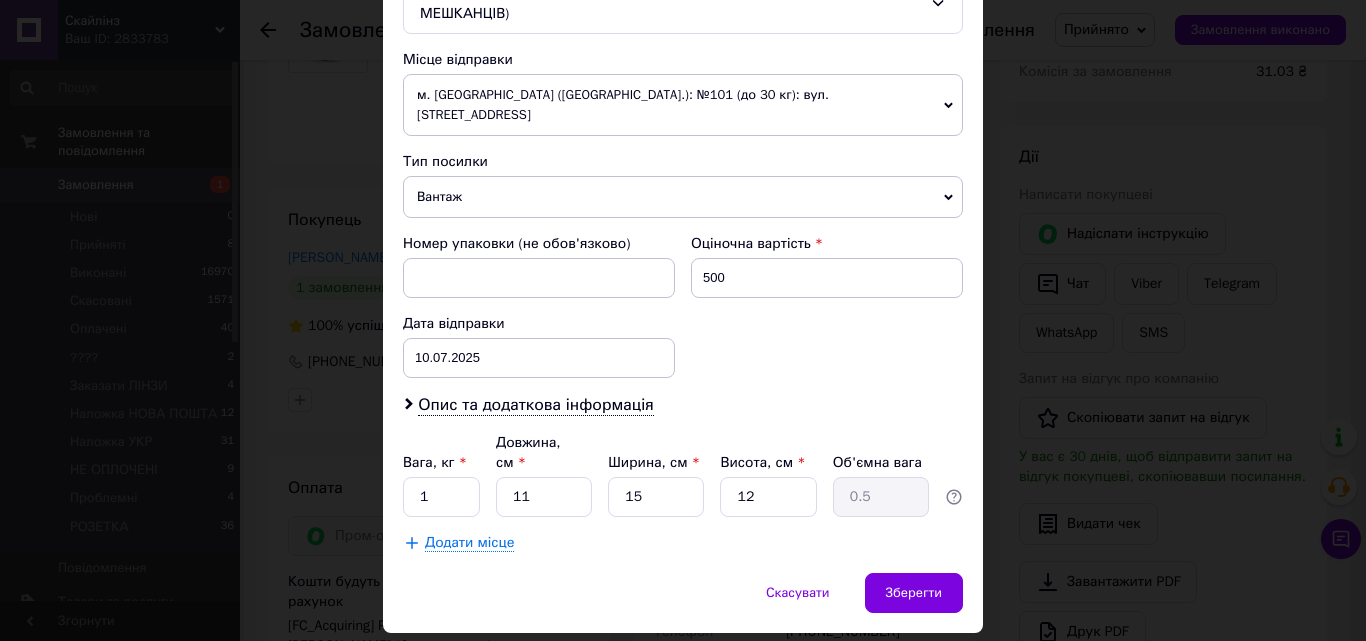 click on "× Редагування доставки Спосіб доставки Нова Пошта (безкоштовно від 1500 ₴) Платник Отримувач Відправник Прізвище отримувача [PERSON_NAME] Ім'я отримувача [PERSON_NAME] батькові отримувача Телефон отримувача [PHONE_NUMBER] Тип доставки В поштоматі У відділенні Кур'єром Місто [GEOGRAPHIC_DATA] Поштомат Поштомат №24812: бульв. [DEMOGRAPHIC_DATA], 26/1, хол (ТІЛЬКИ ДЛЯ МЕШКАНЦІВ) Місце відправки м. [GEOGRAPHIC_DATA] ([GEOGRAPHIC_DATA].): №101 (до 30 кг): вул. Зелена, 115Б Немає збігів. Спробуйте змінити умови пошуку Додати ще місце відправки Тип посилки Вантаж Документи Номер упаковки (не обов'язково) Оціночна вартість <" at bounding box center [683, 320] 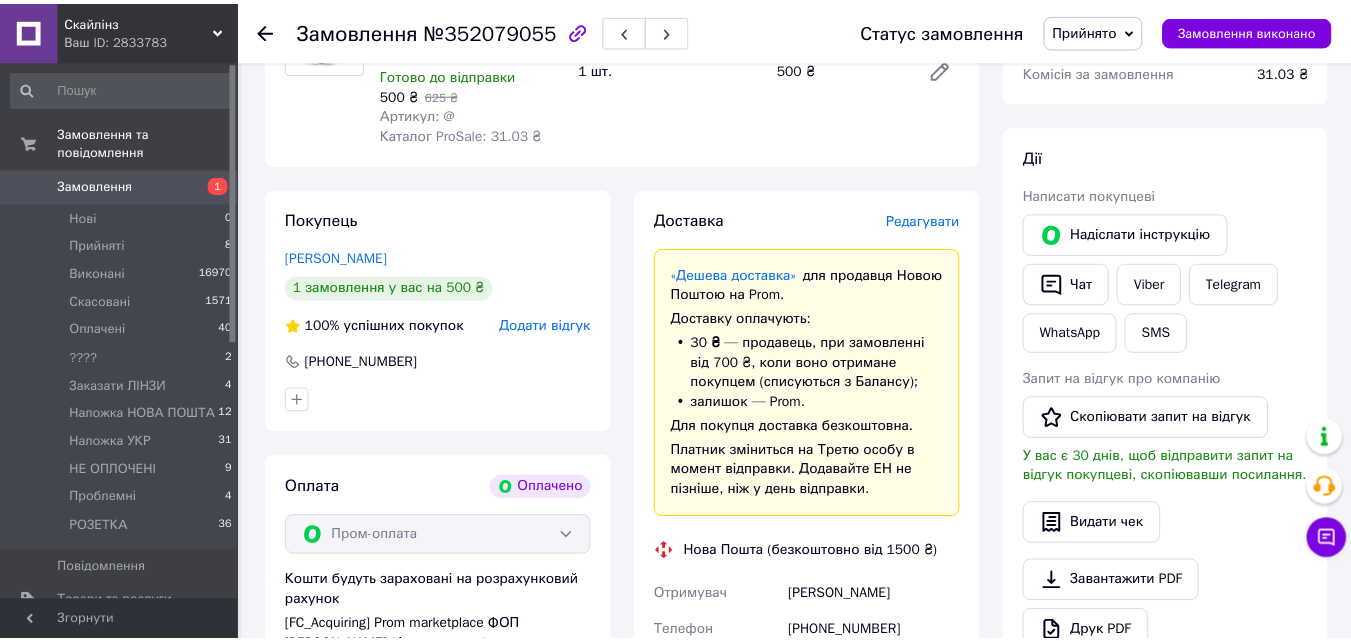 scroll, scrollTop: 800, scrollLeft: 0, axis: vertical 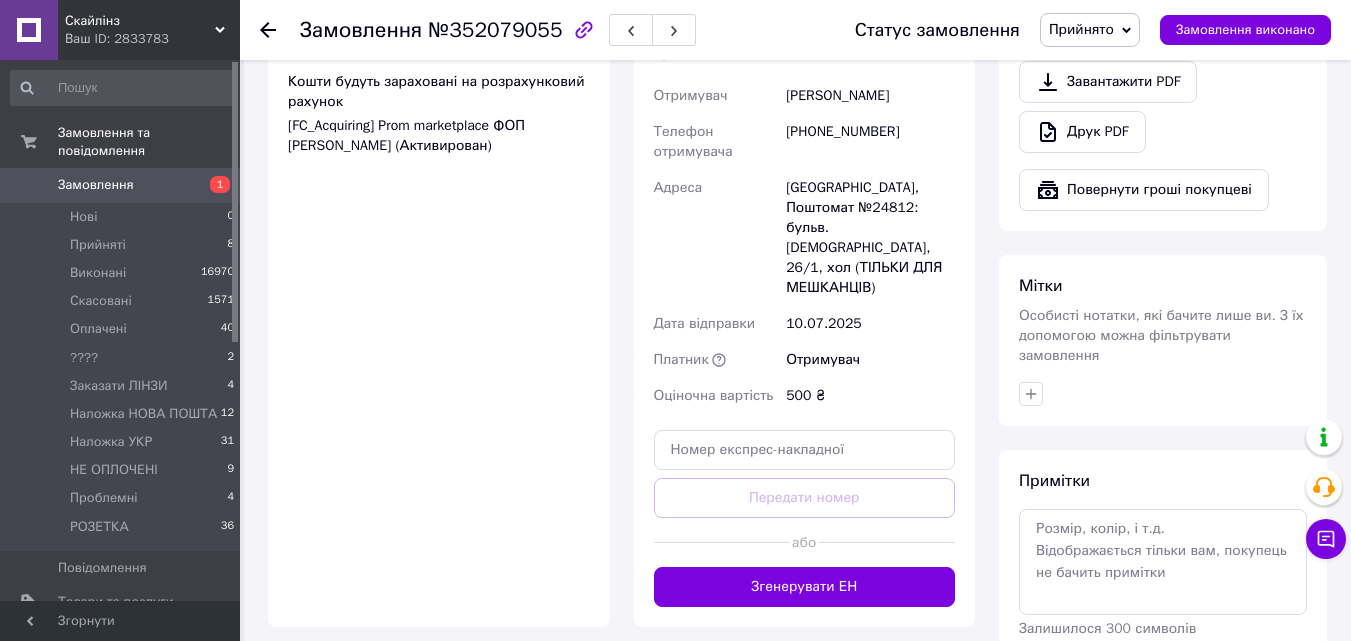 drag, startPoint x: 817, startPoint y: 570, endPoint x: 1012, endPoint y: 385, distance: 268.7936 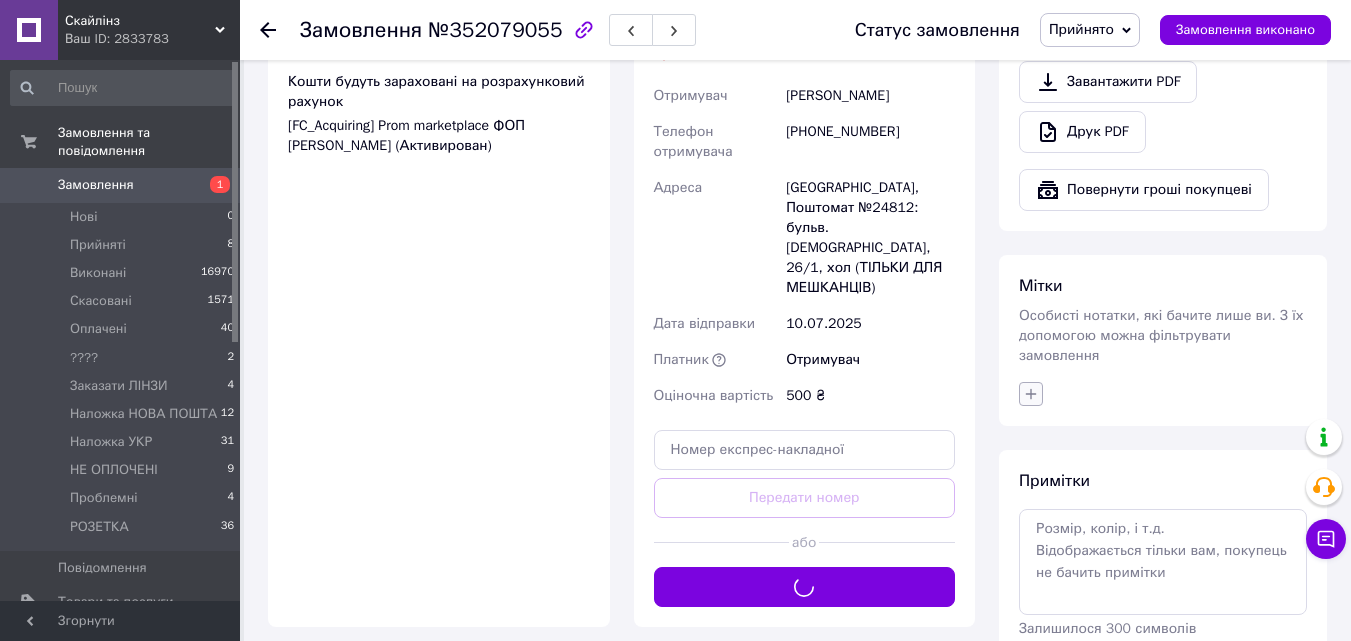 click 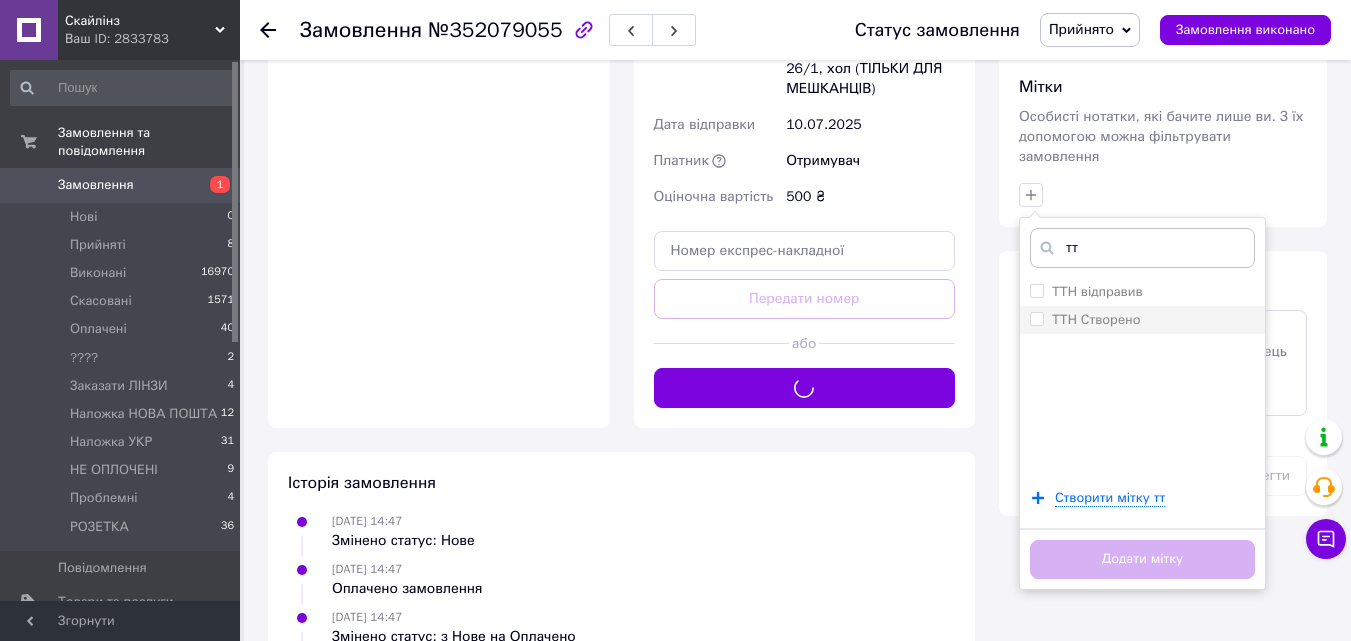scroll, scrollTop: 1000, scrollLeft: 0, axis: vertical 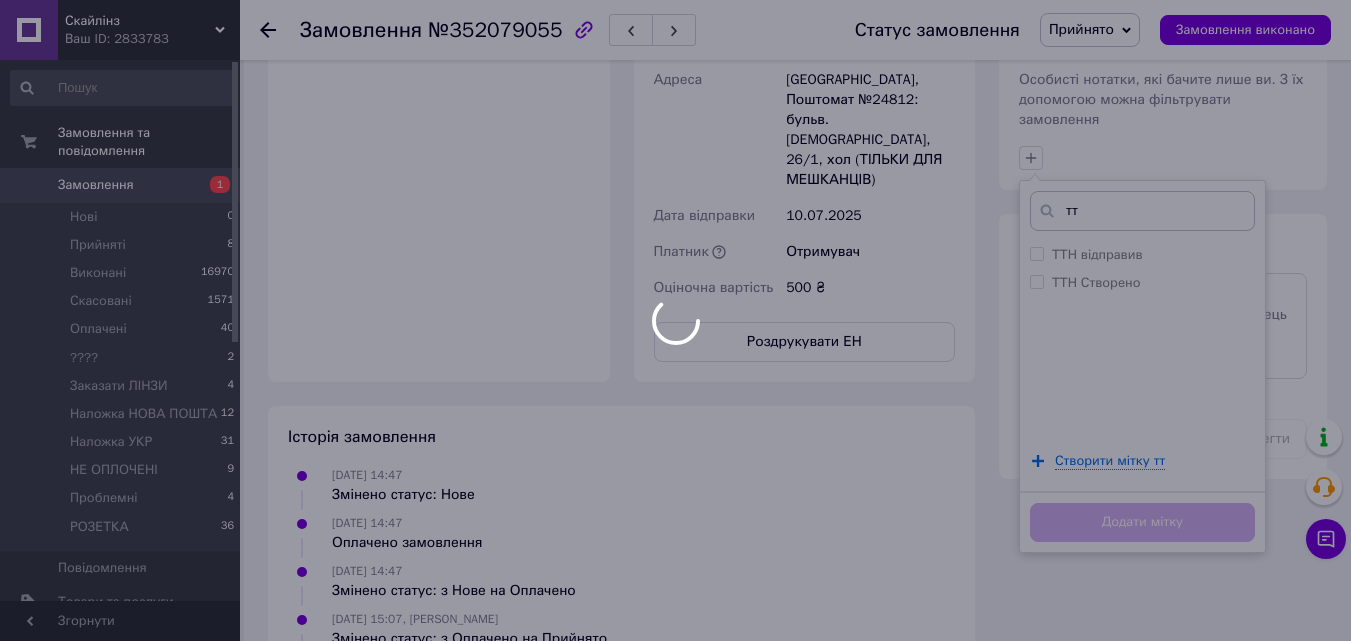 type on "тт" 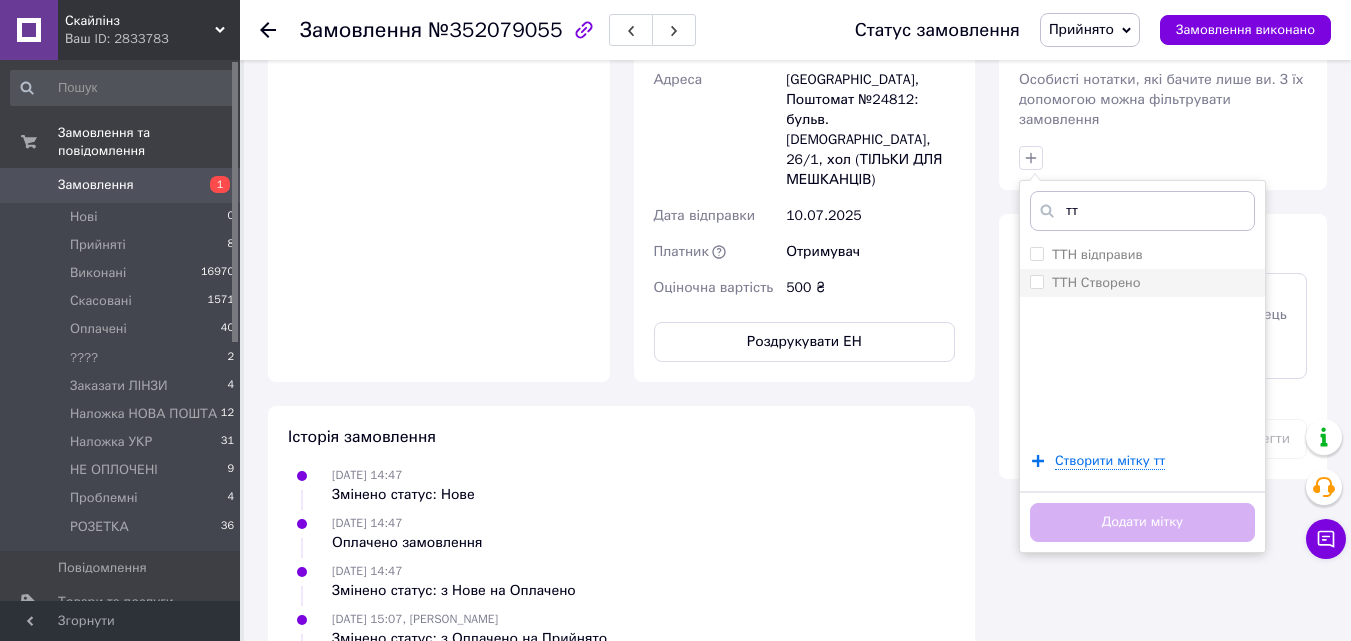 click on "ТТН Створено" at bounding box center (1096, 282) 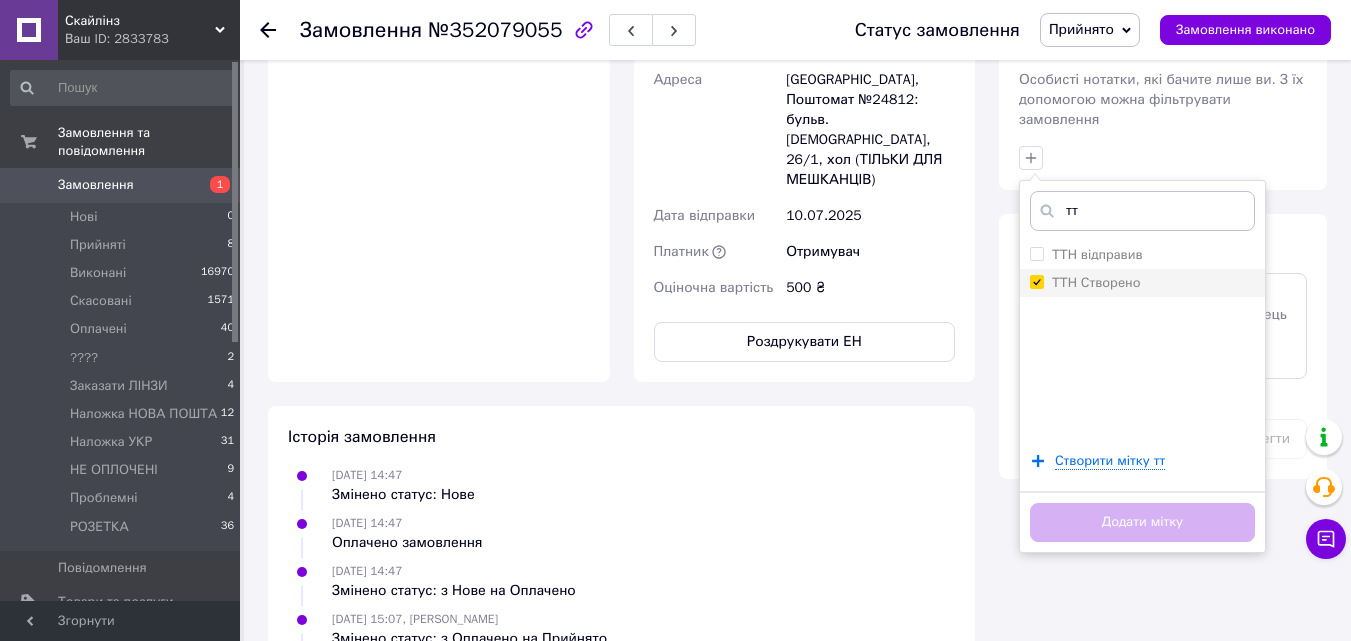 checkbox on "true" 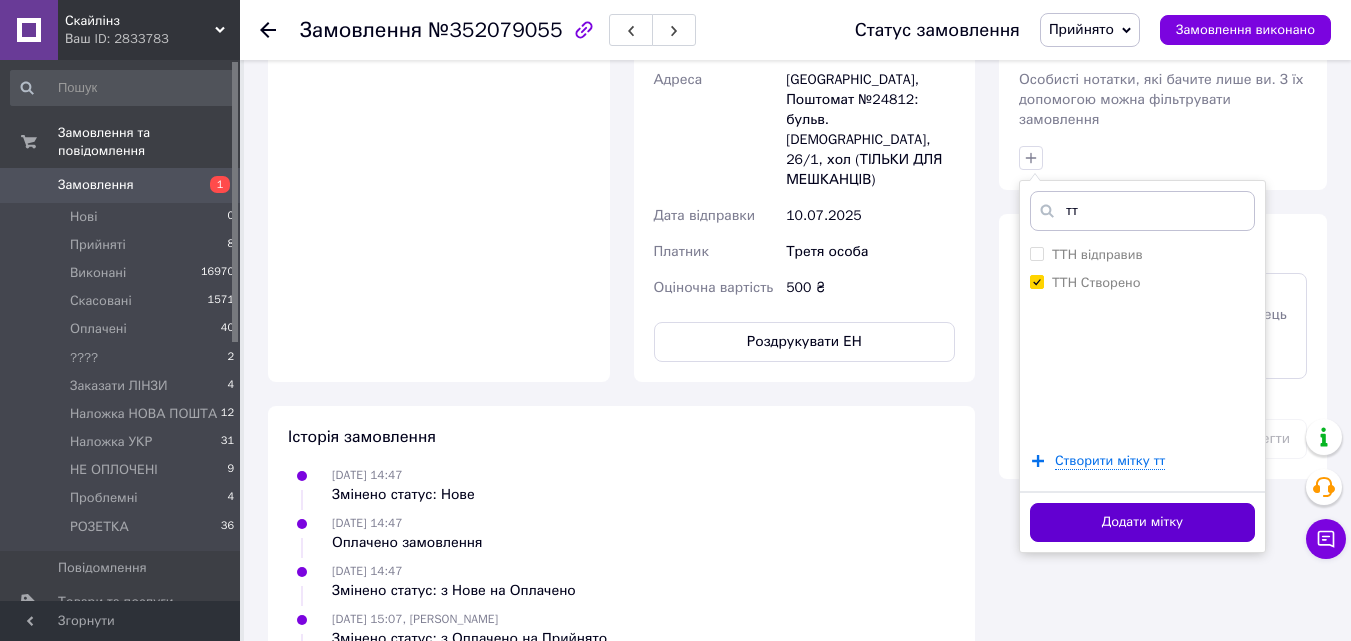 click on "Додати мітку" at bounding box center [1142, 522] 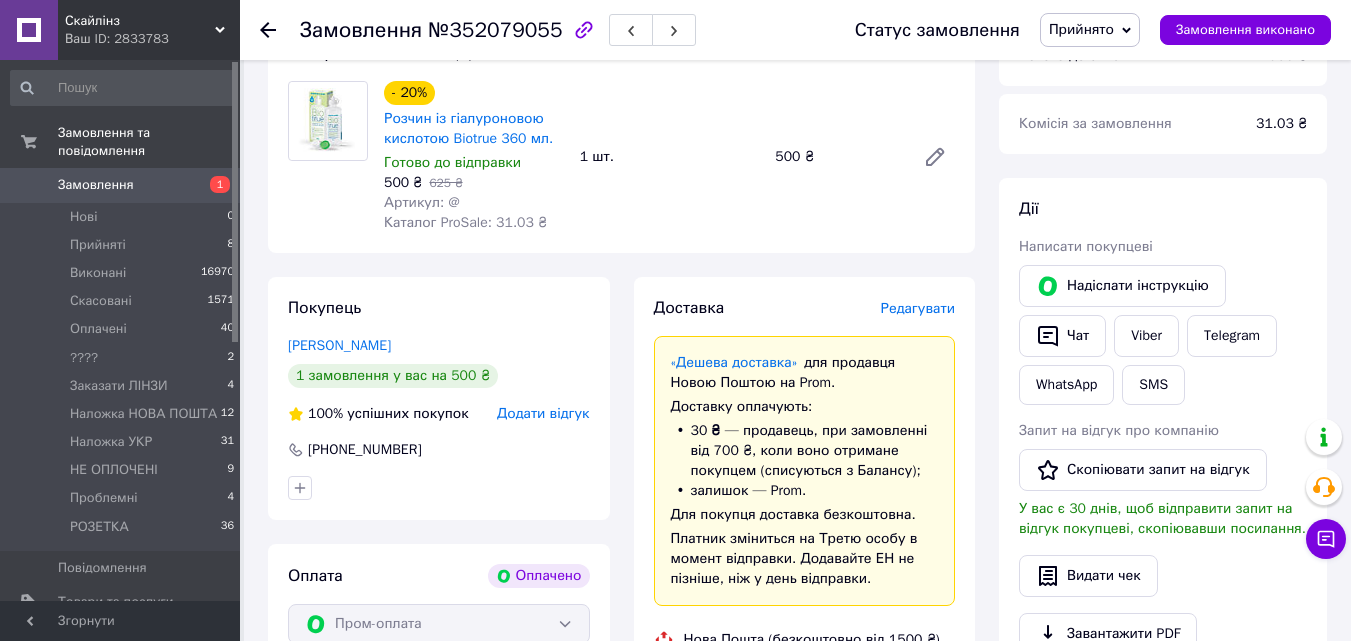 scroll, scrollTop: 0, scrollLeft: 0, axis: both 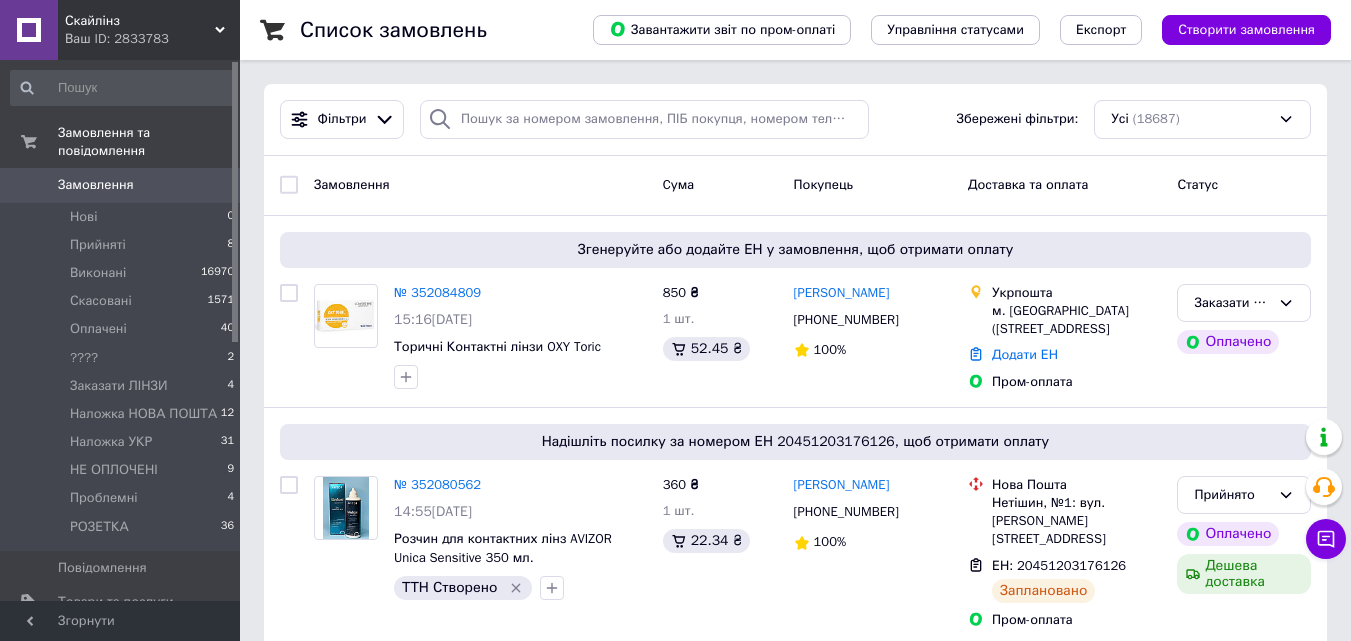 click on "Замовлення" at bounding box center (96, 185) 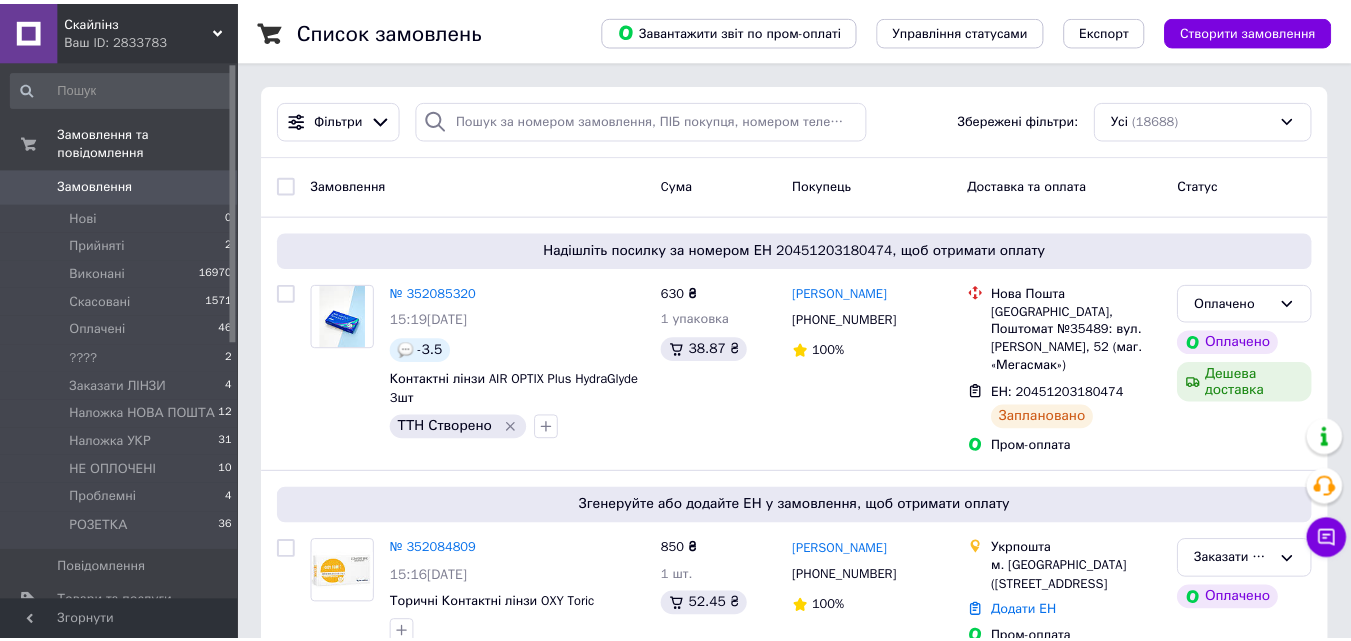 scroll, scrollTop: 0, scrollLeft: 0, axis: both 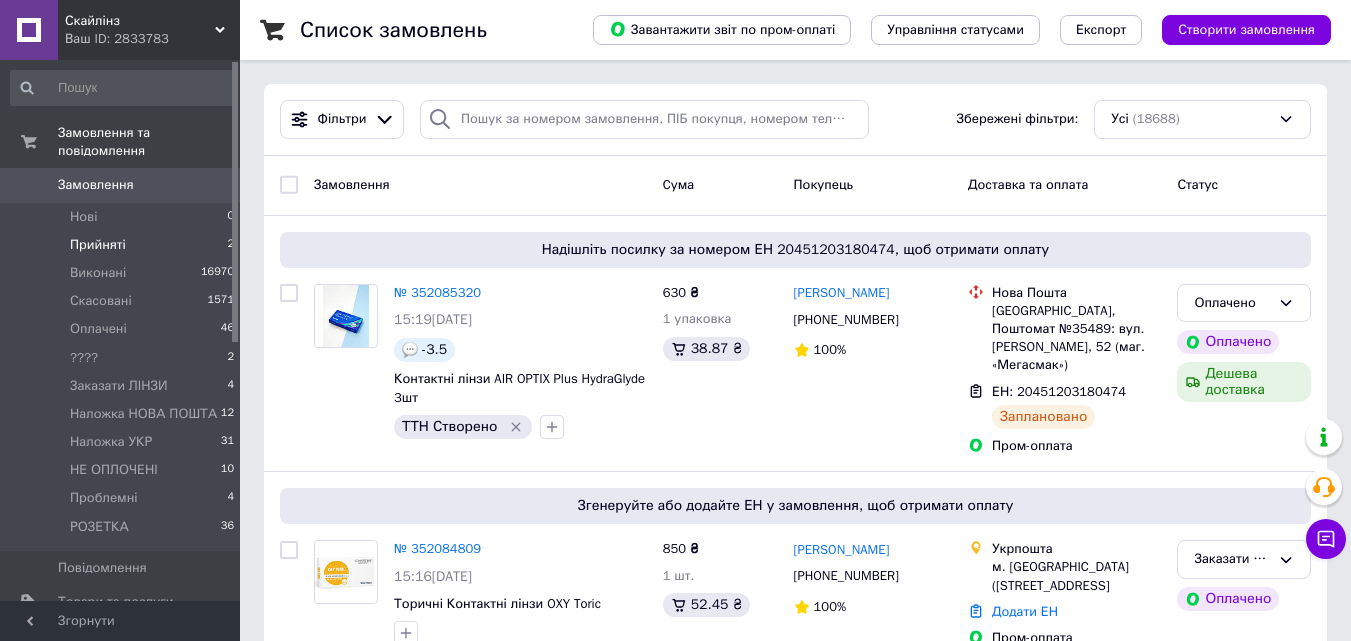 click on "Прийняті 2" at bounding box center (123, 245) 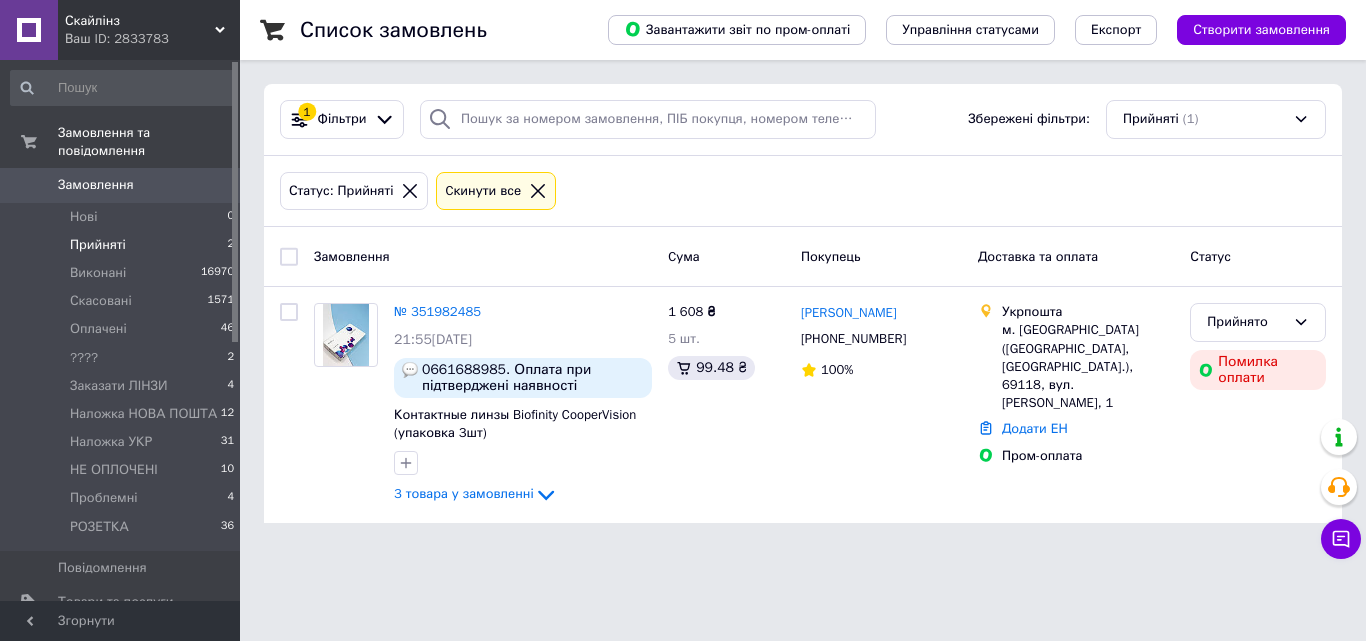 click on "Замовлення" at bounding box center (96, 185) 